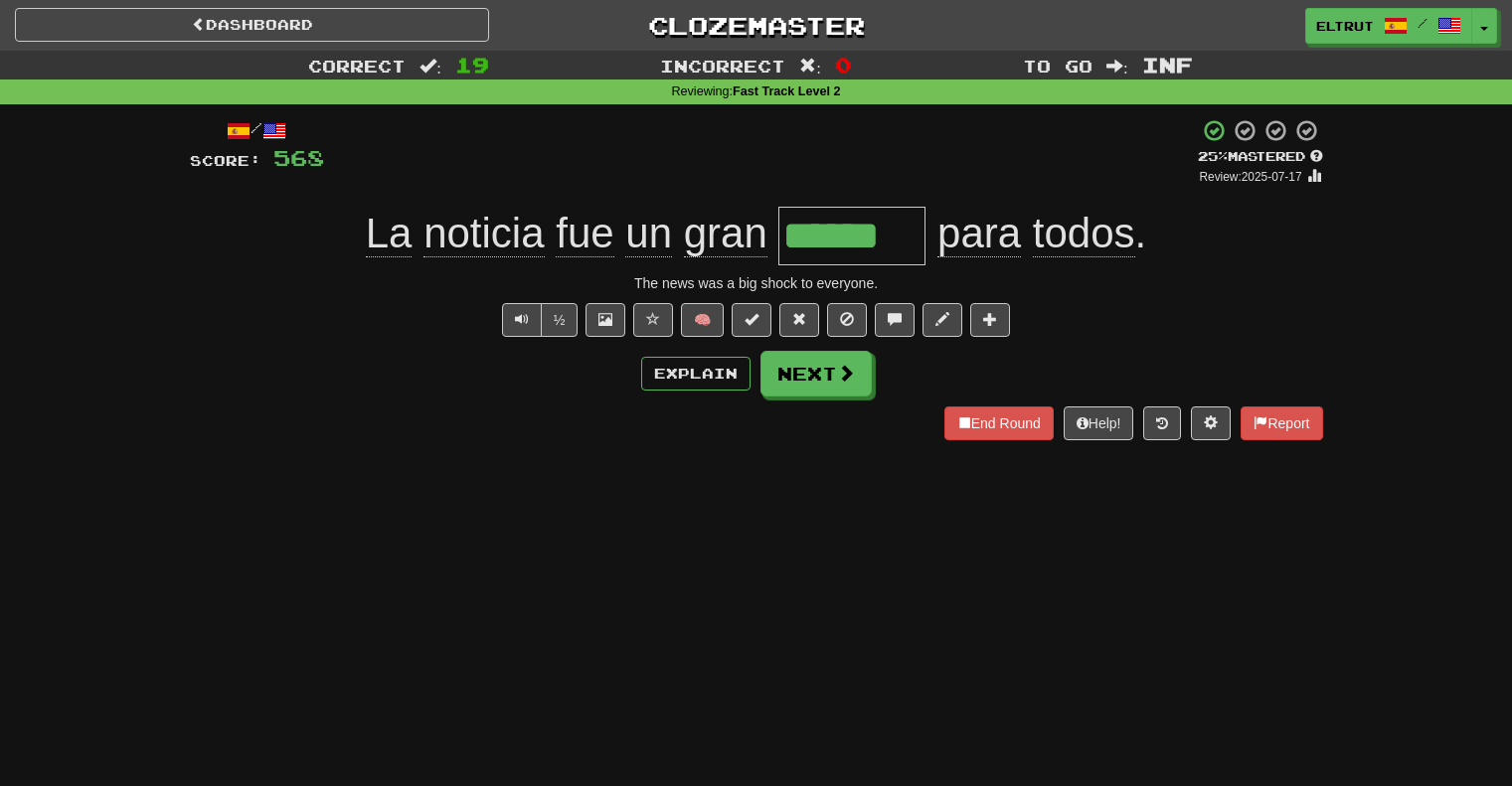 scroll, scrollTop: 0, scrollLeft: 0, axis: both 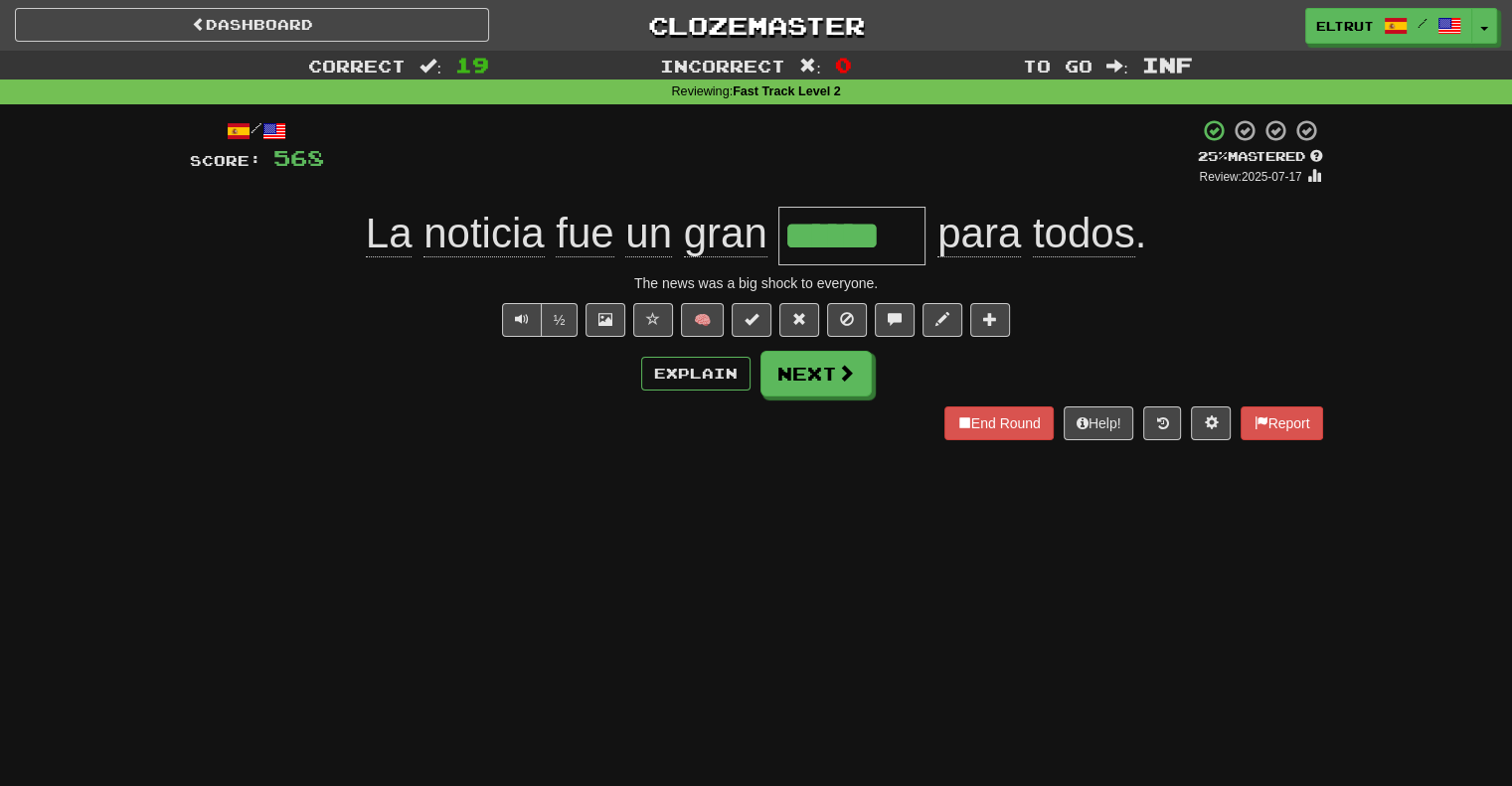 type 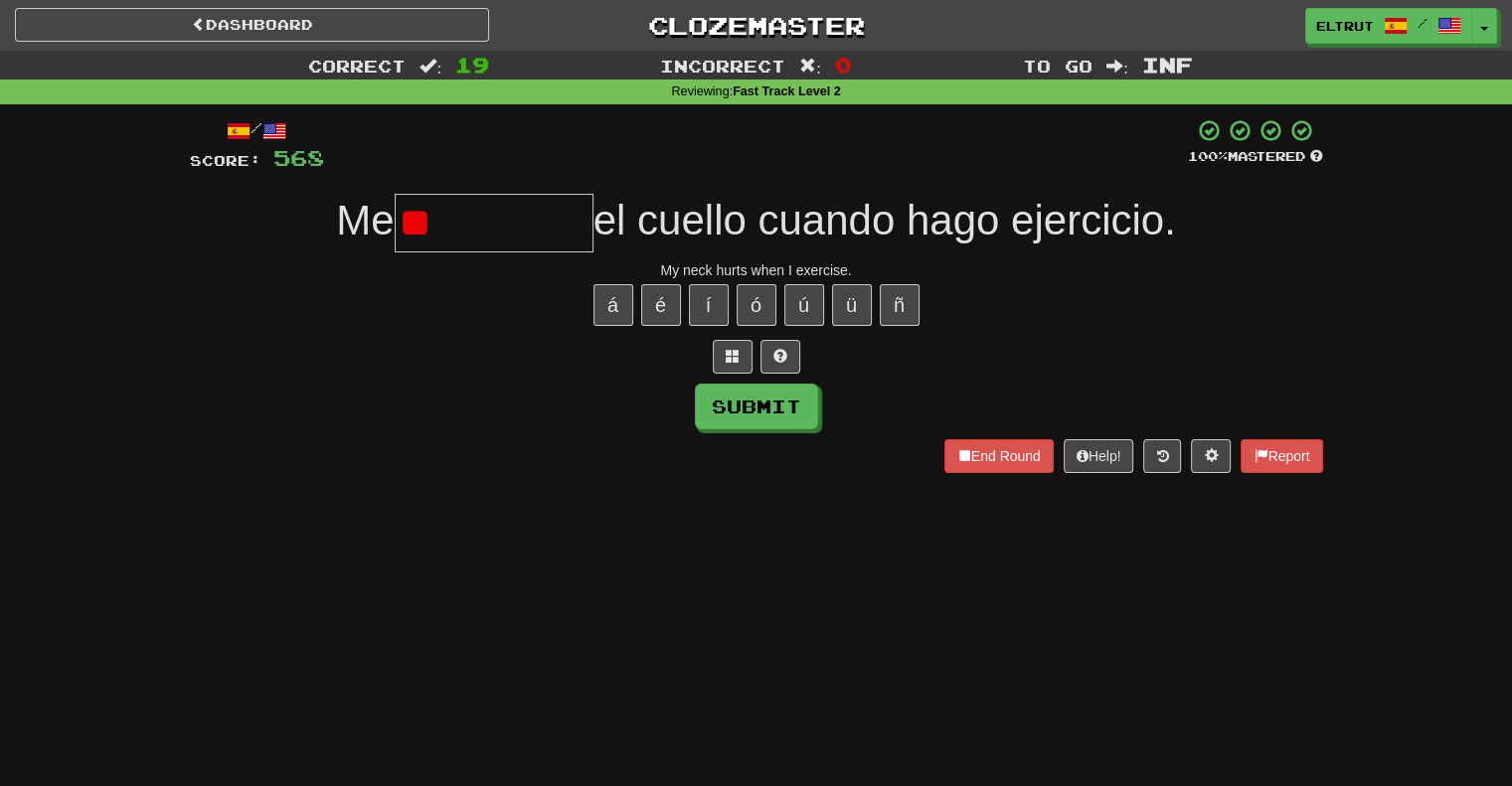 type on "*" 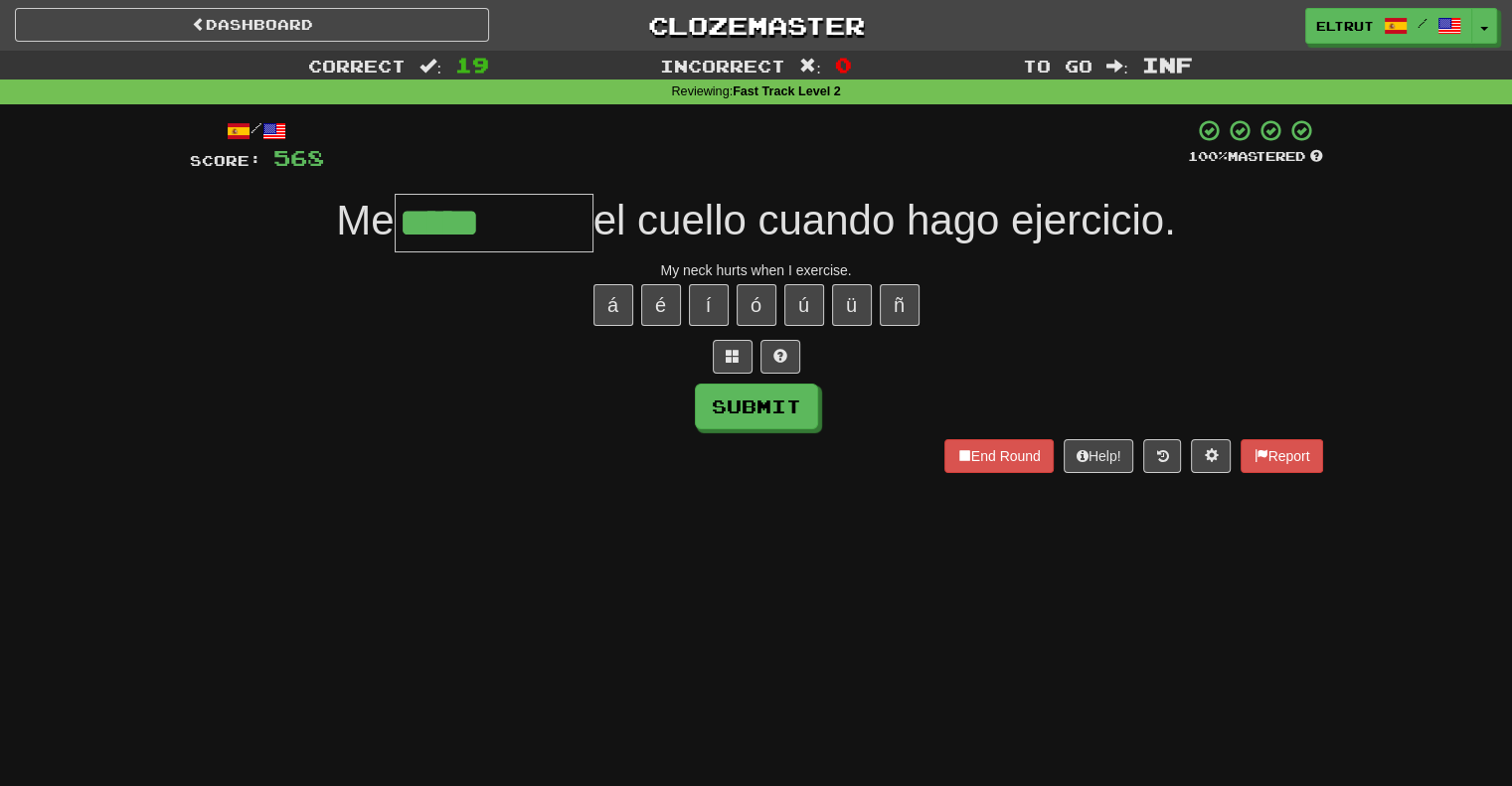 type on "*****" 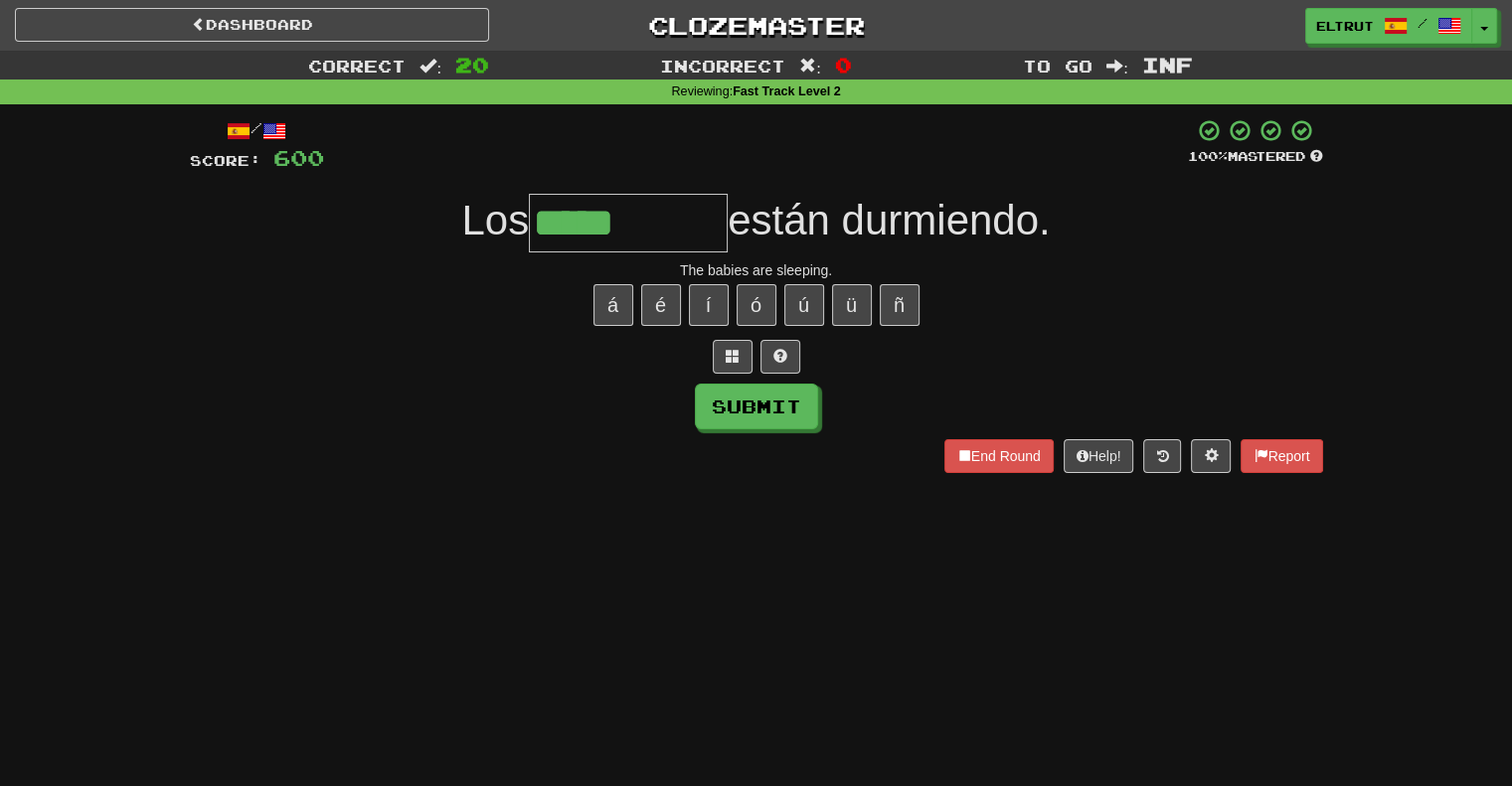 type on "*****" 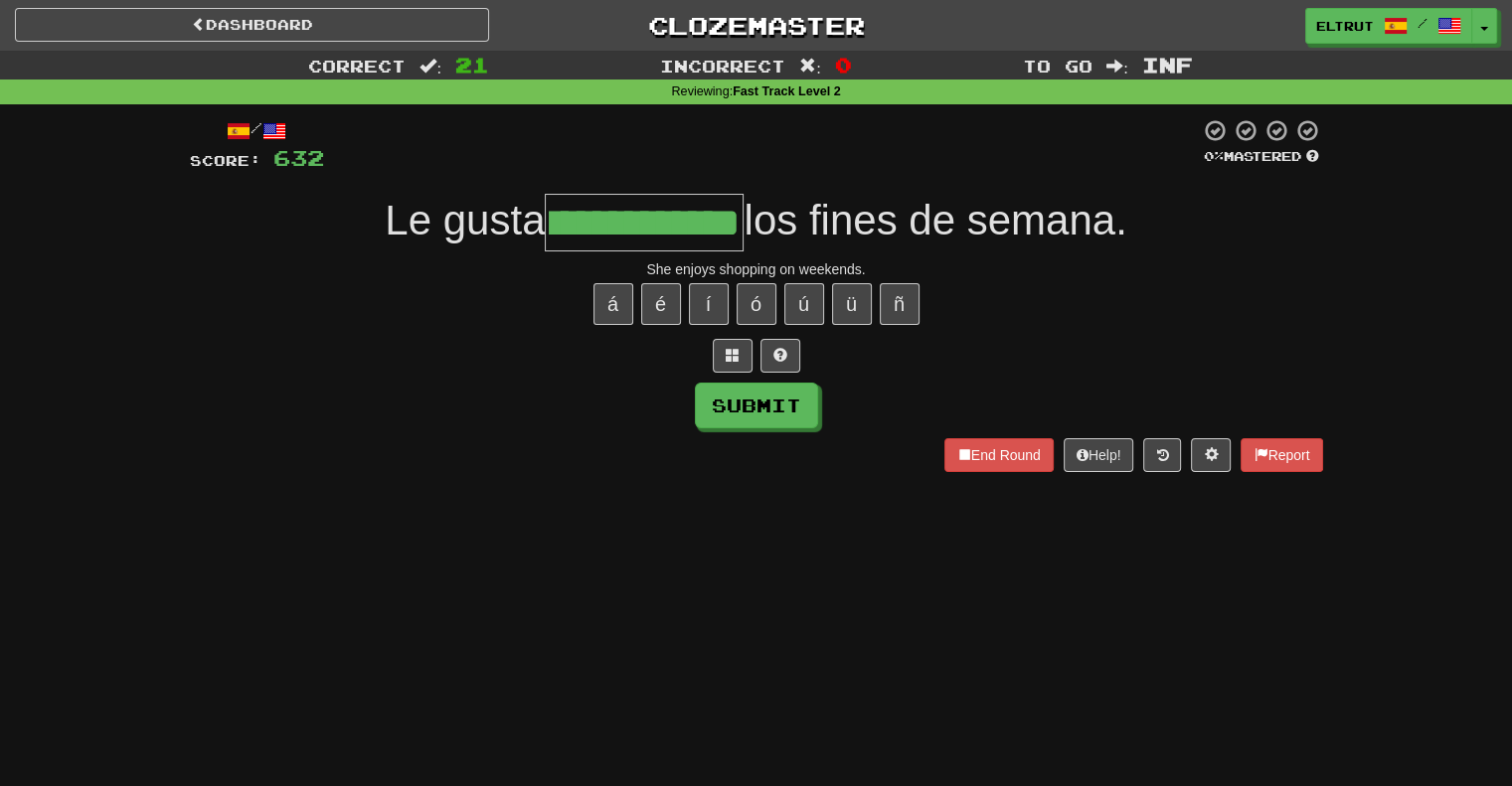 scroll, scrollTop: 0, scrollLeft: 61, axis: horizontal 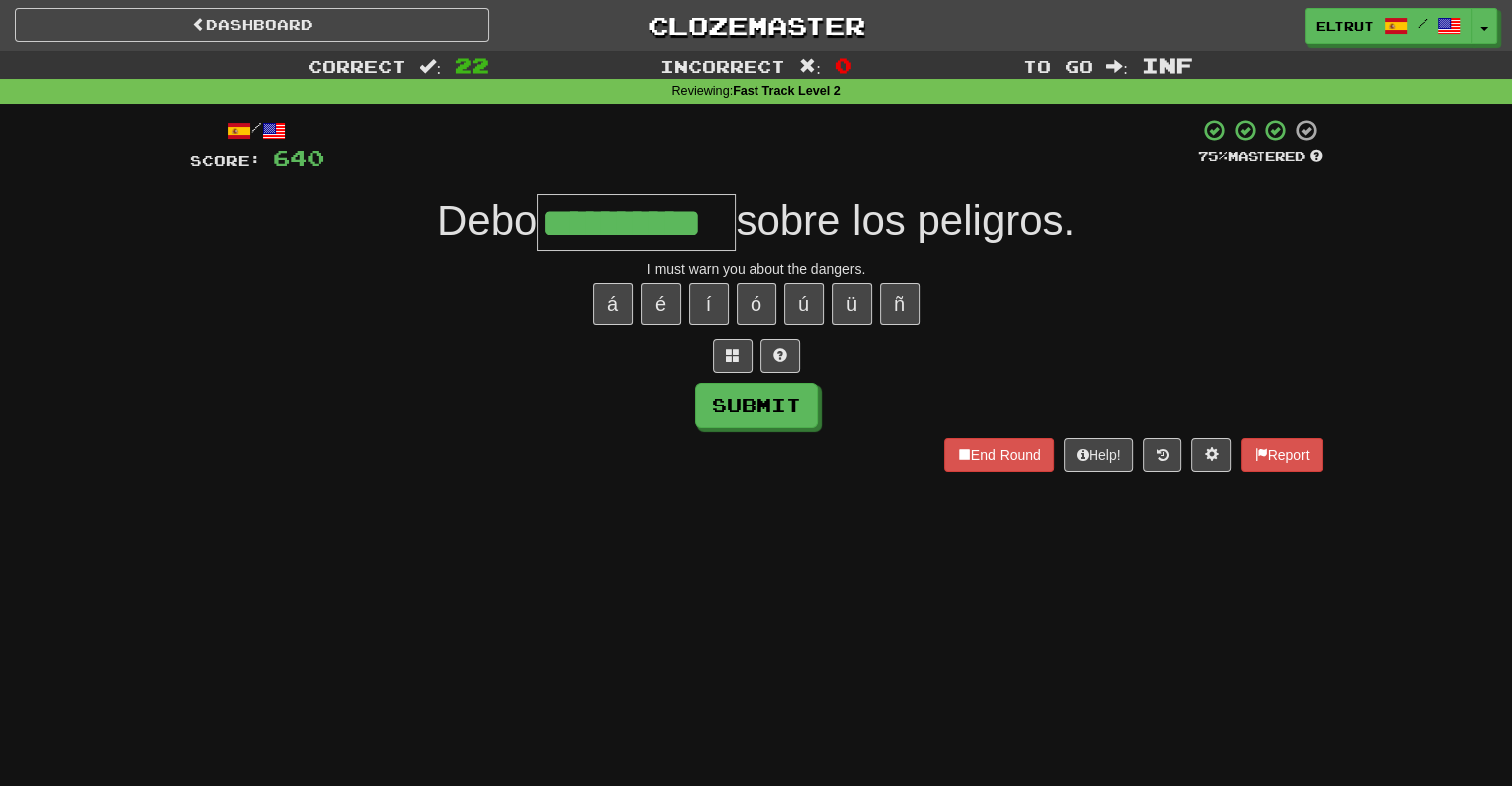 type on "**********" 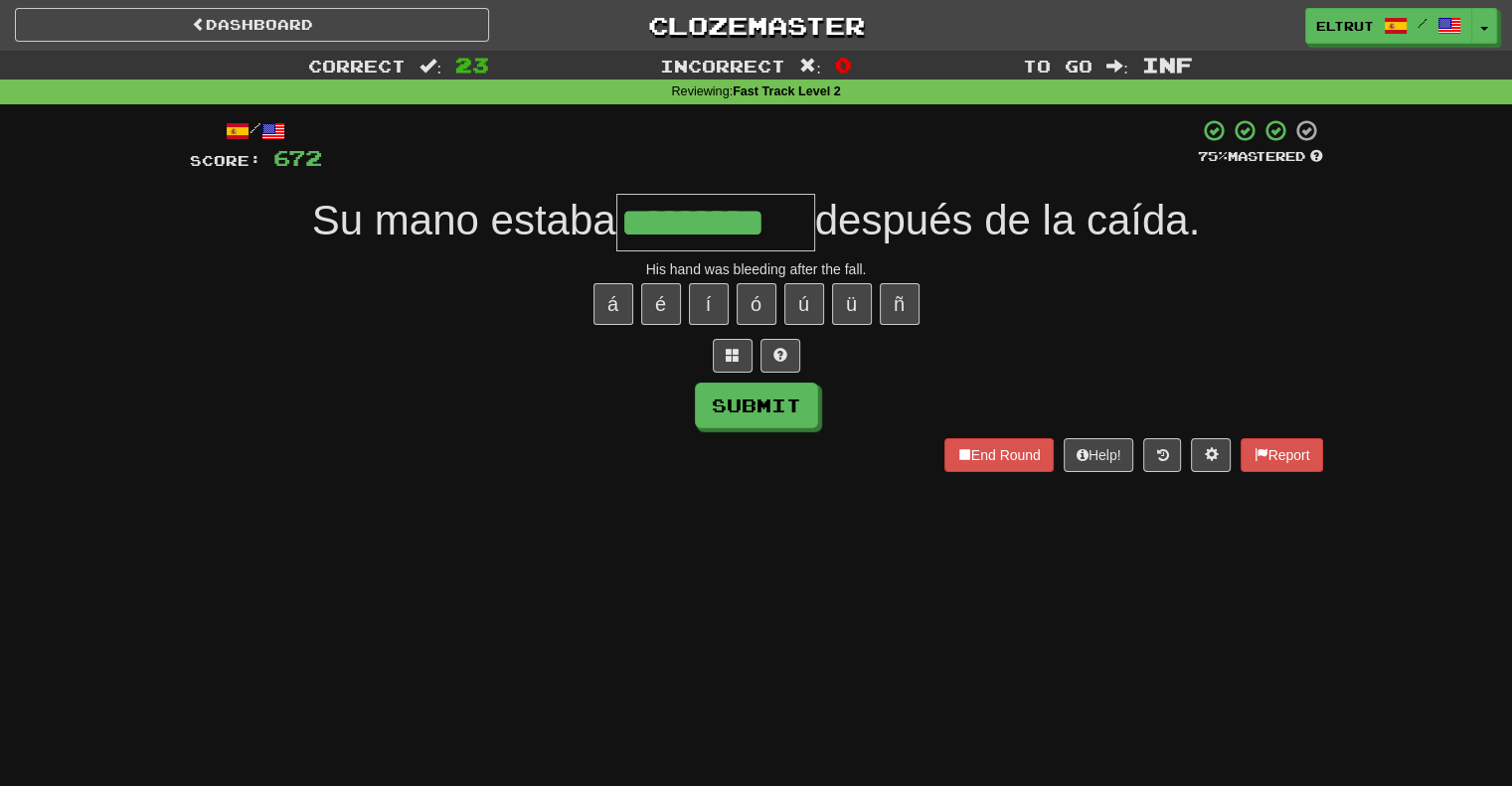 scroll, scrollTop: 0, scrollLeft: 5, axis: horizontal 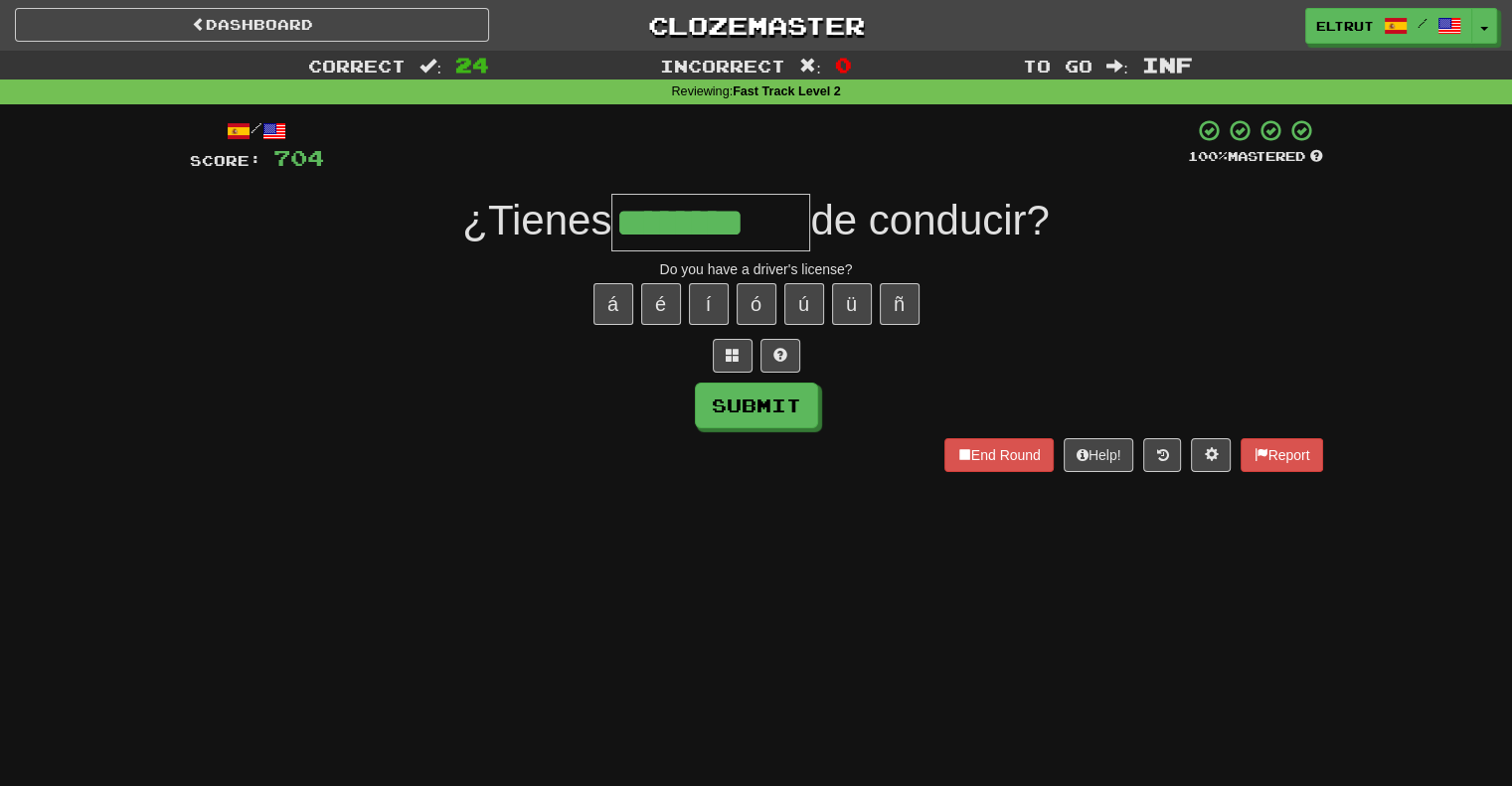 type on "********" 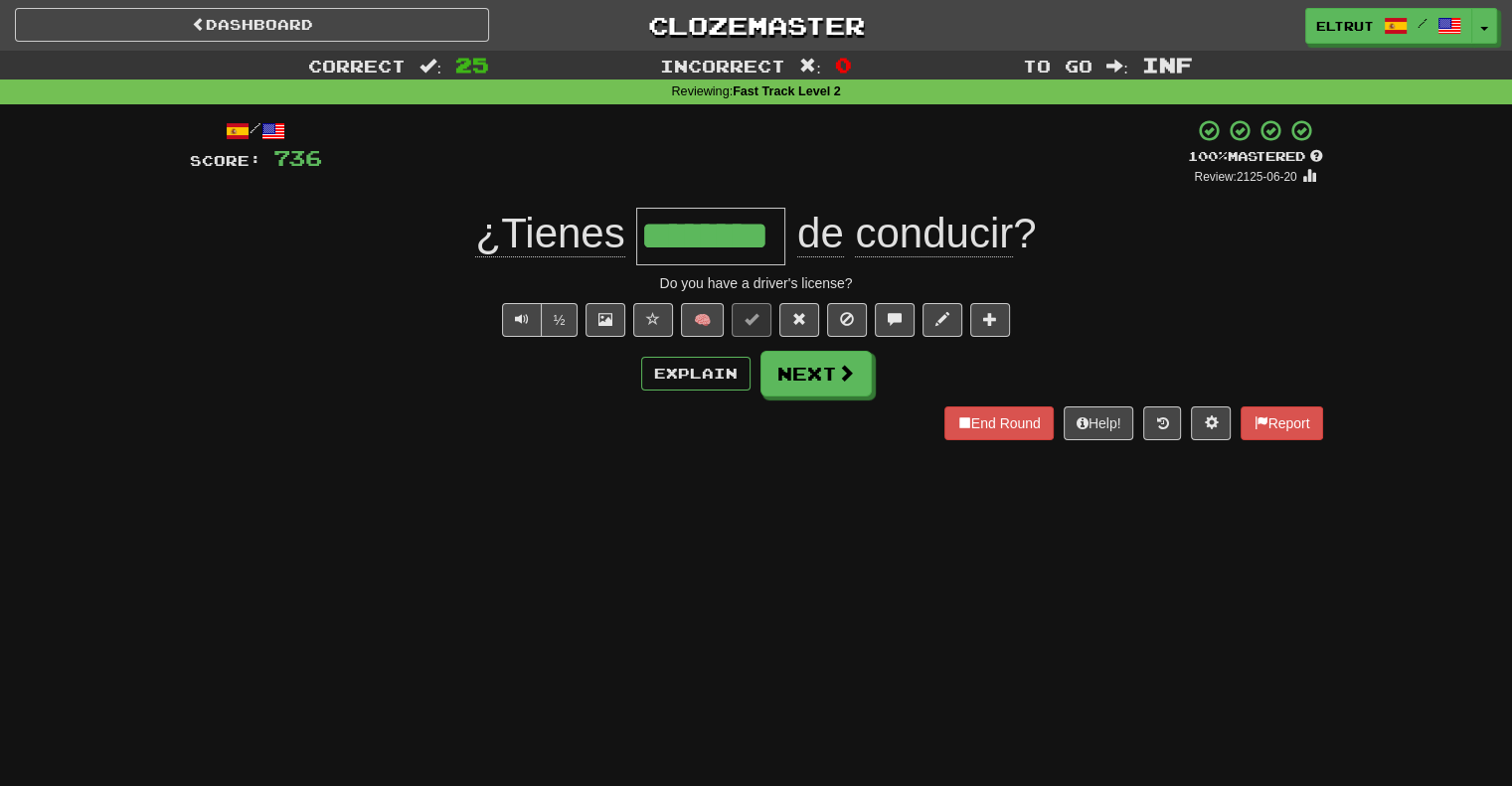 drag, startPoint x: 1098, startPoint y: 1, endPoint x: 961, endPoint y: 651, distance: 664.28081 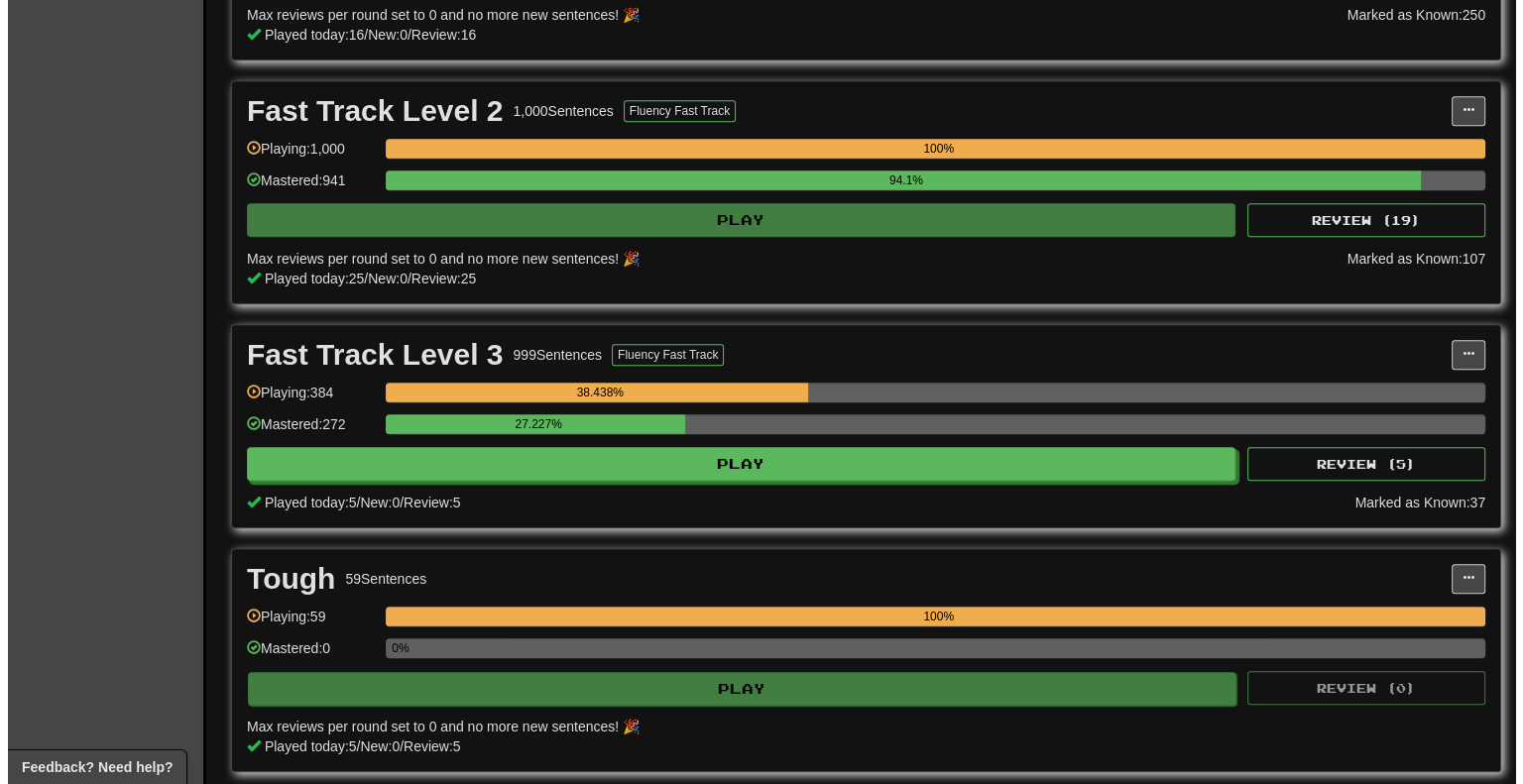 scroll, scrollTop: 991, scrollLeft: 0, axis: vertical 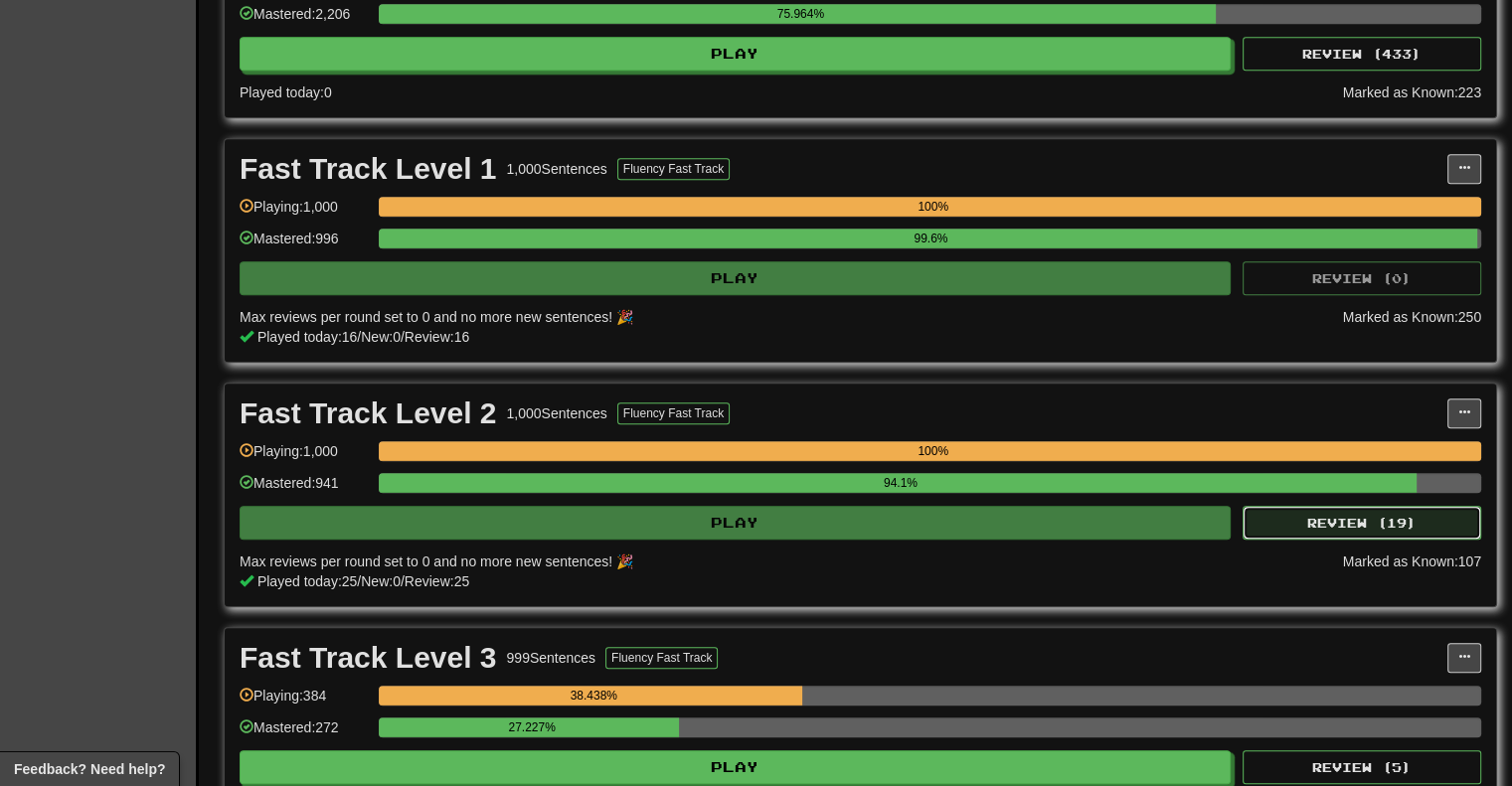 click on "Review ( 19 )" at bounding box center [1362, 523] 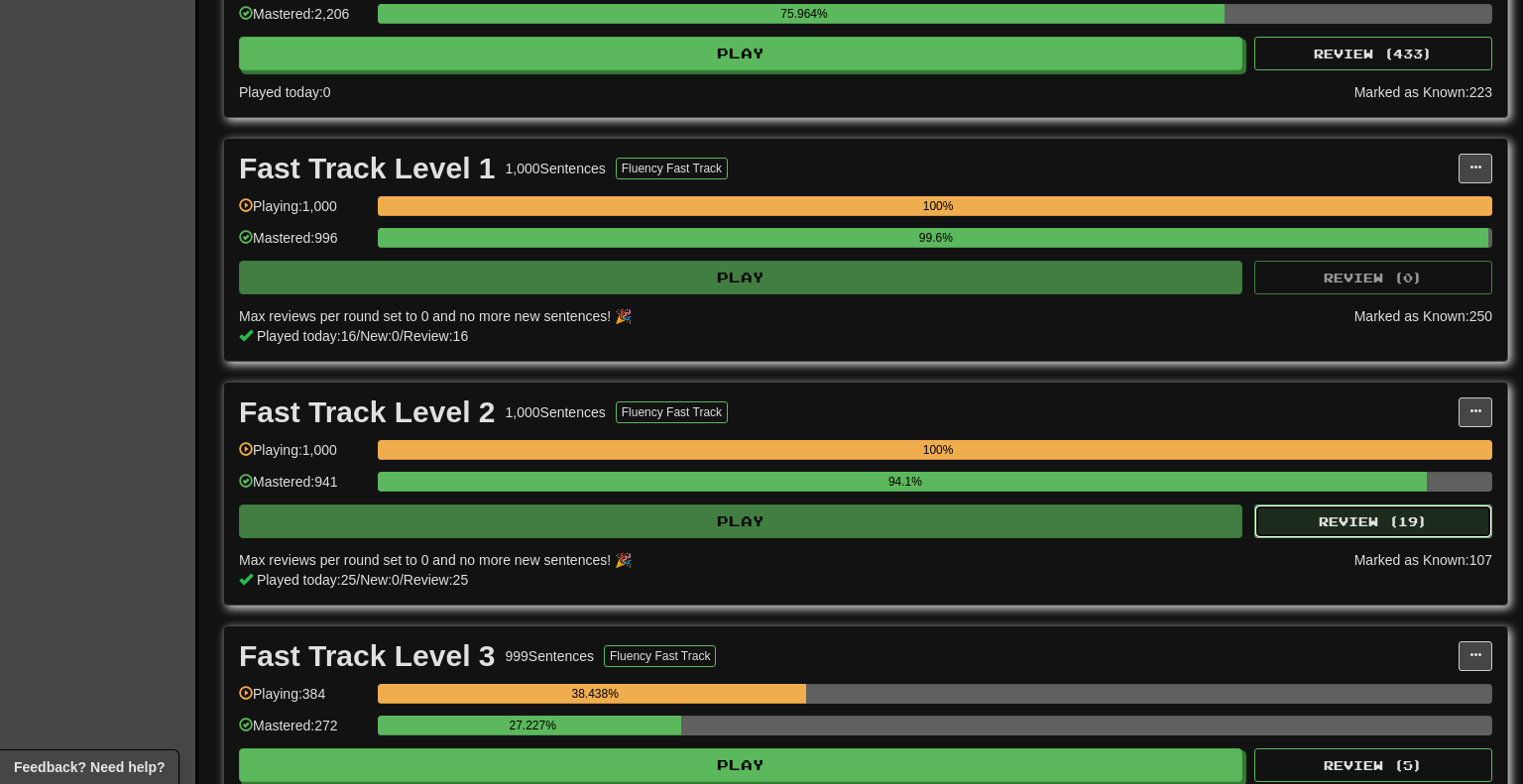 select on "********" 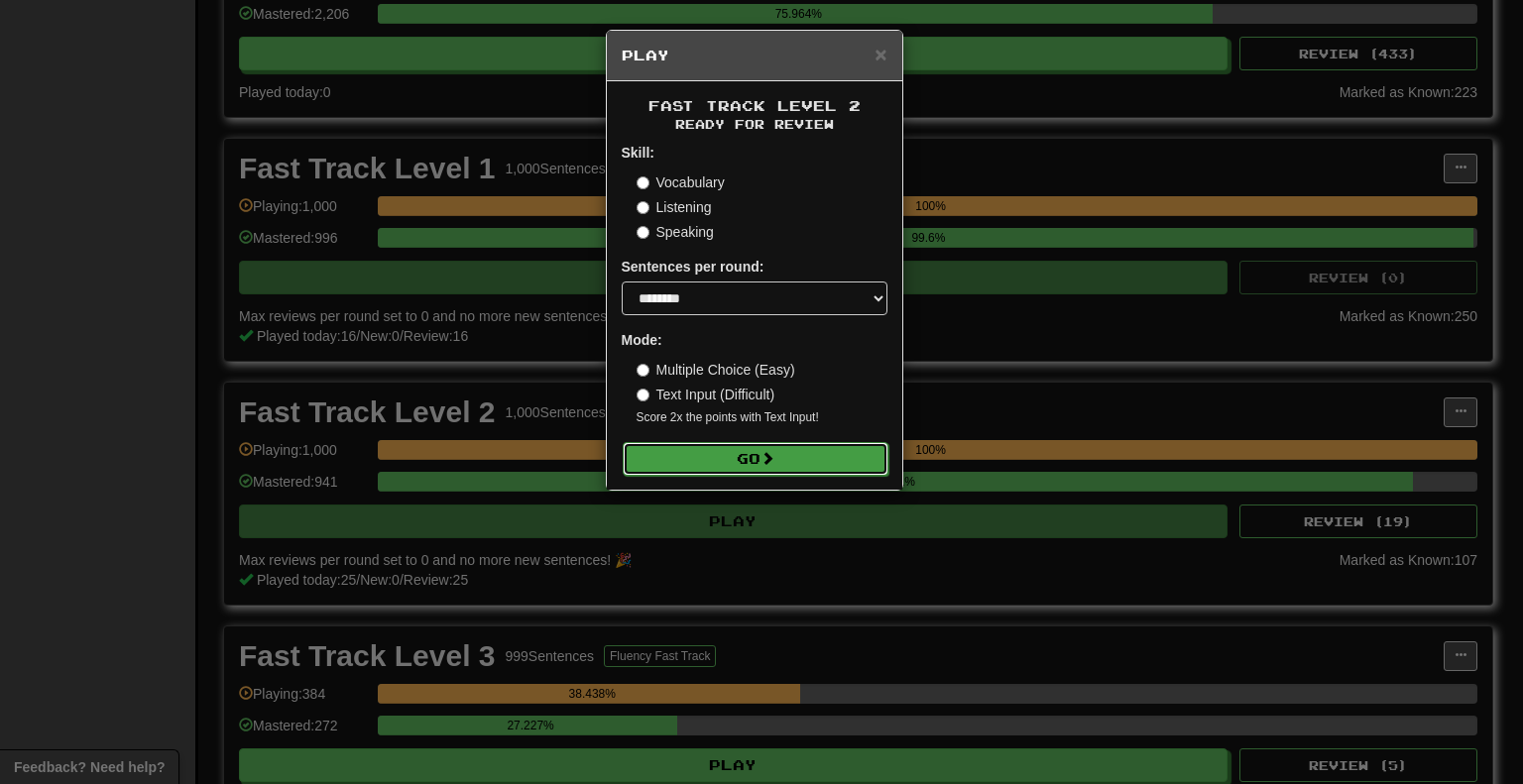 click on "Go" at bounding box center [756, 459] 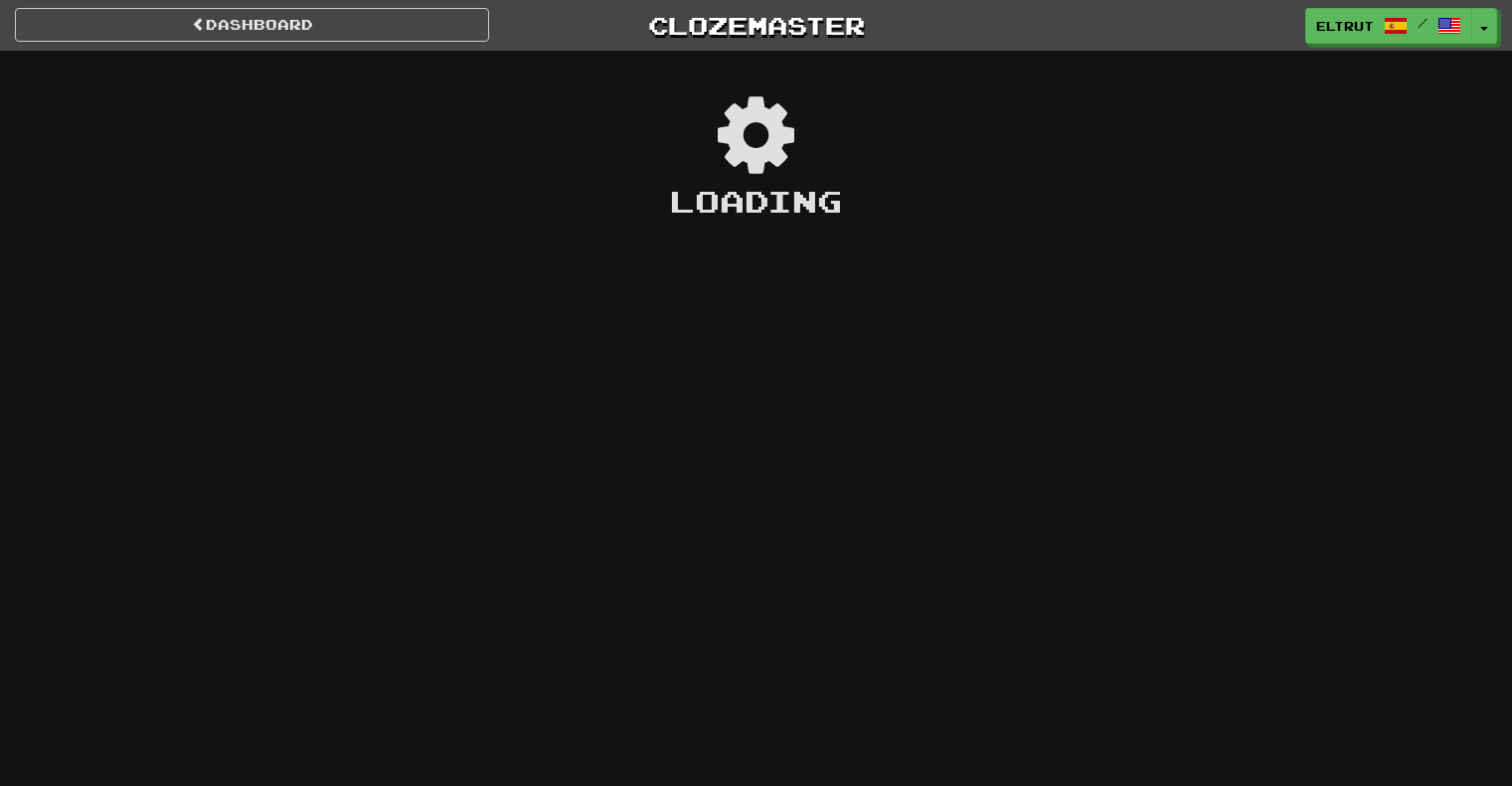 scroll, scrollTop: 0, scrollLeft: 0, axis: both 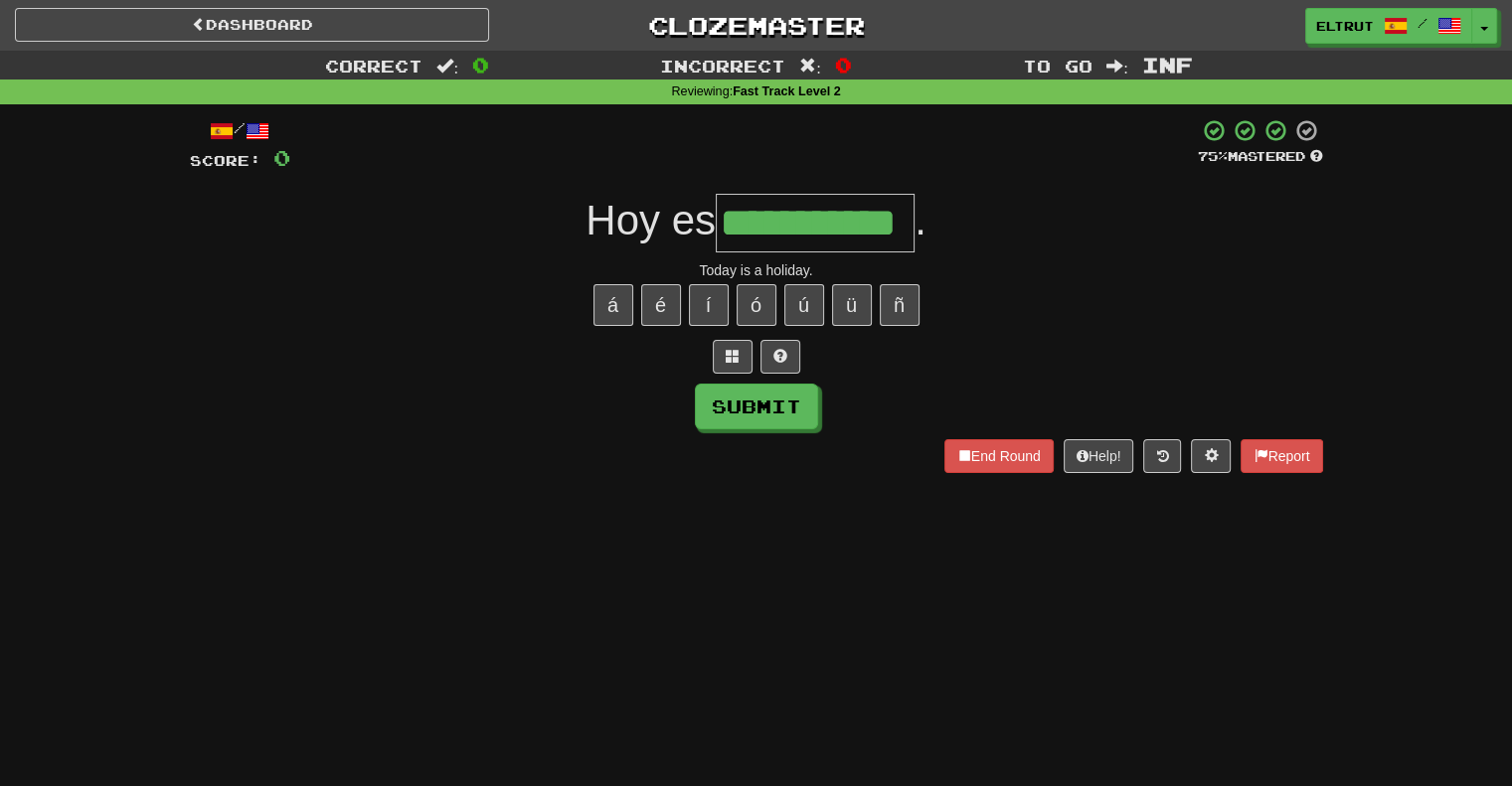 type on "**********" 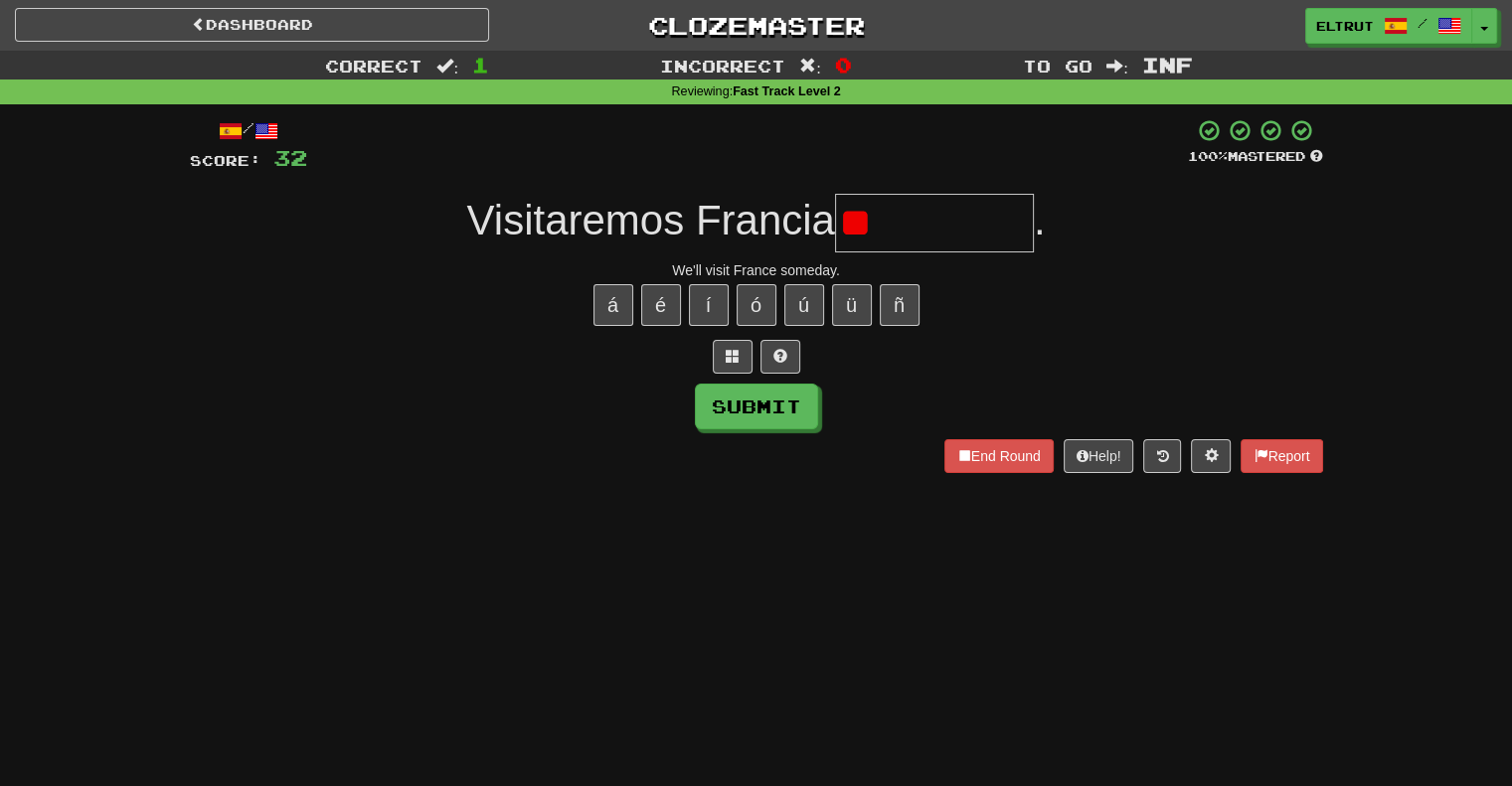 type on "*" 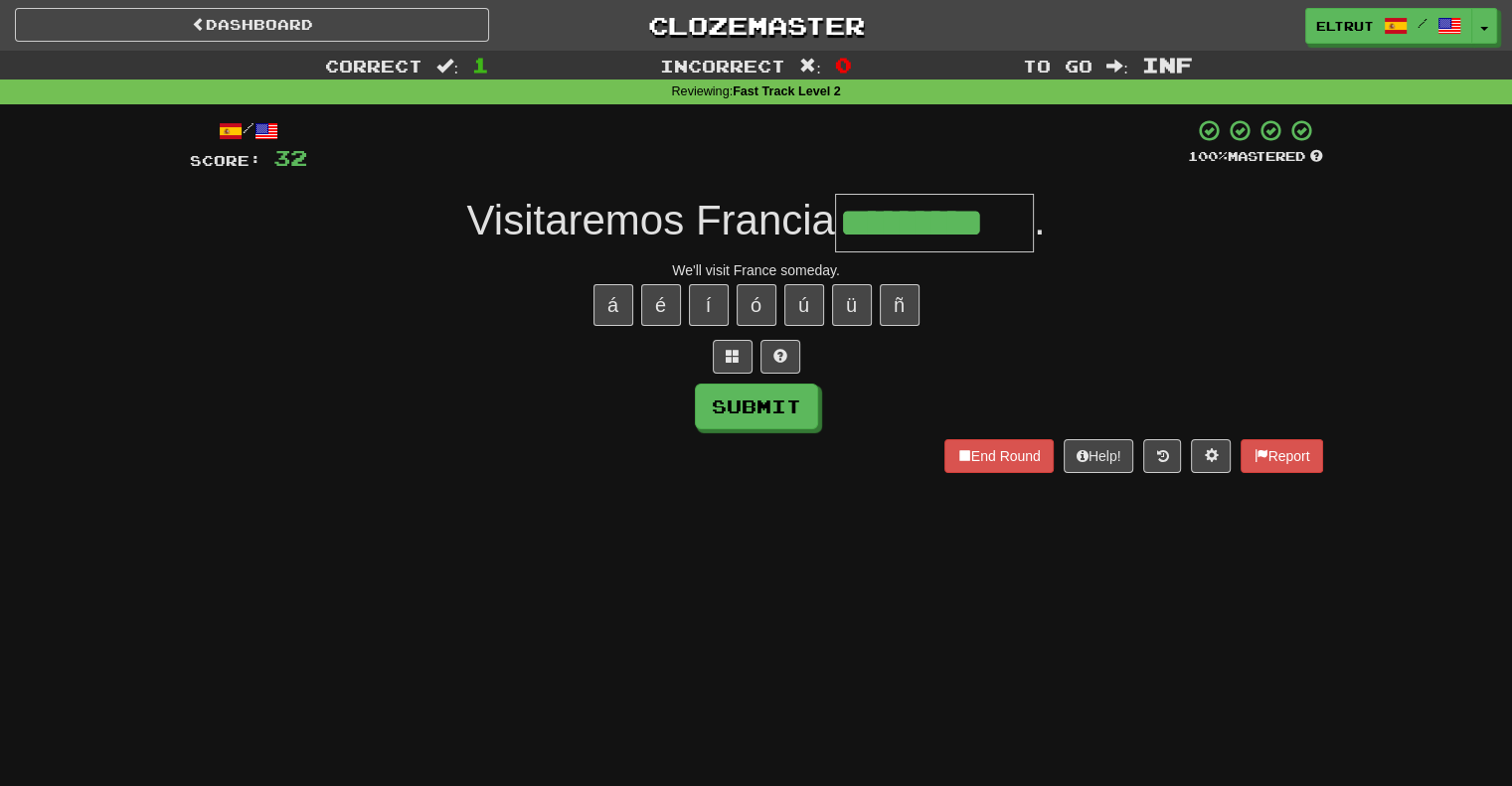type on "*********" 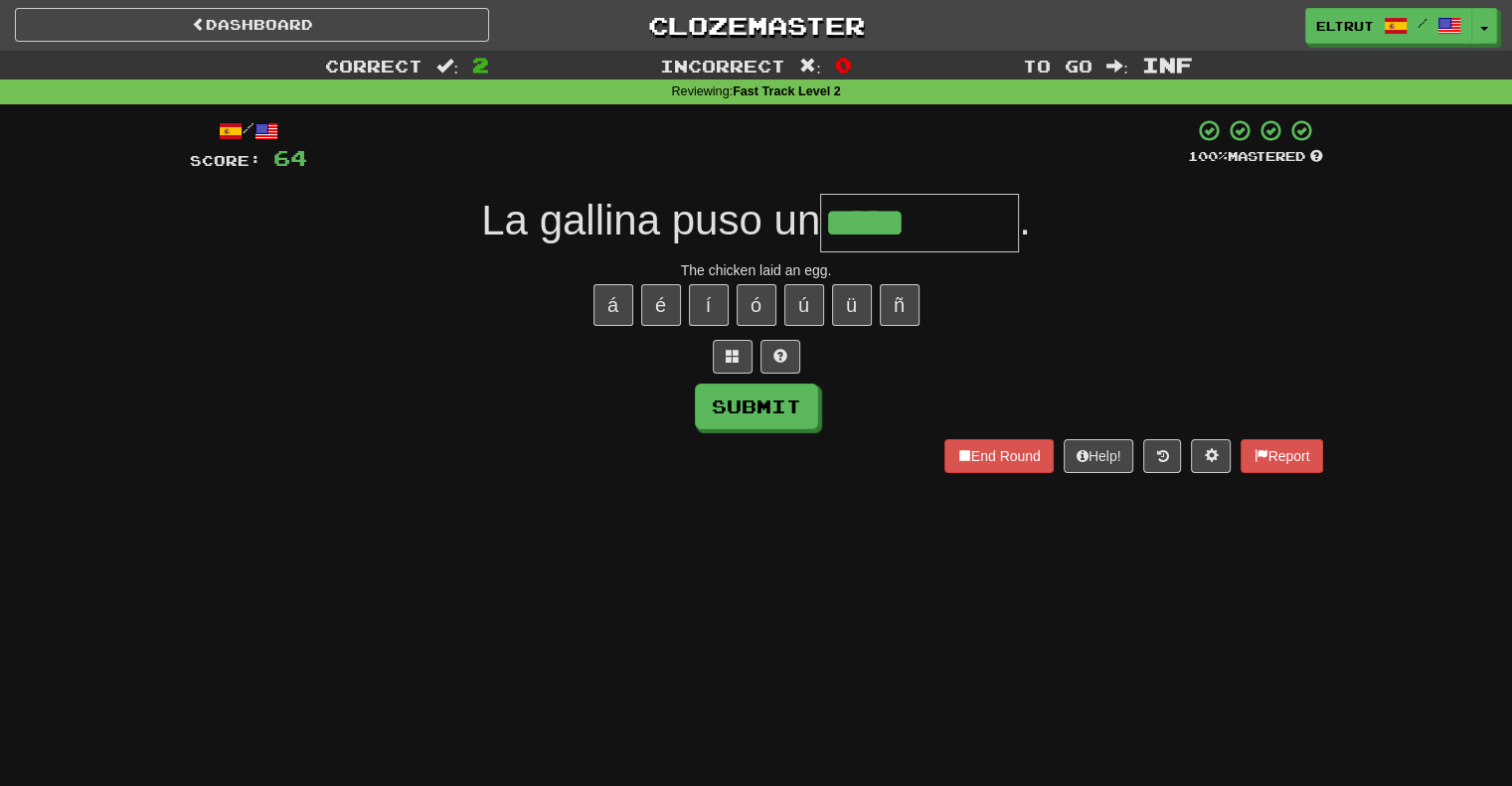 type on "*****" 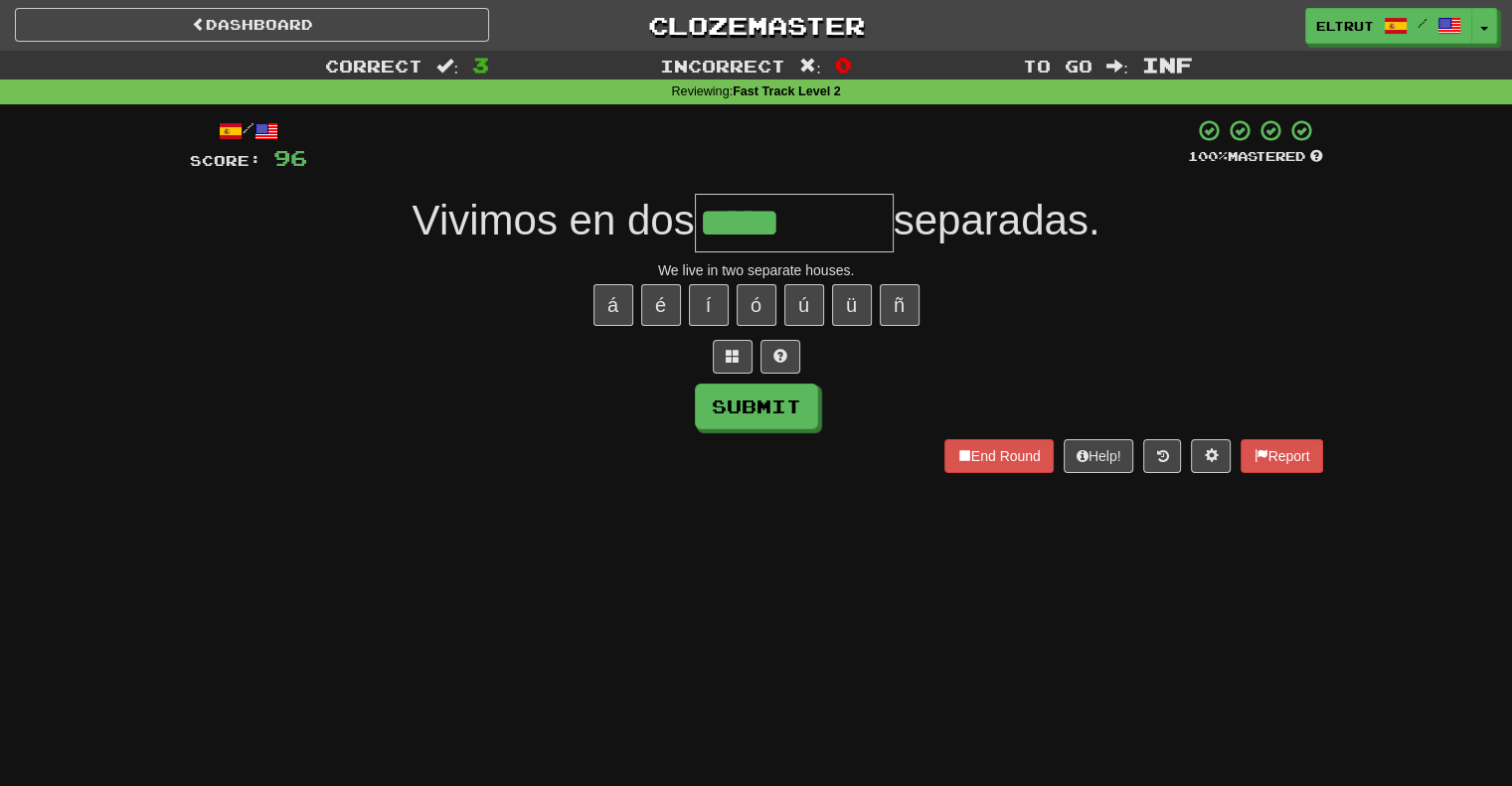 type on "*****" 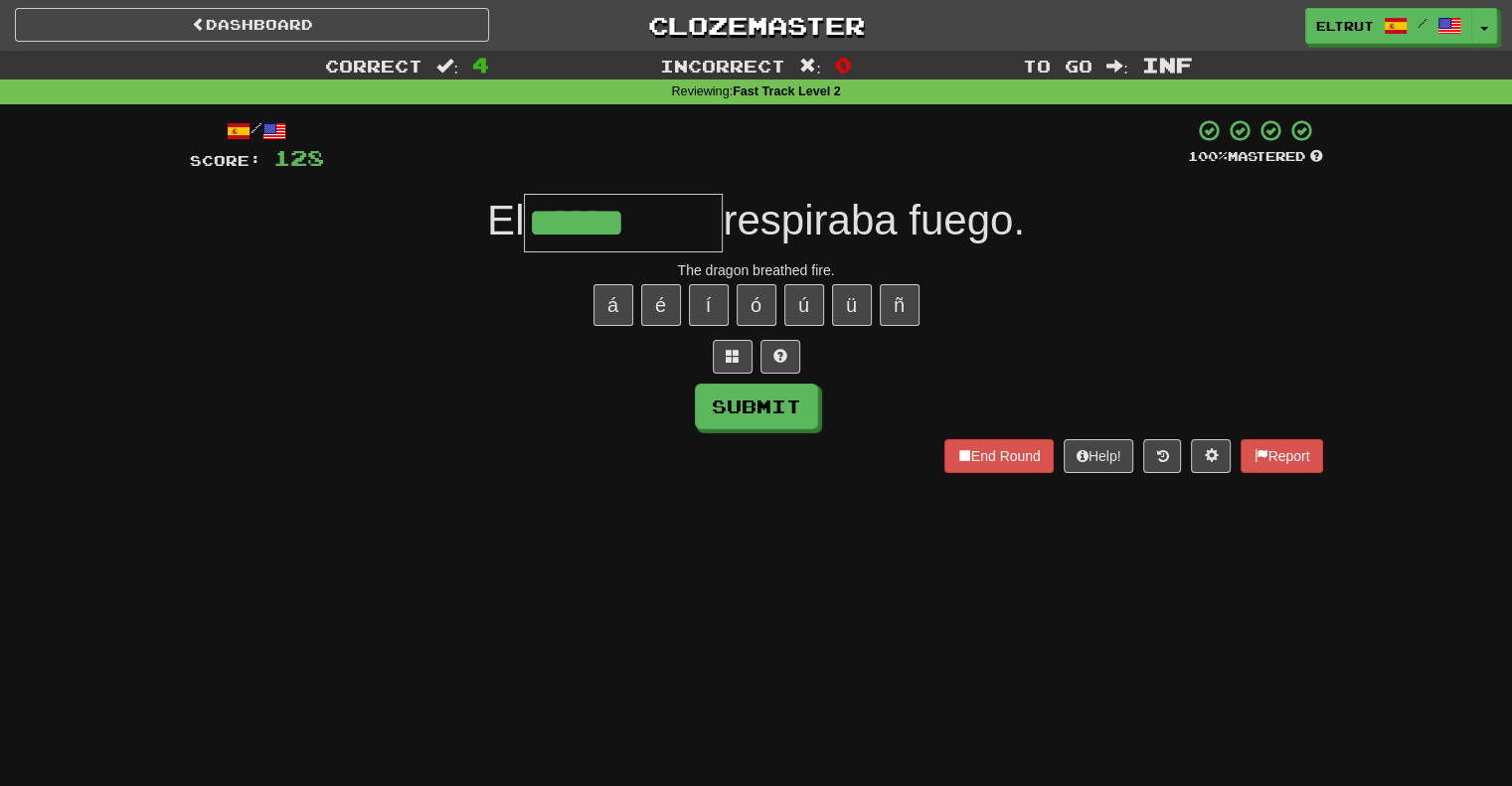 type on "******" 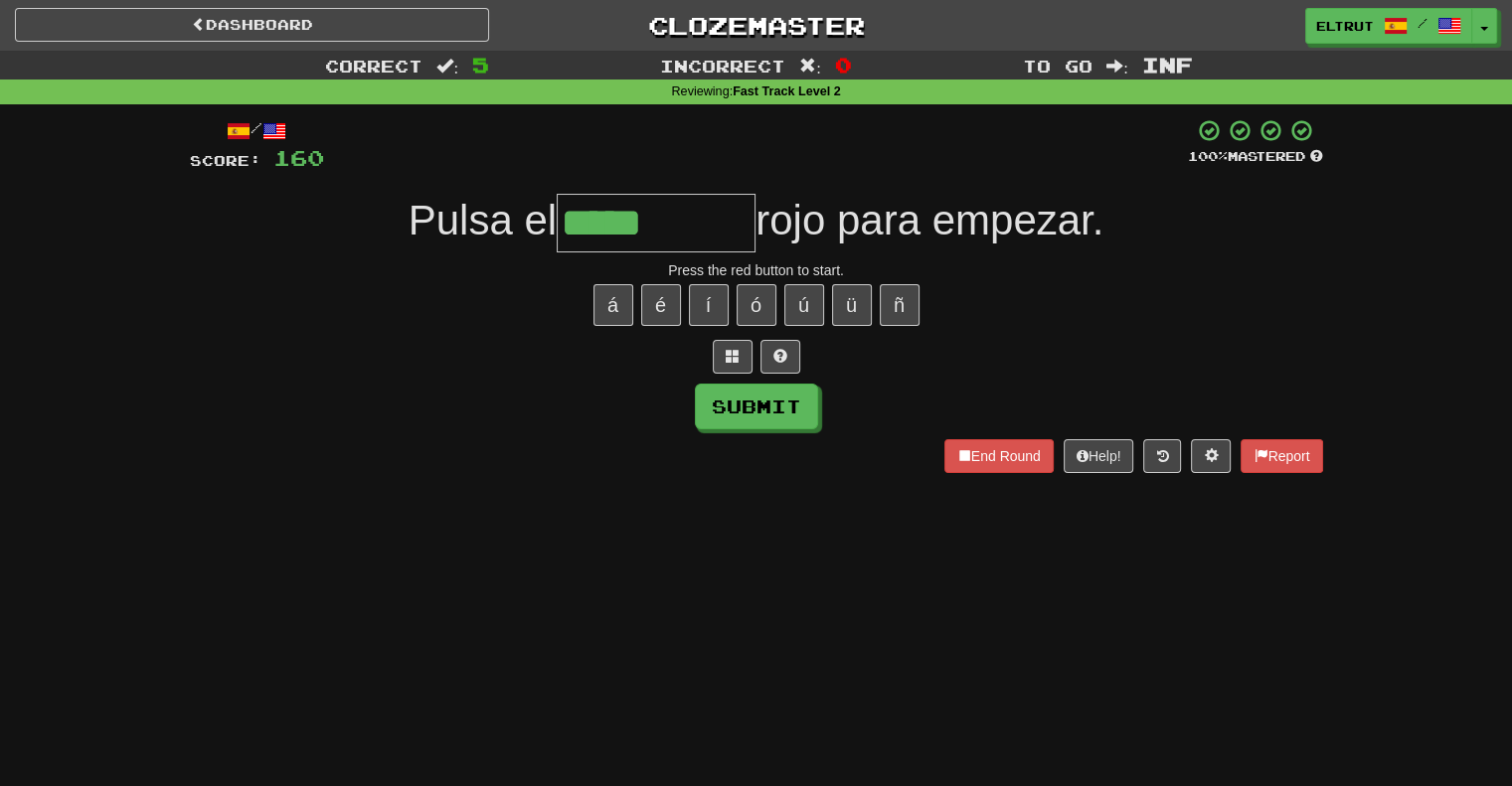 type on "*****" 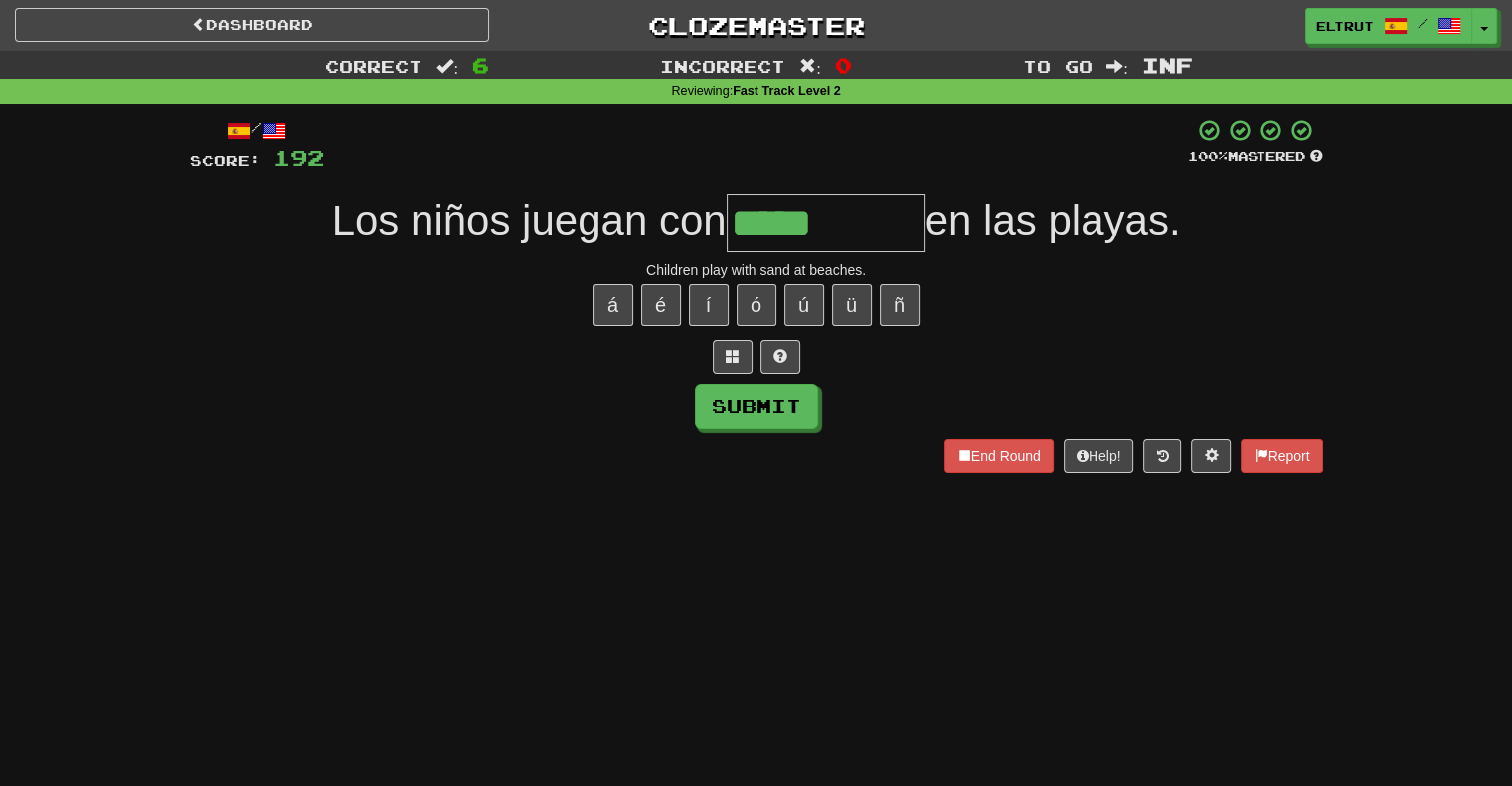 type on "*****" 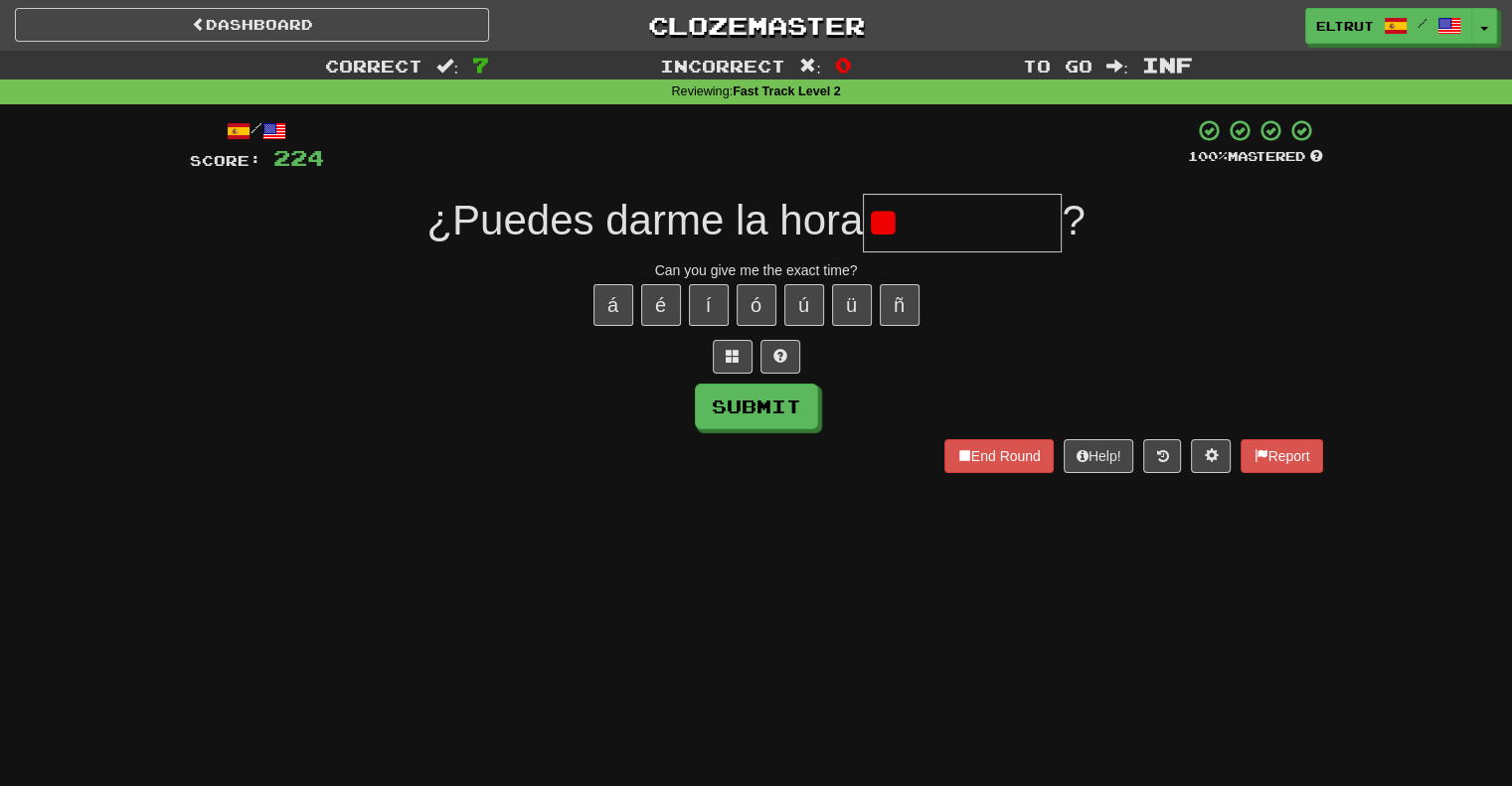 type on "*" 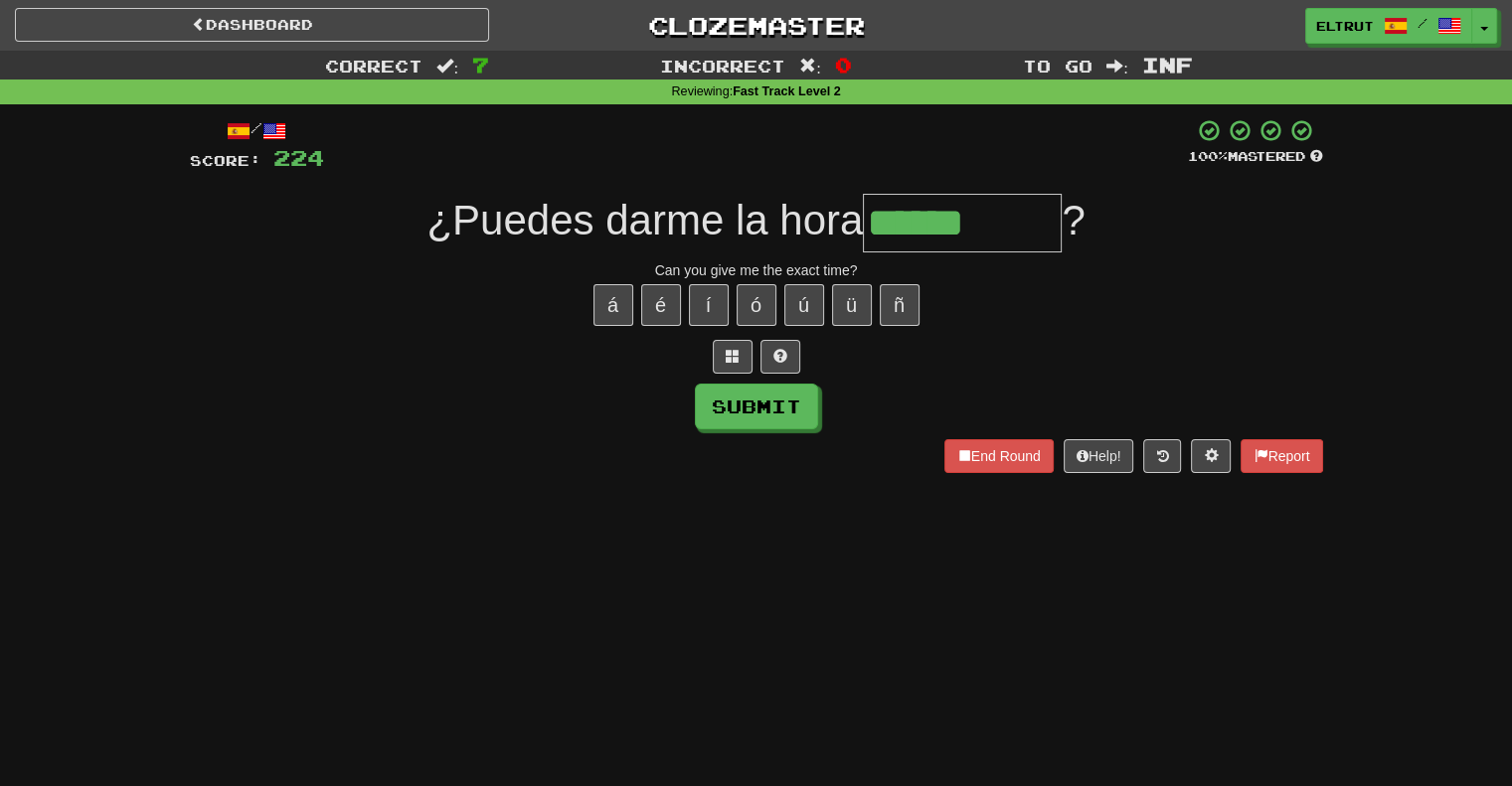 type on "******" 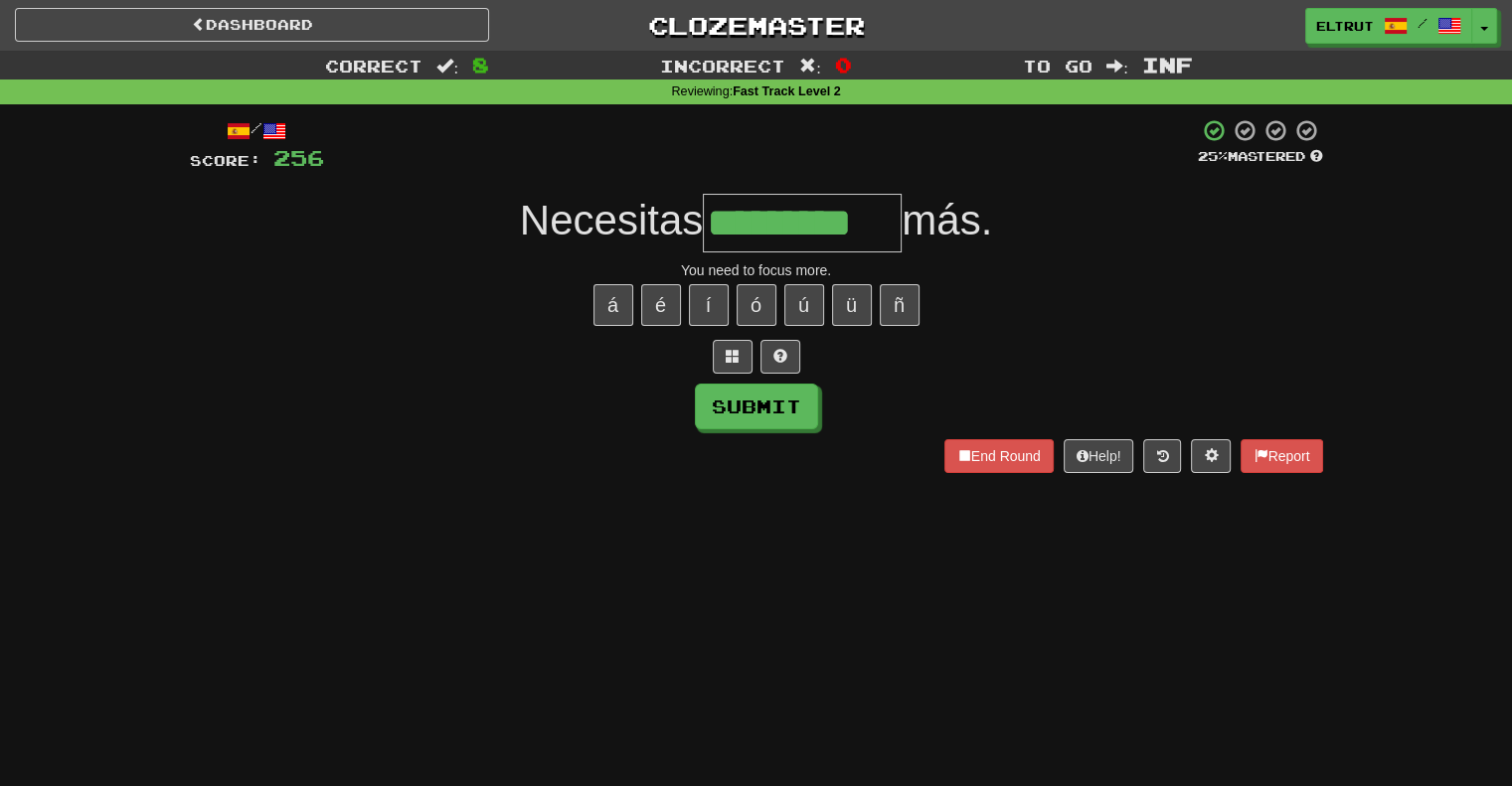 type on "*********" 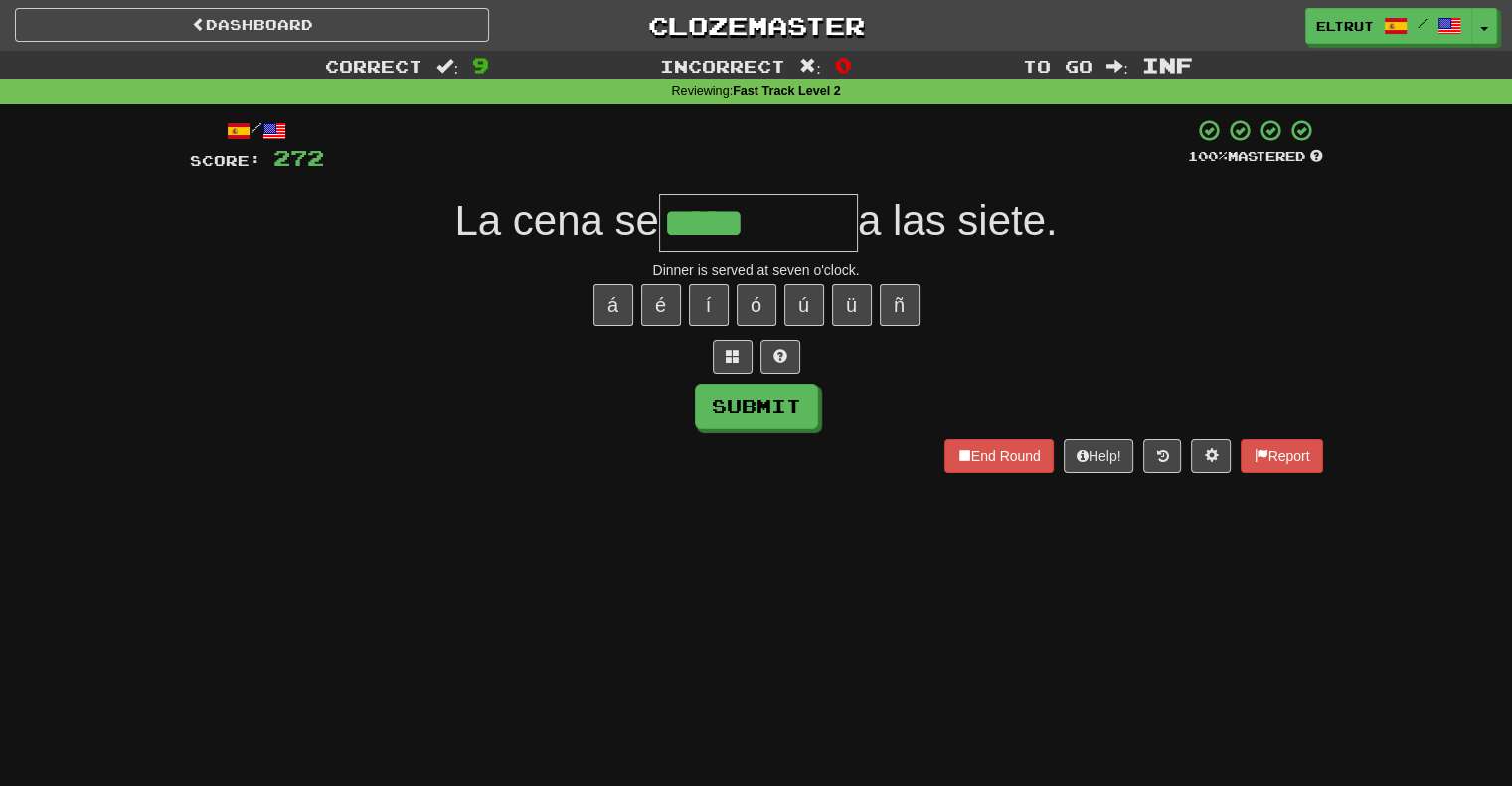 type on "*****" 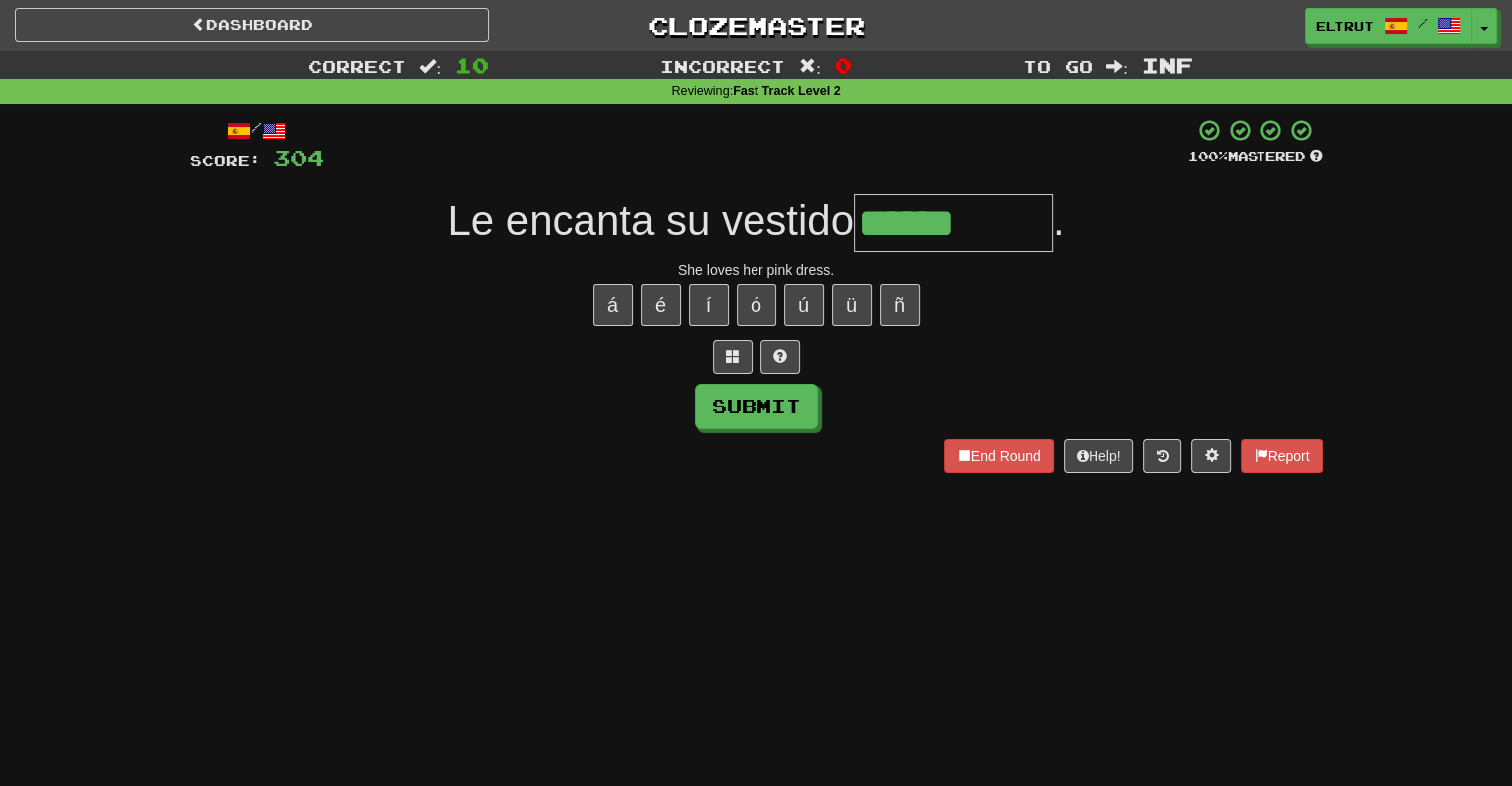 type on "****" 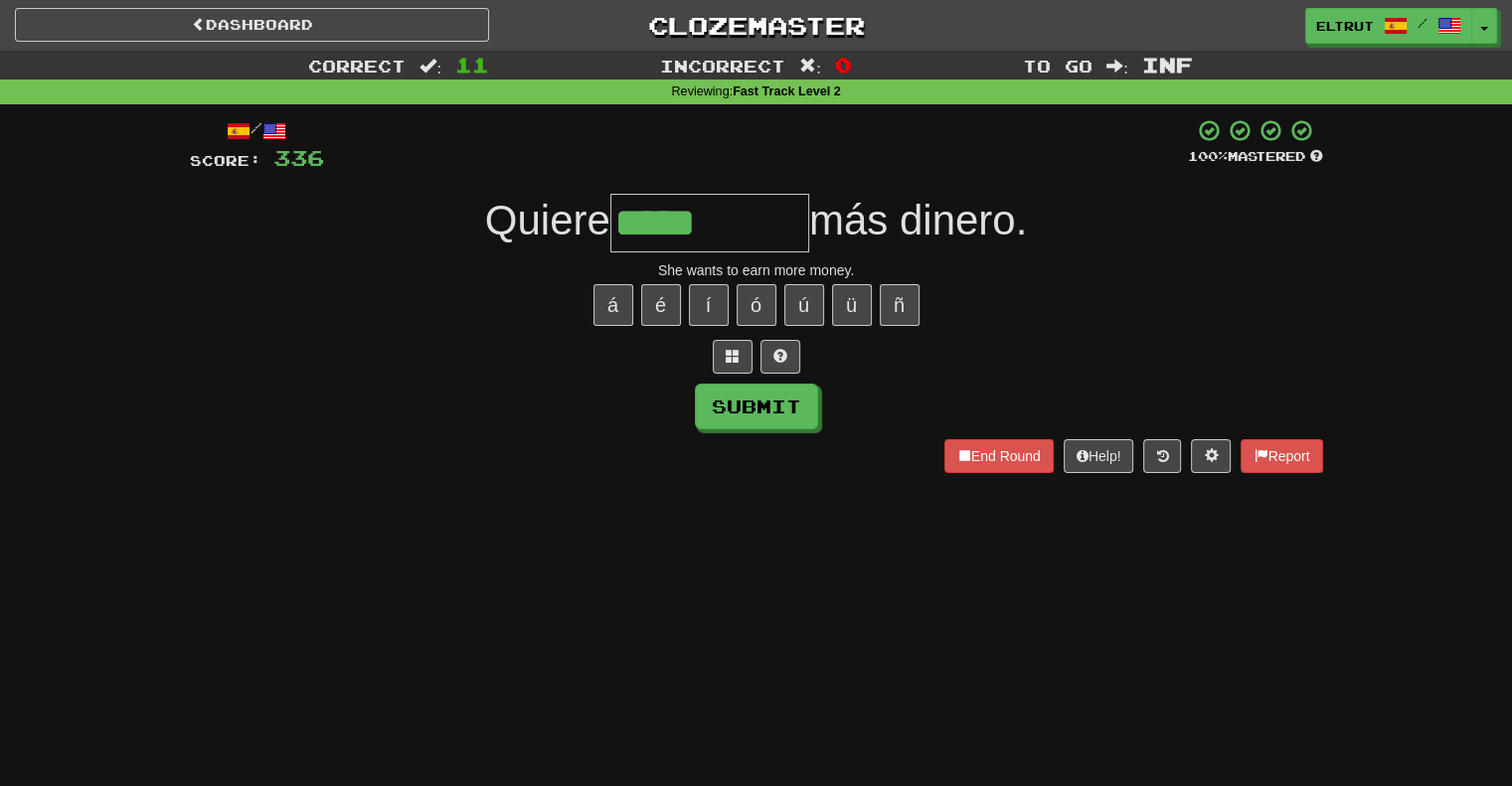 type on "*****" 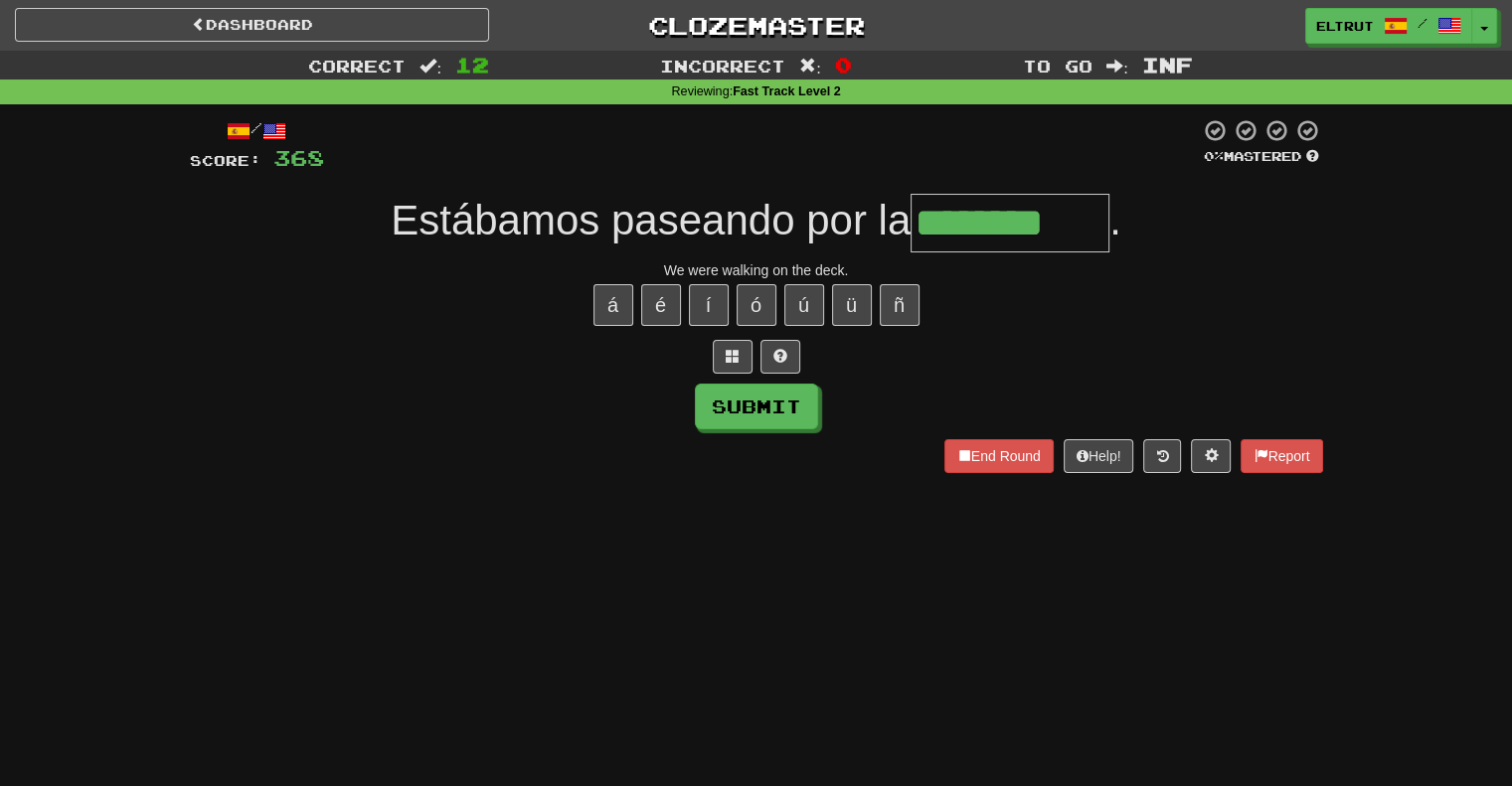 type on "********" 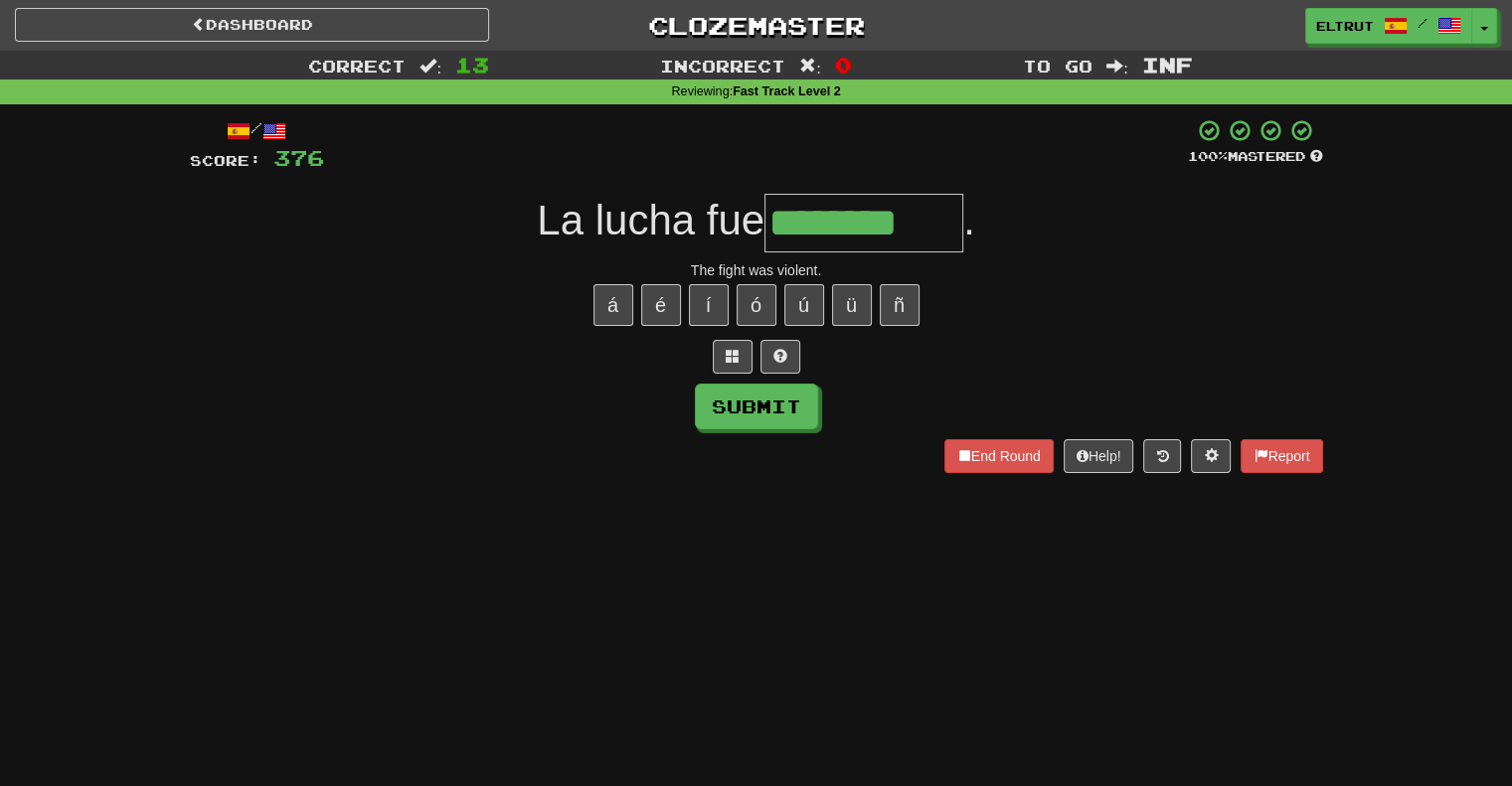 type on "********" 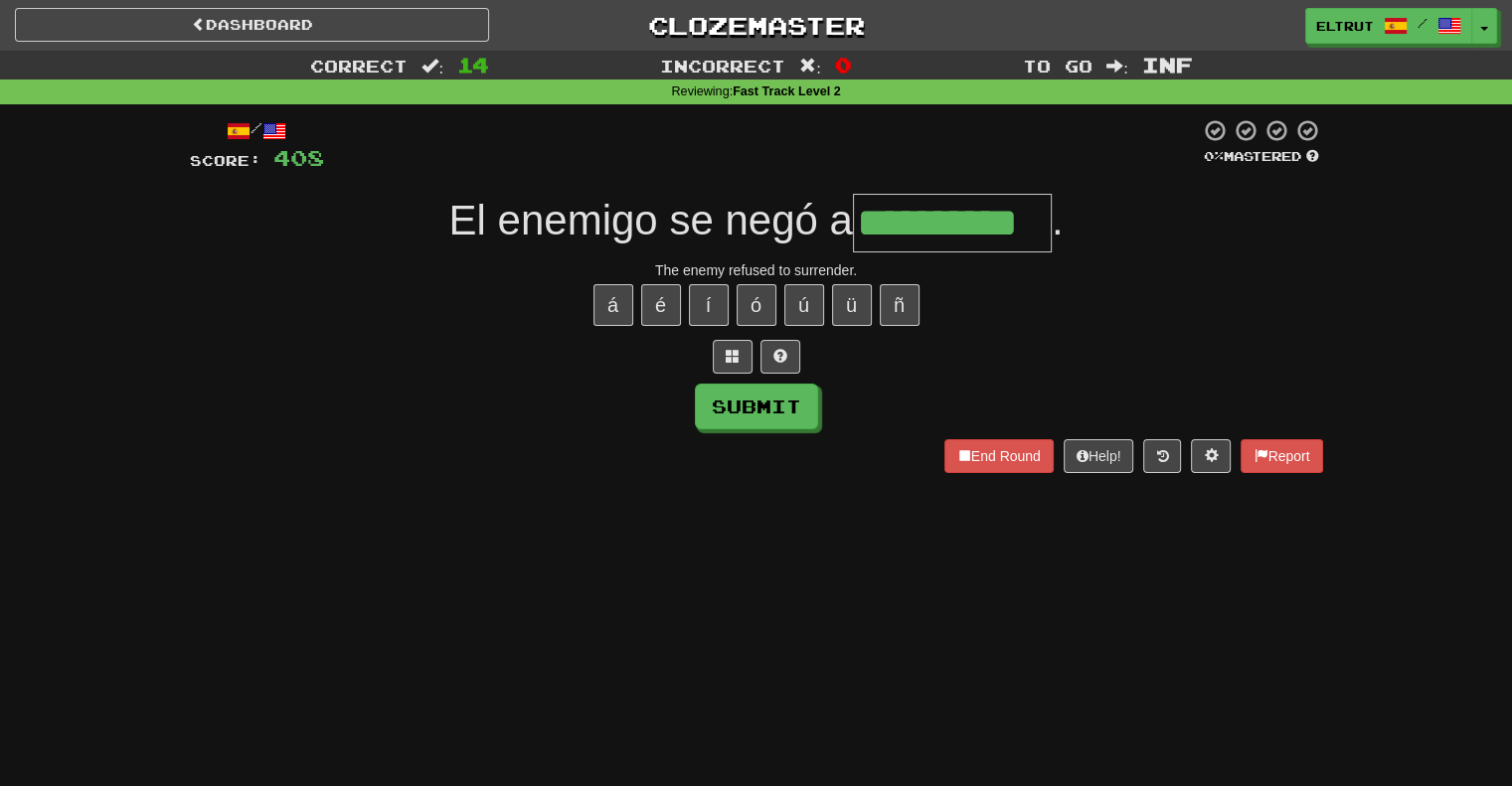 scroll, scrollTop: 0, scrollLeft: 8, axis: horizontal 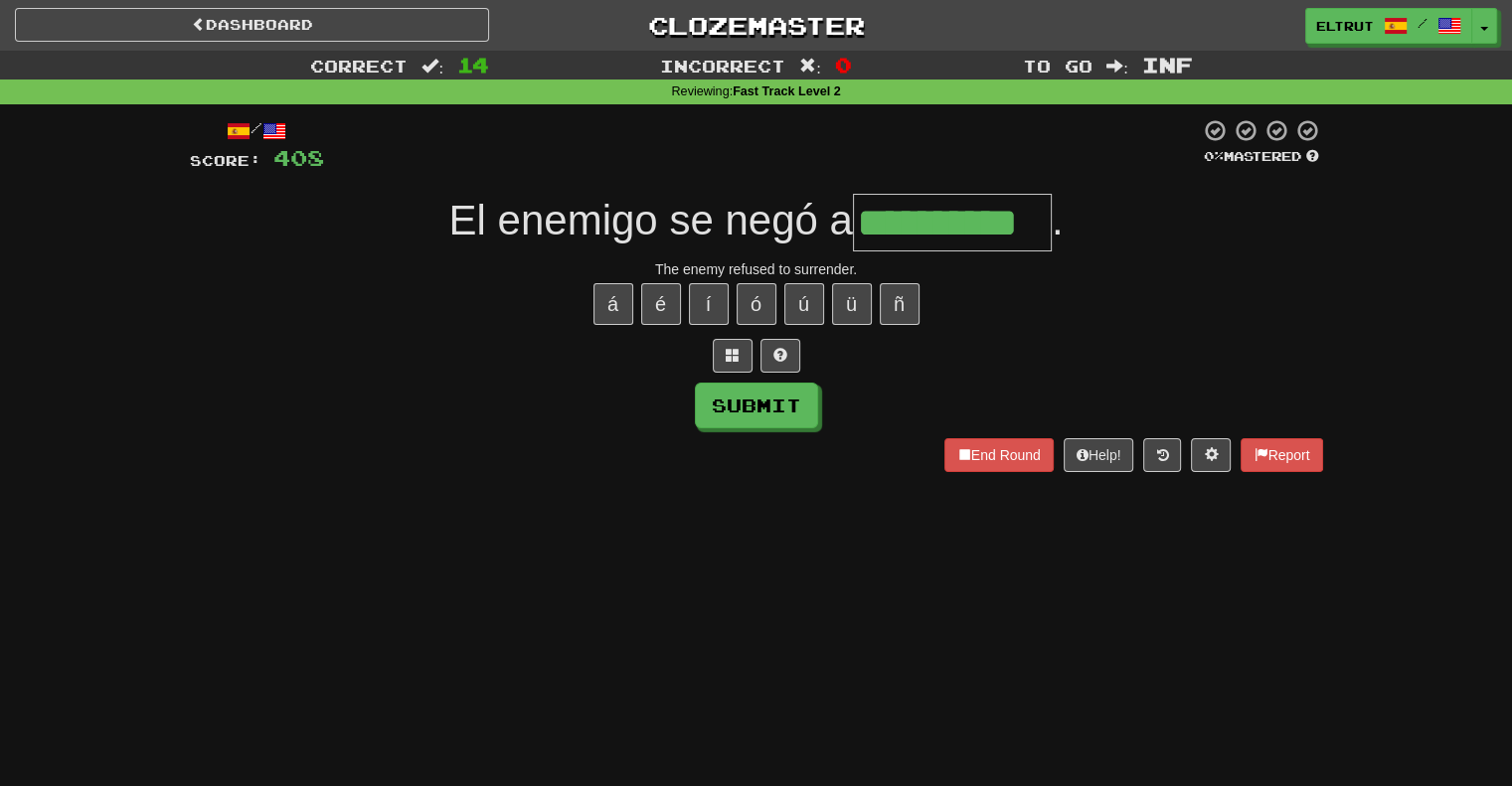 type on "**********" 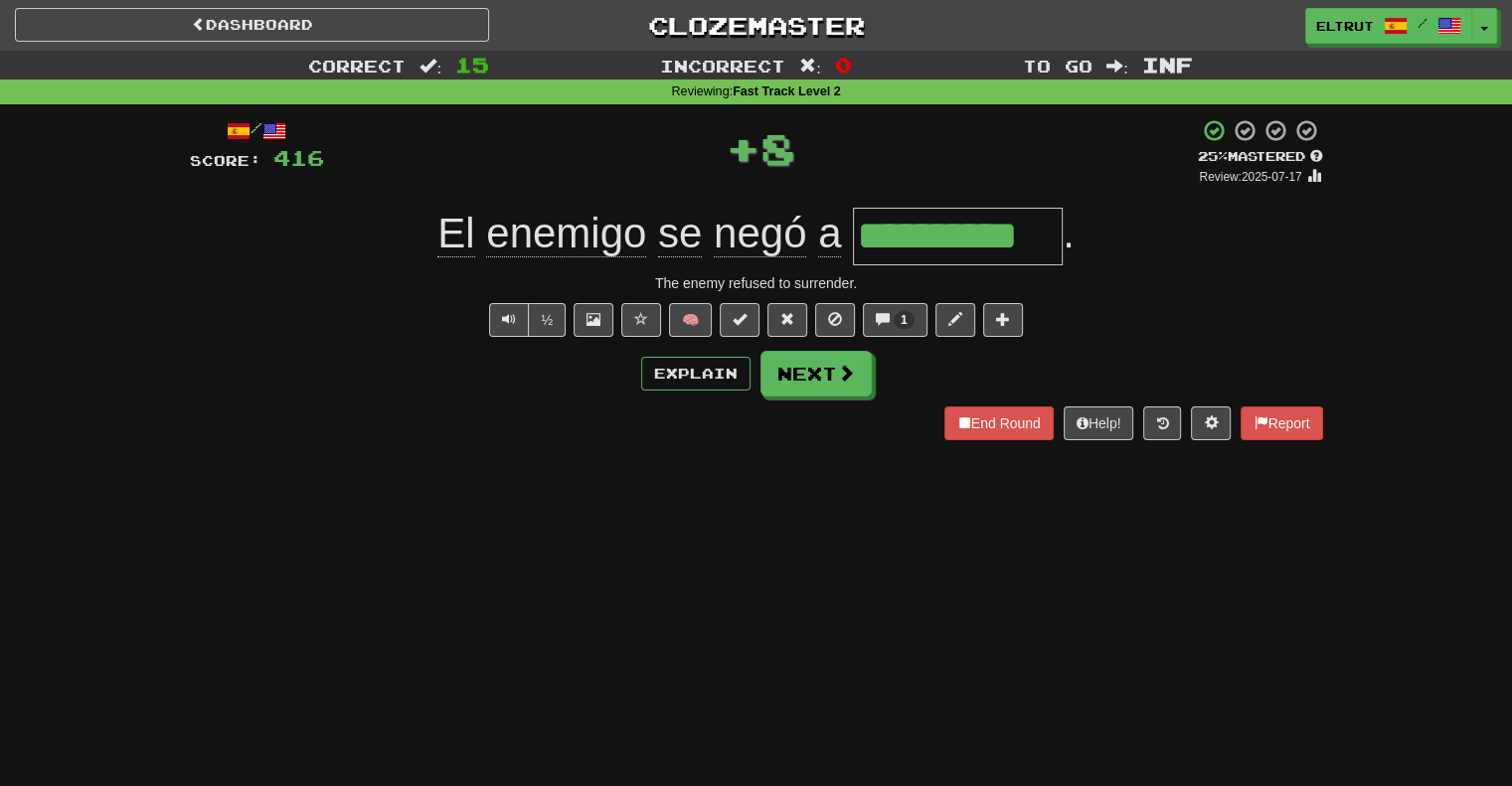 scroll, scrollTop: 0, scrollLeft: 0, axis: both 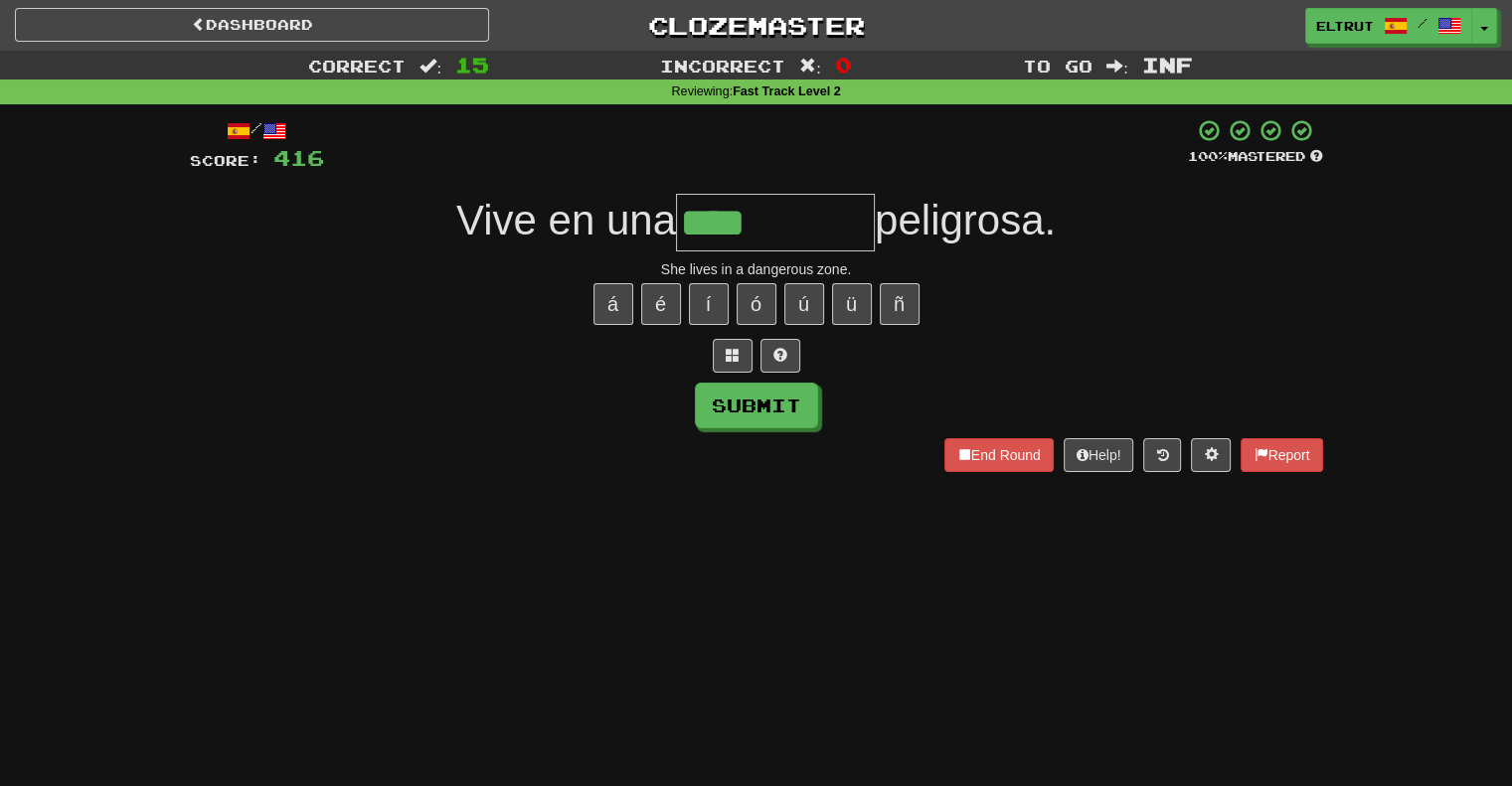 type on "****" 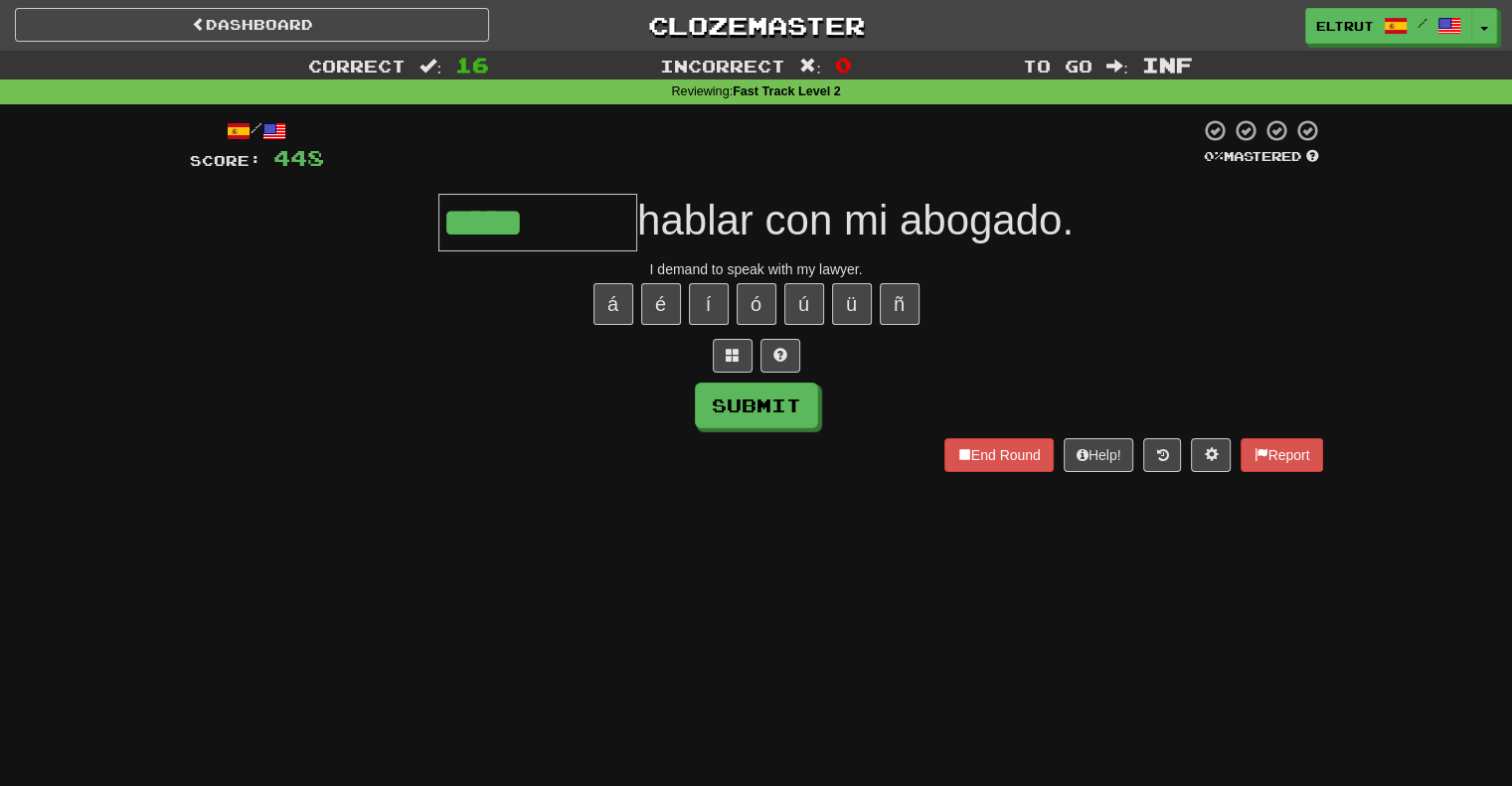 type on "*****" 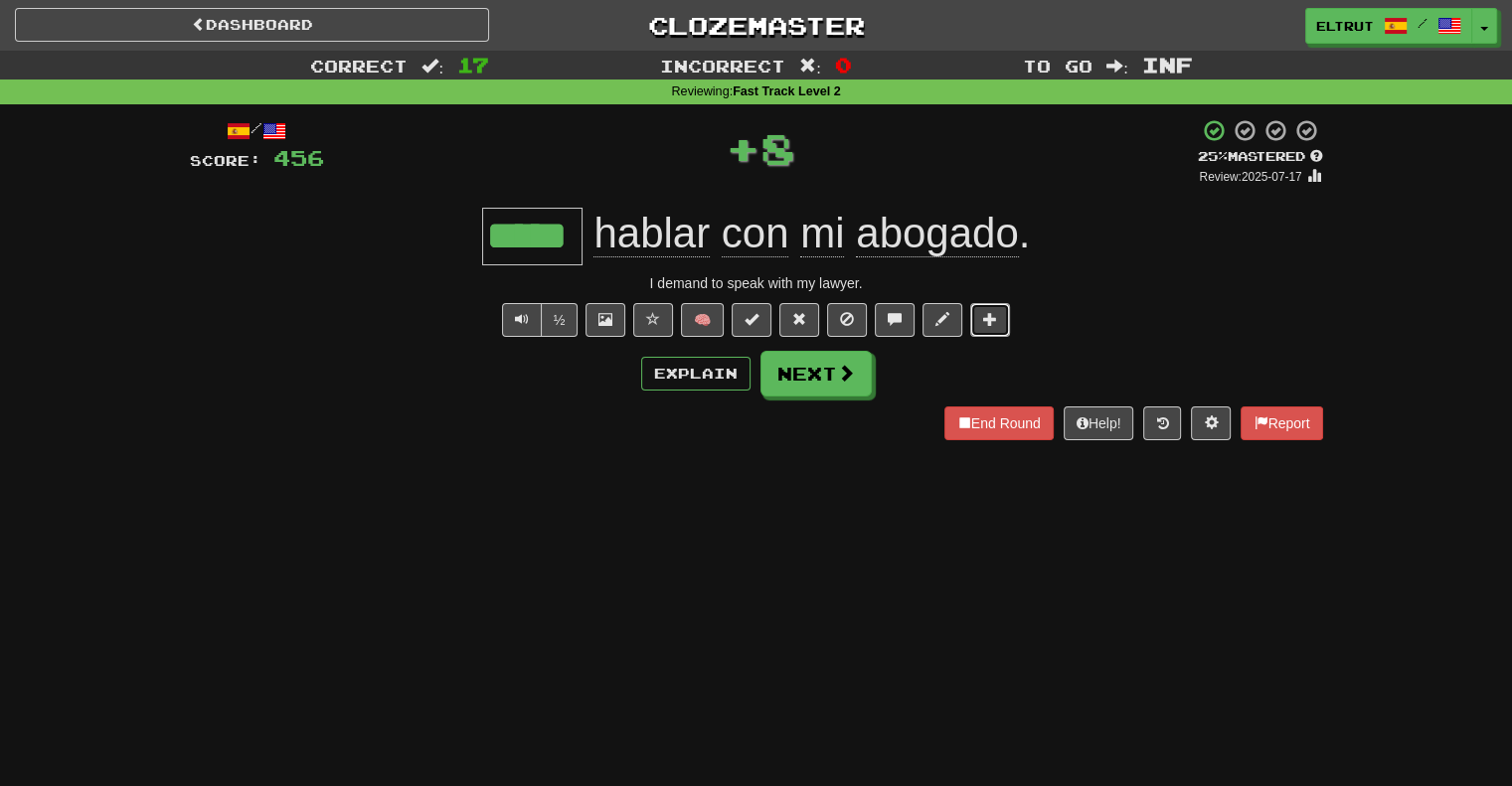 click at bounding box center (990, 319) 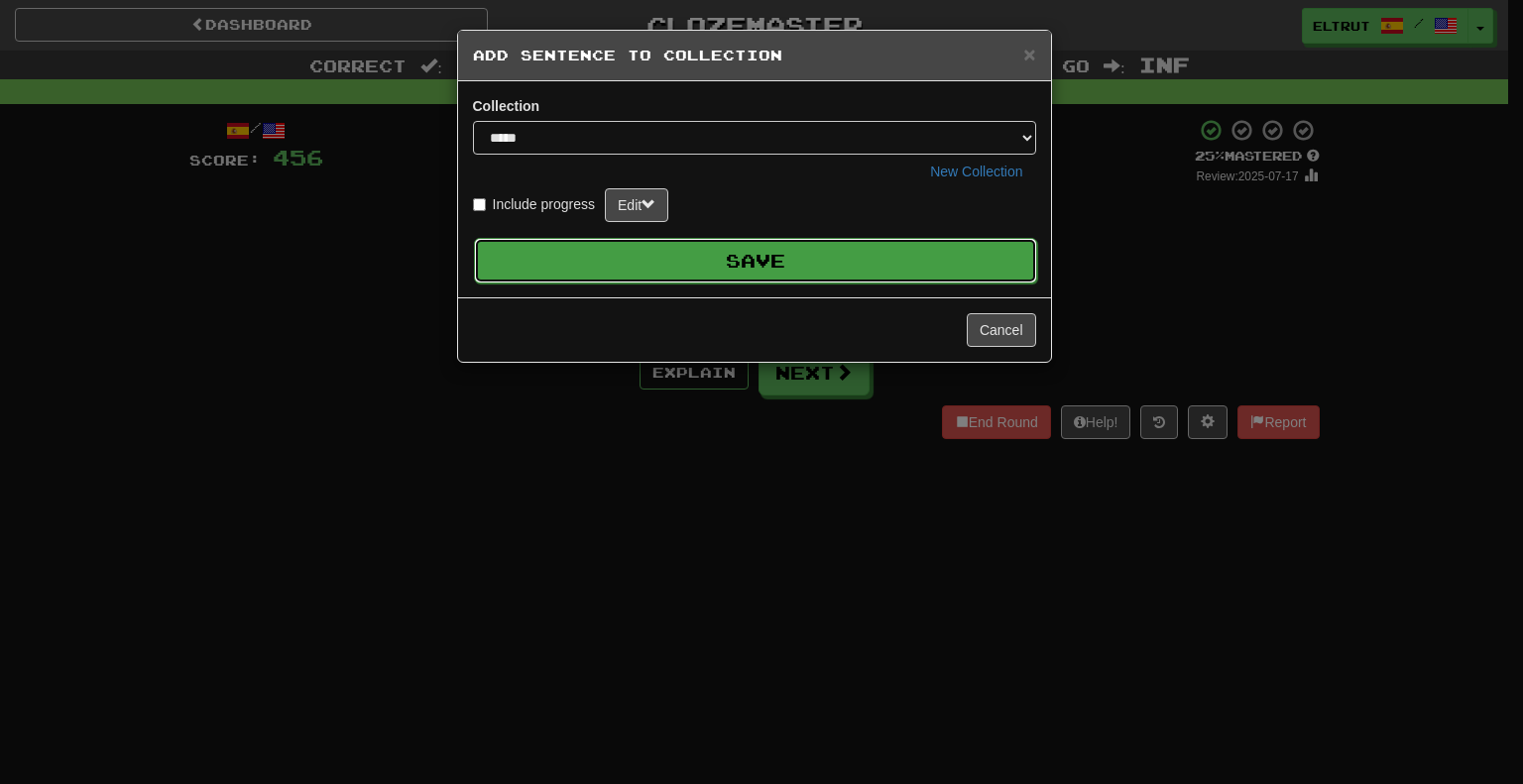 click on "Save" at bounding box center [756, 261] 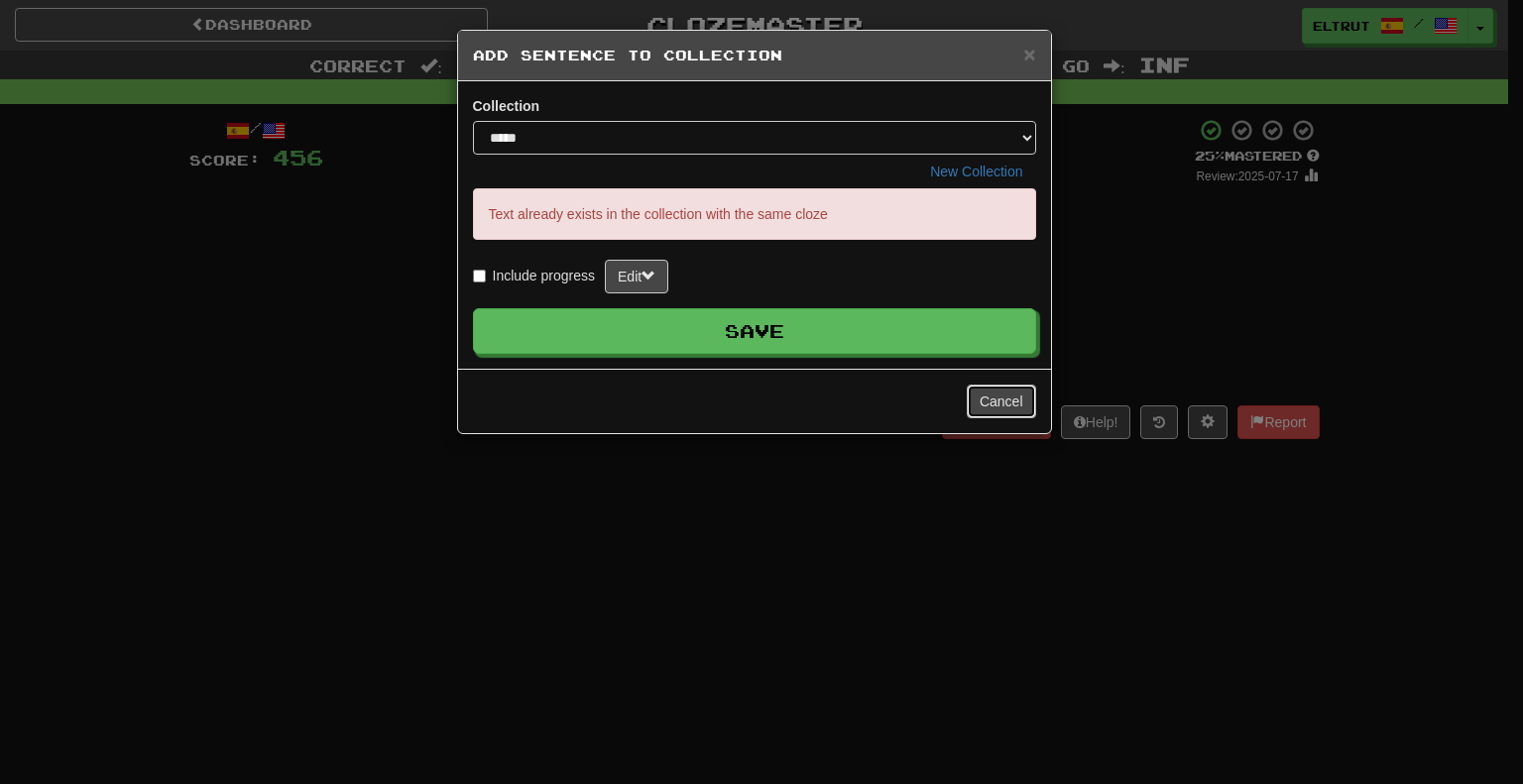 click on "Cancel" at bounding box center [1001, 401] 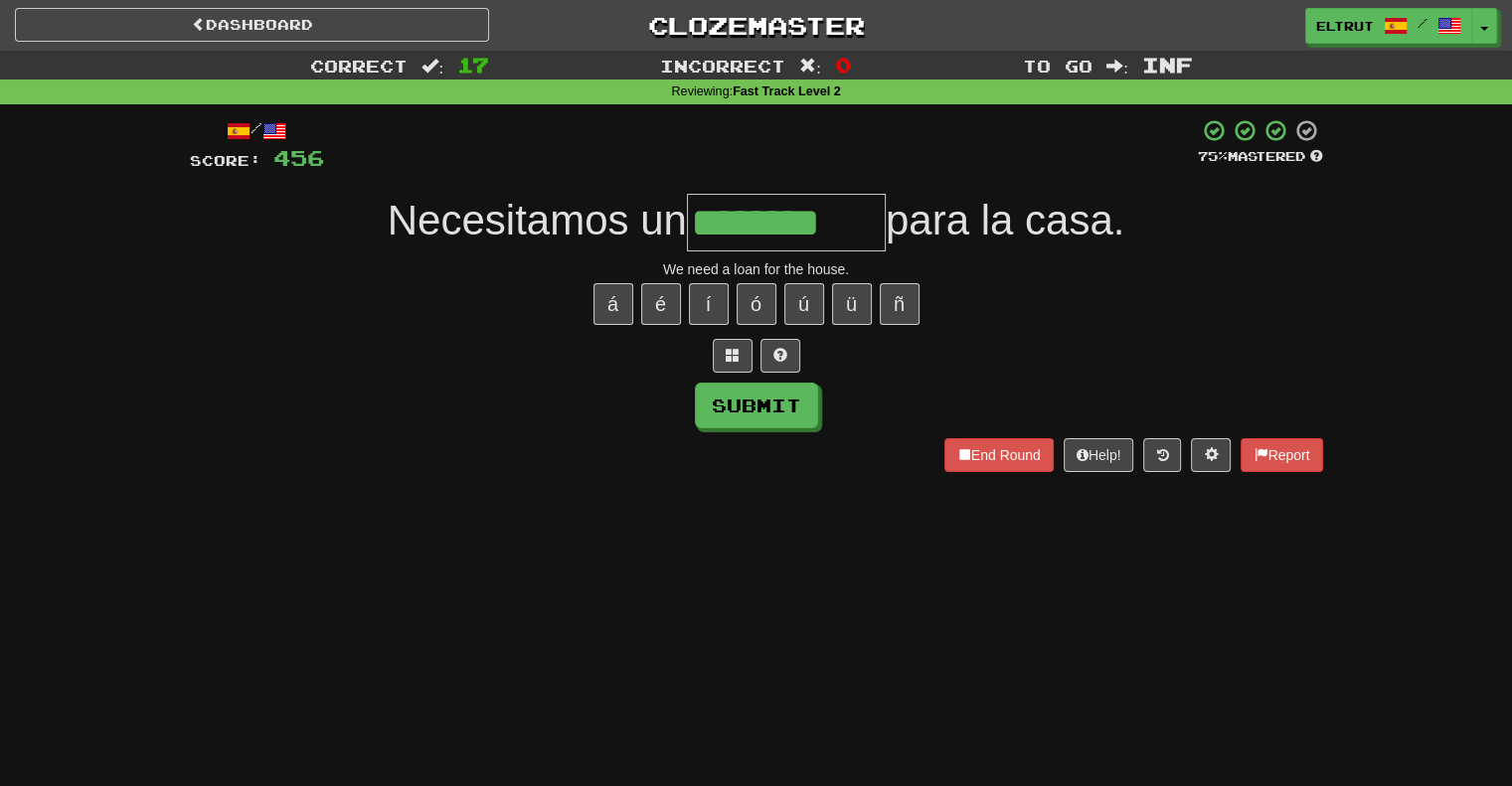 type on "********" 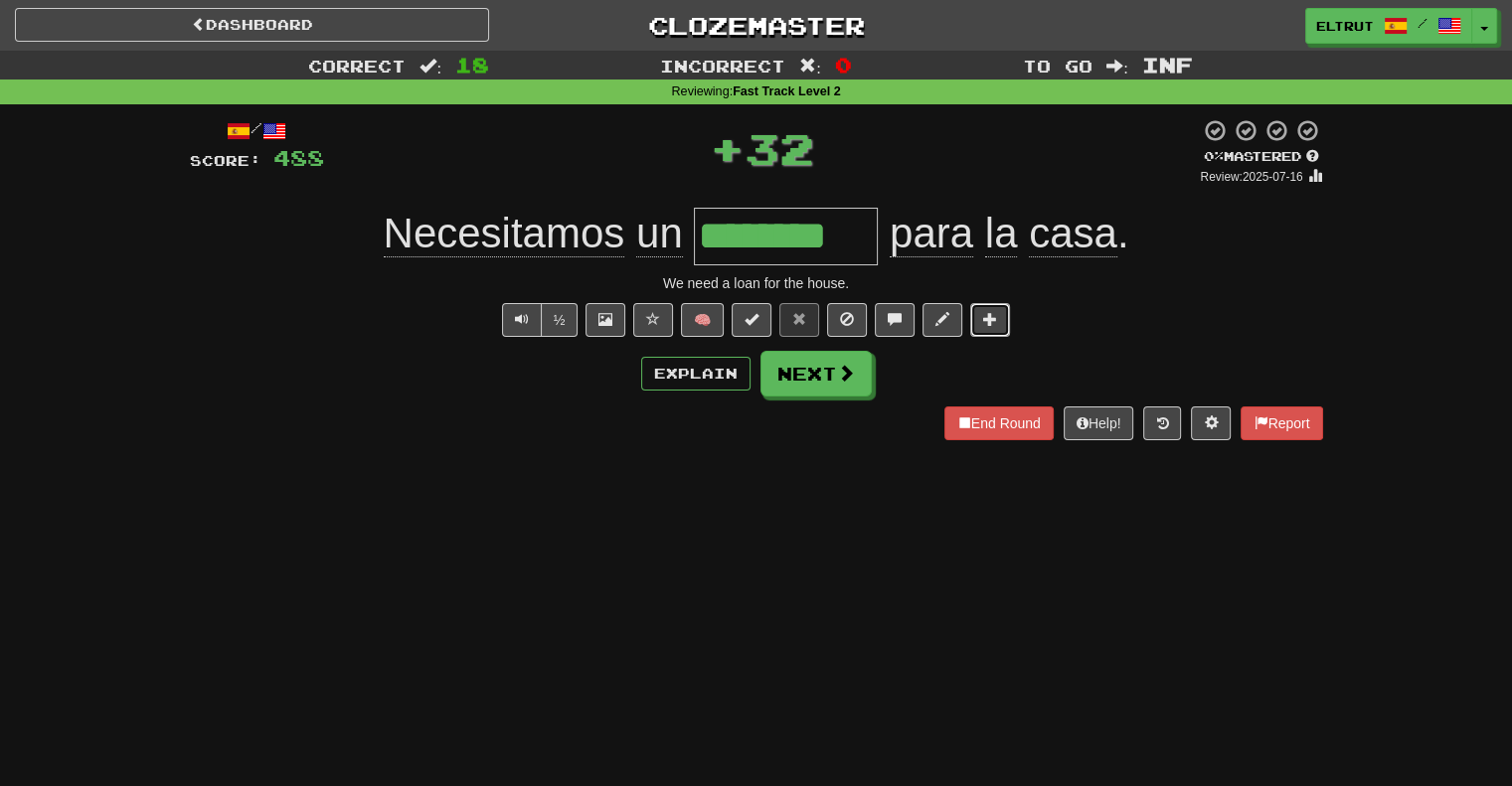 click at bounding box center (990, 319) 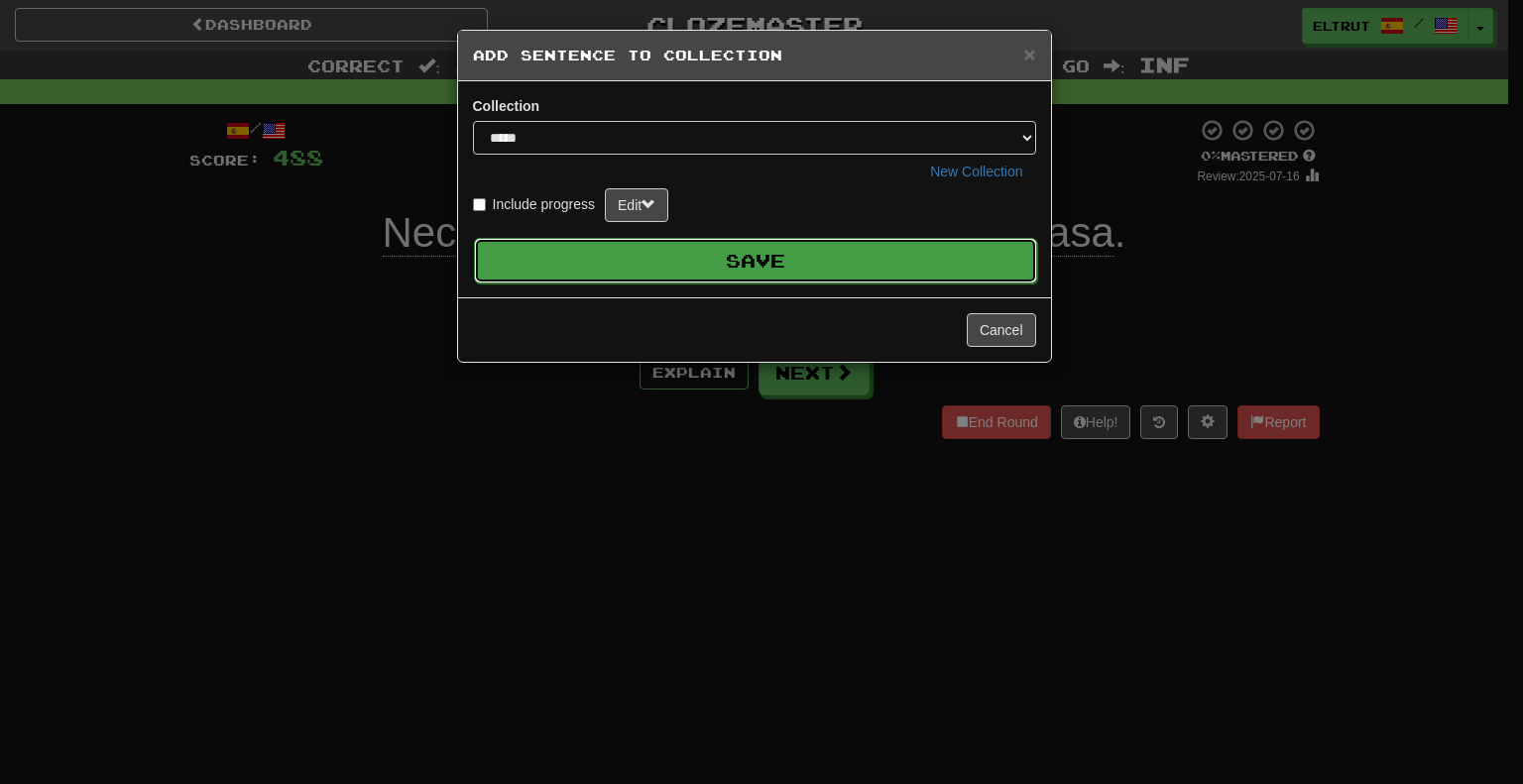 click on "Save" at bounding box center [756, 261] 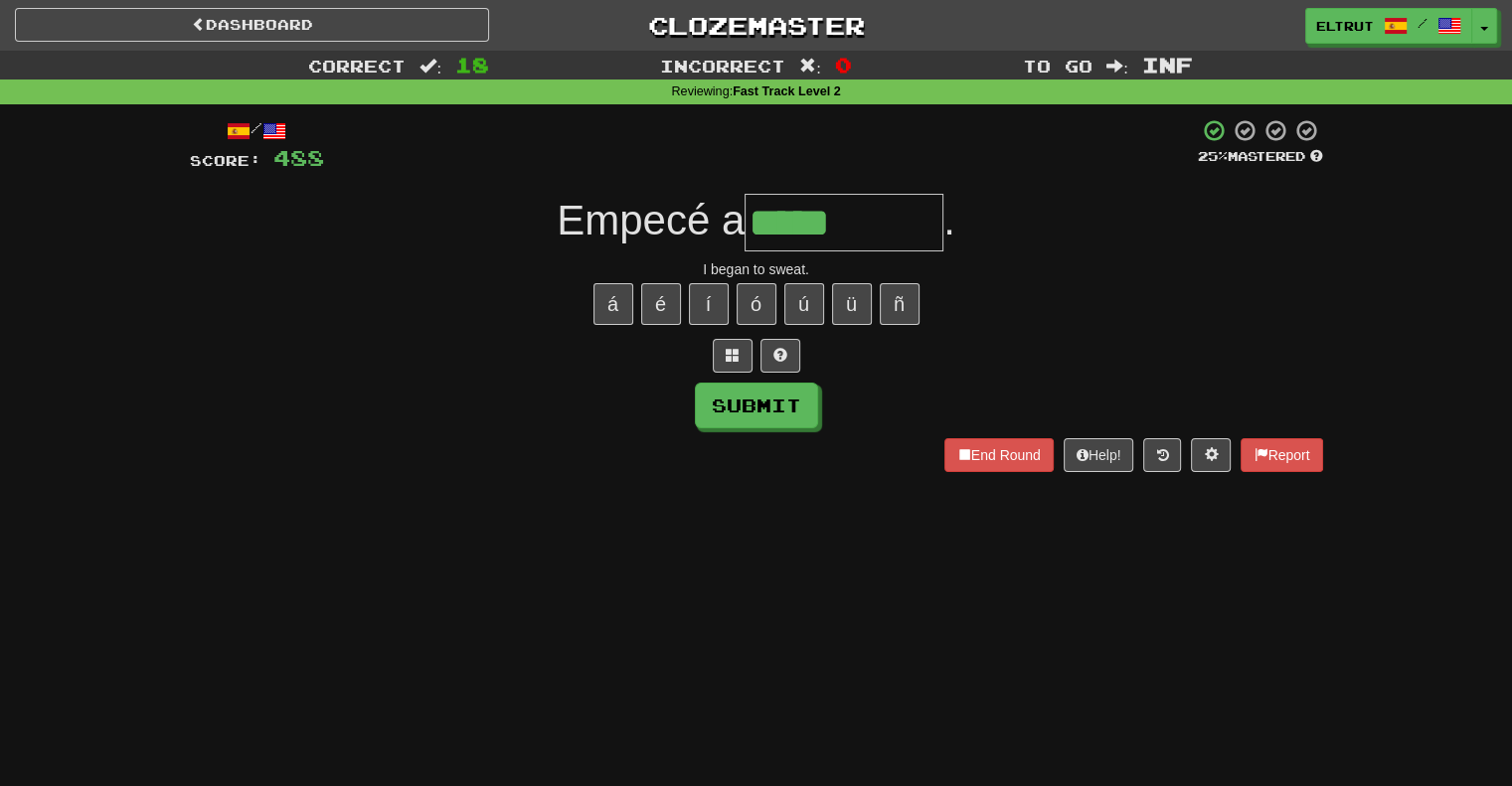 type on "*****" 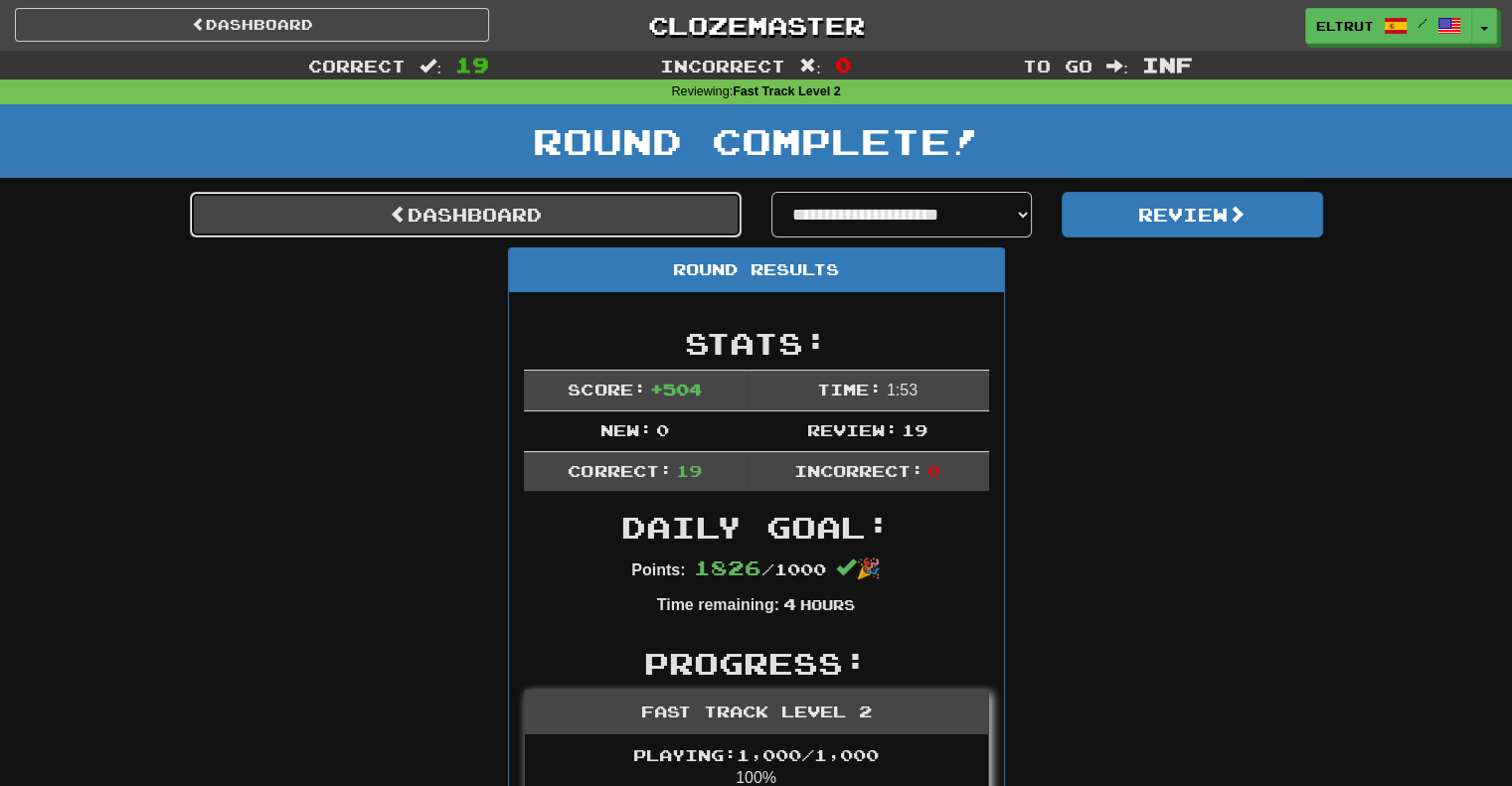 click on "Dashboard" at bounding box center (465, 215) 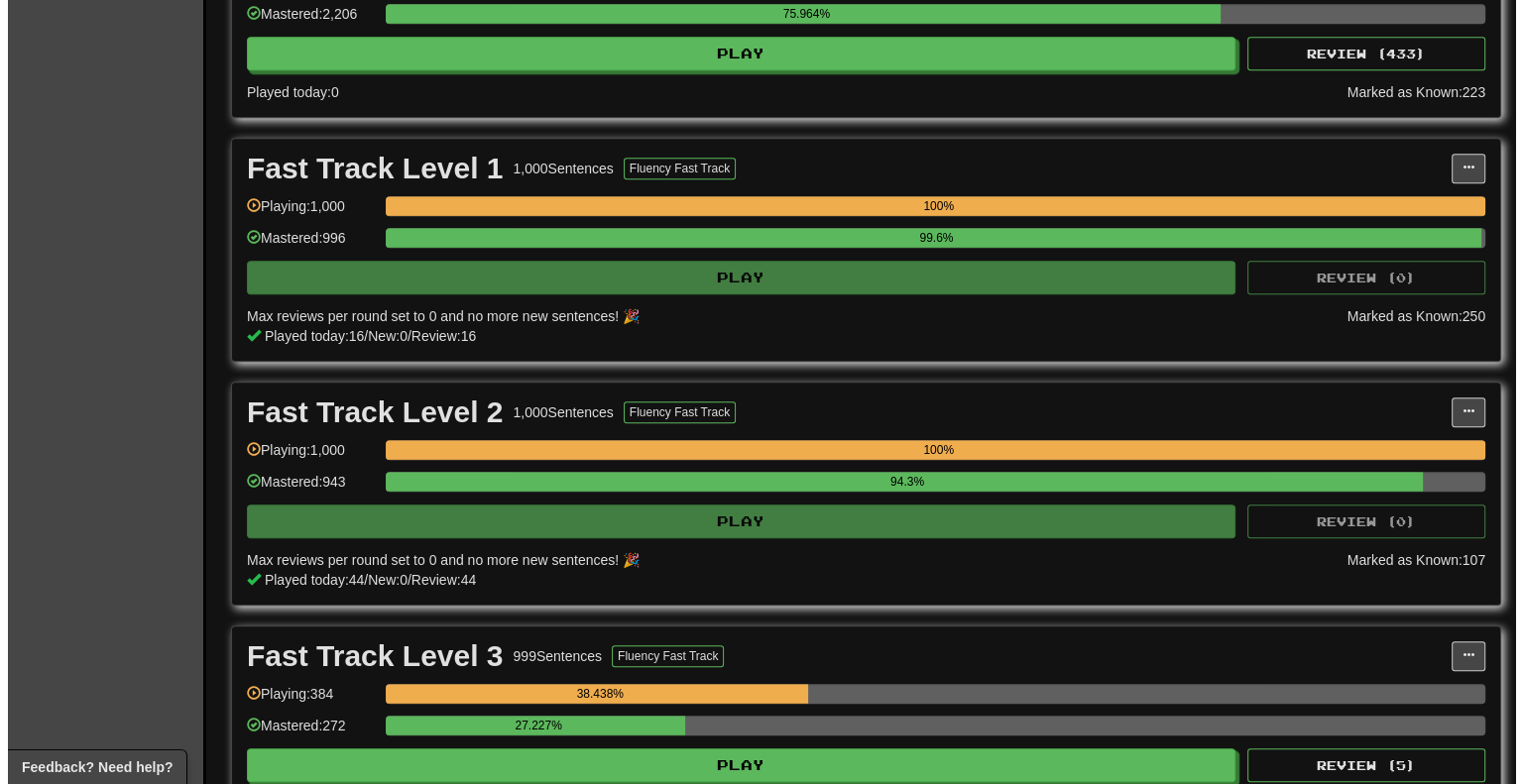 scroll, scrollTop: 1189, scrollLeft: 0, axis: vertical 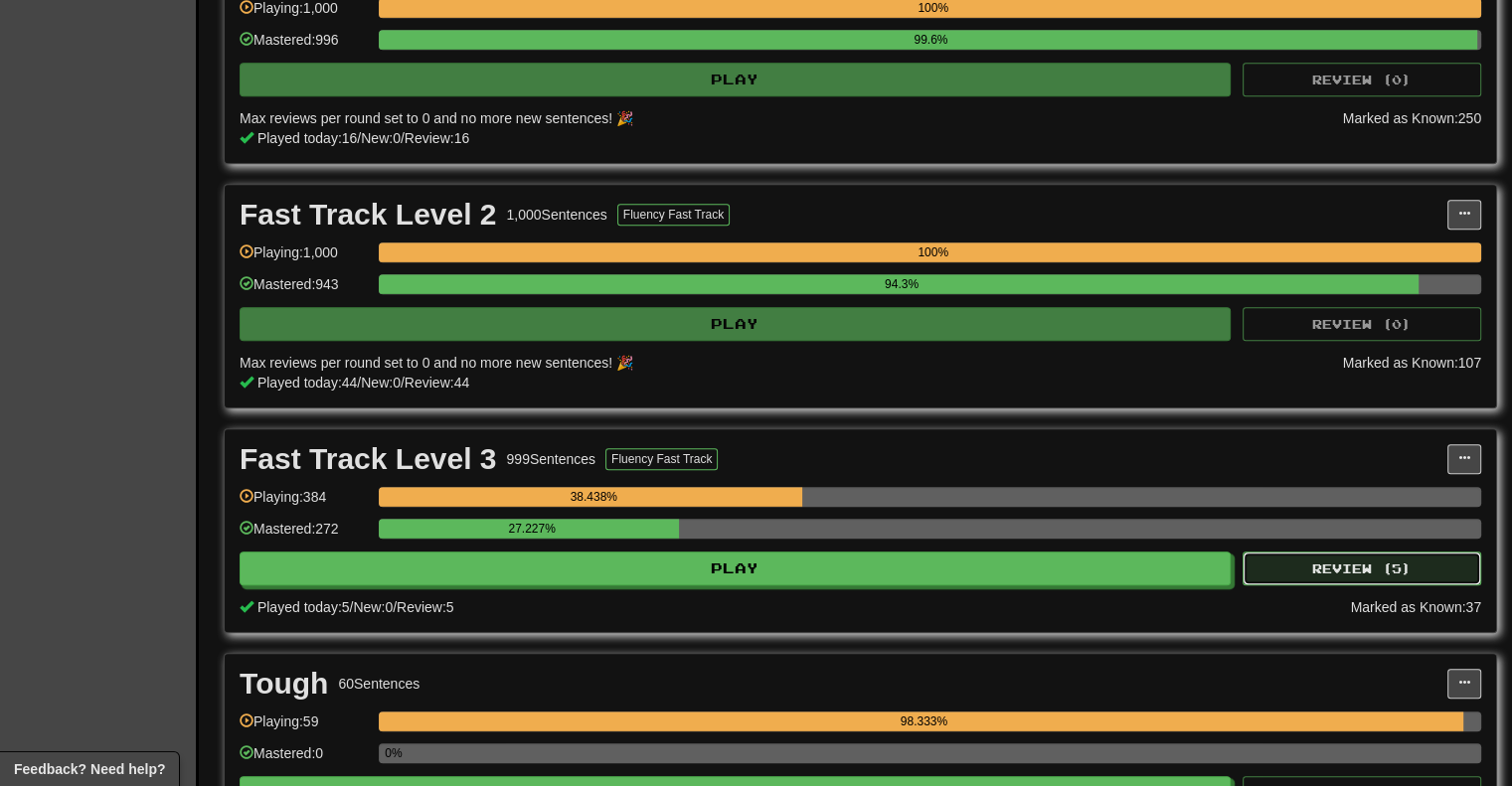 click on "Review ( 5 )" at bounding box center (1362, 568) 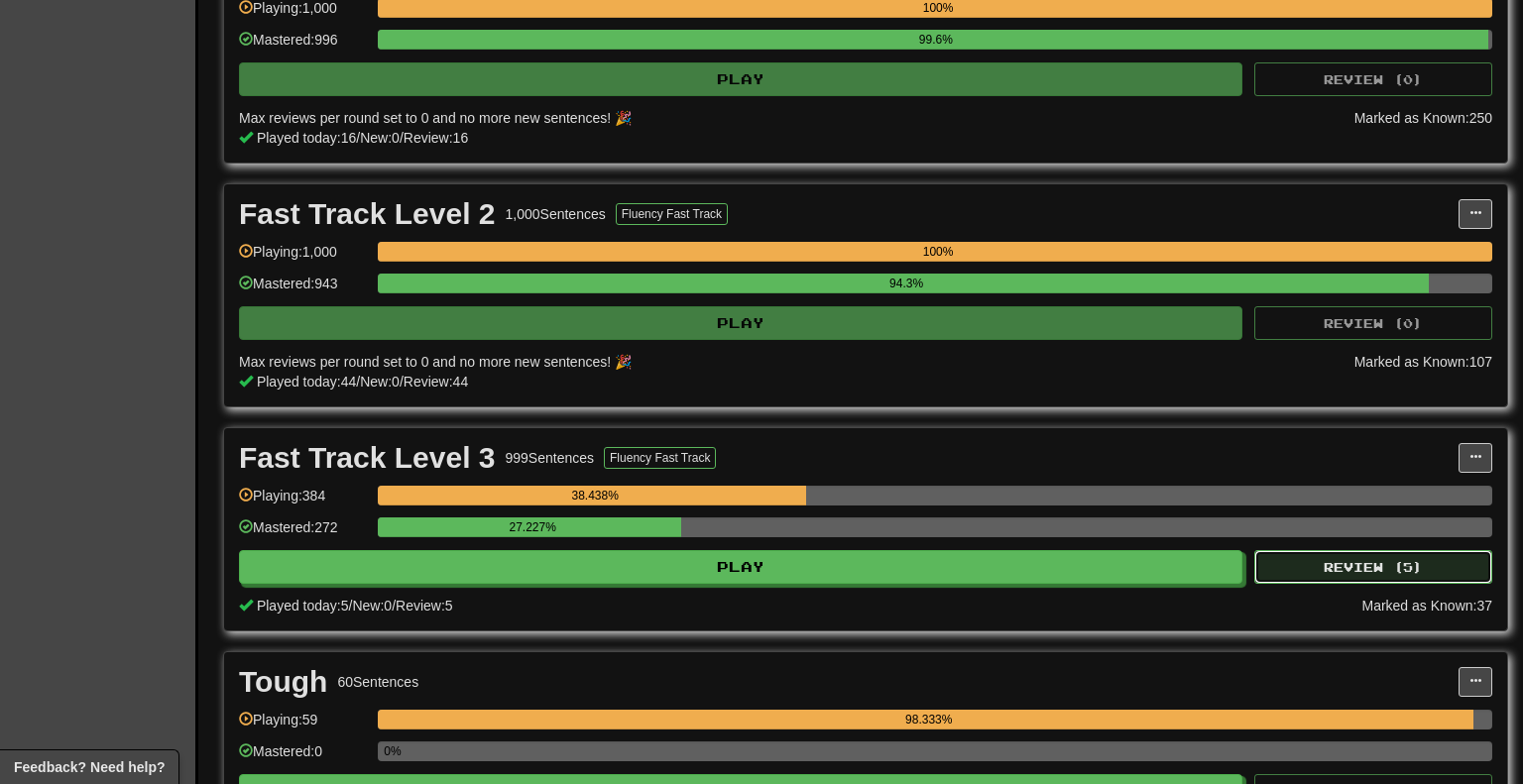 select on "********" 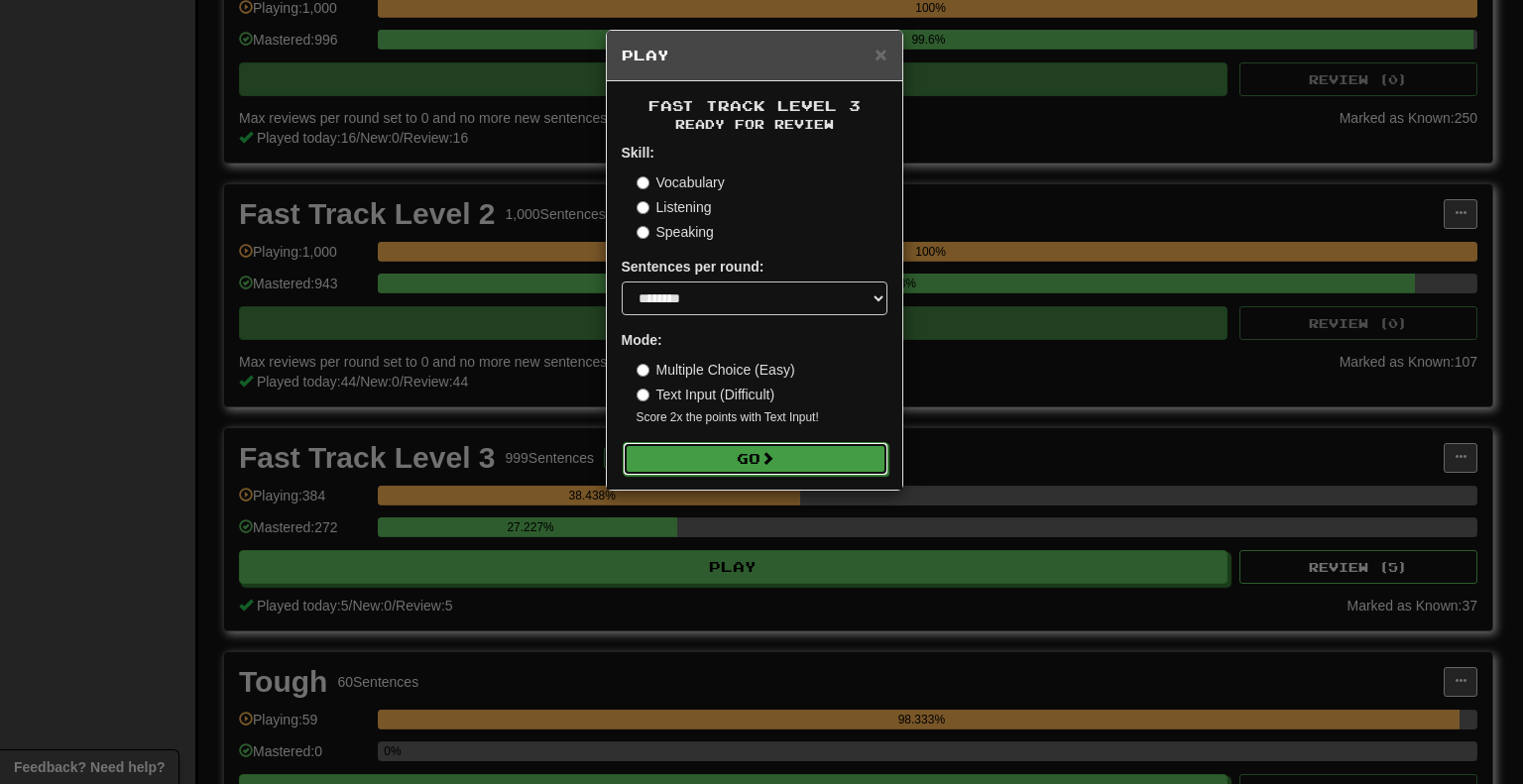 click on "Go" at bounding box center [756, 459] 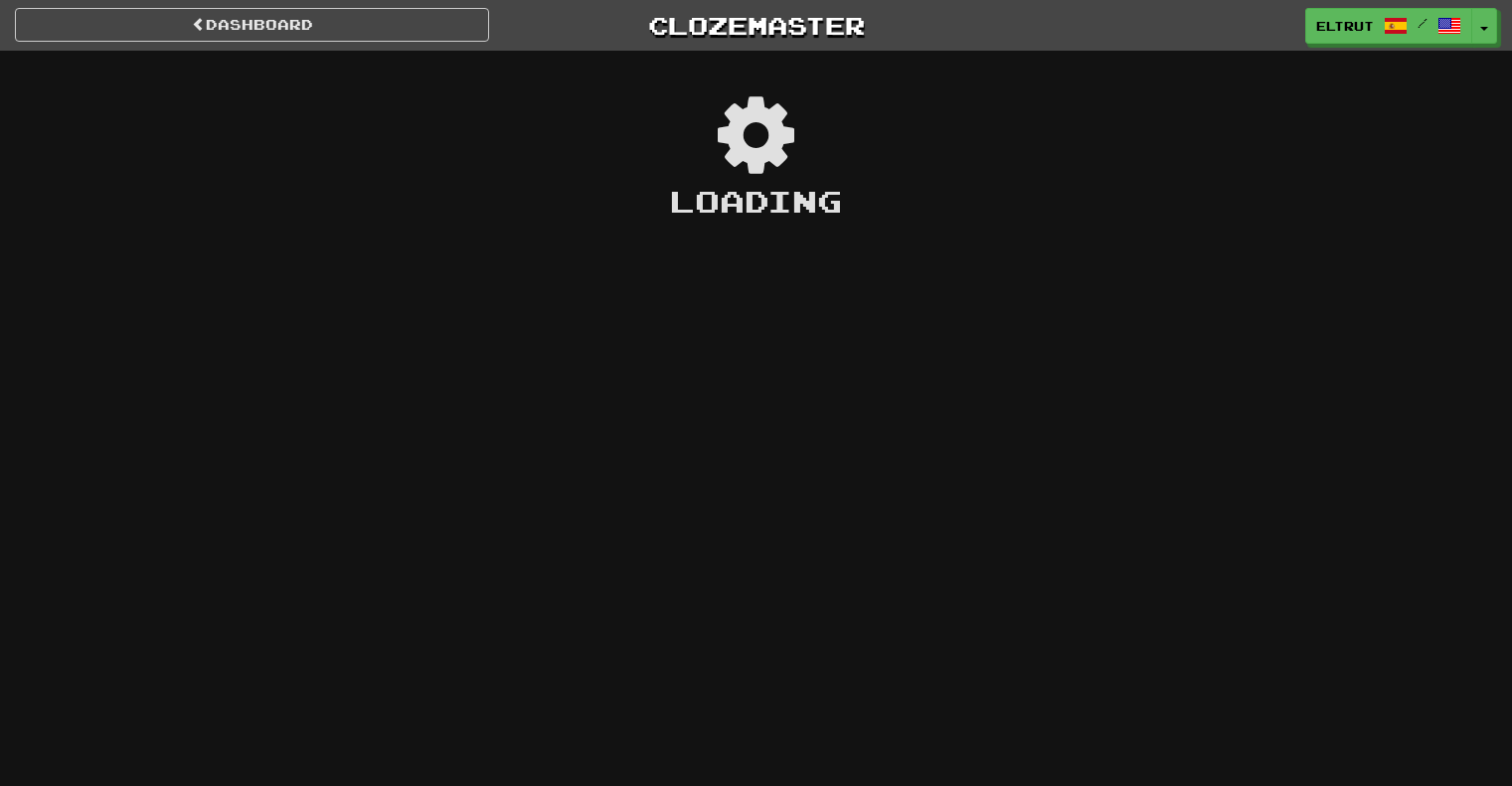 scroll, scrollTop: 0, scrollLeft: 0, axis: both 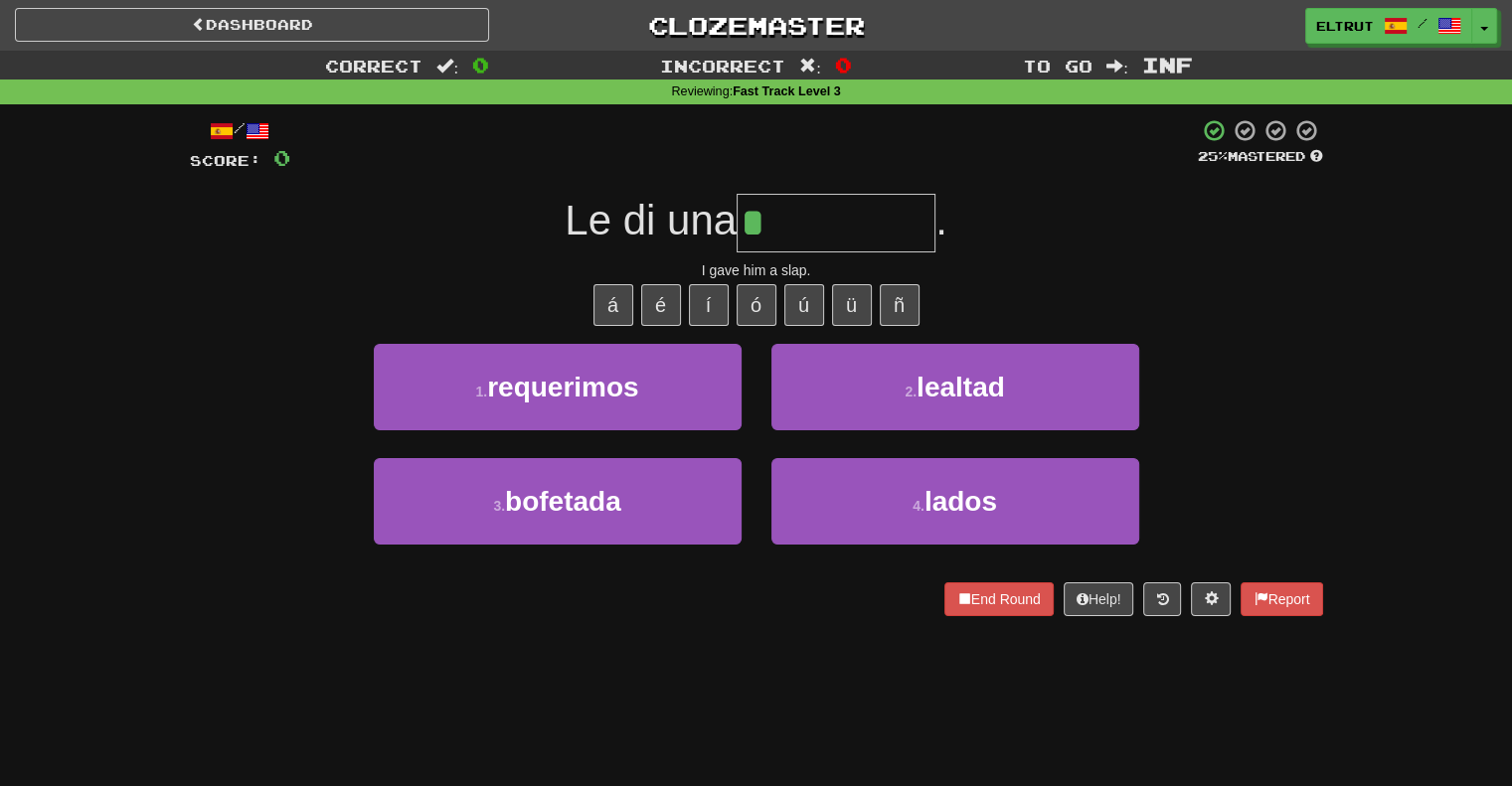 type on "********" 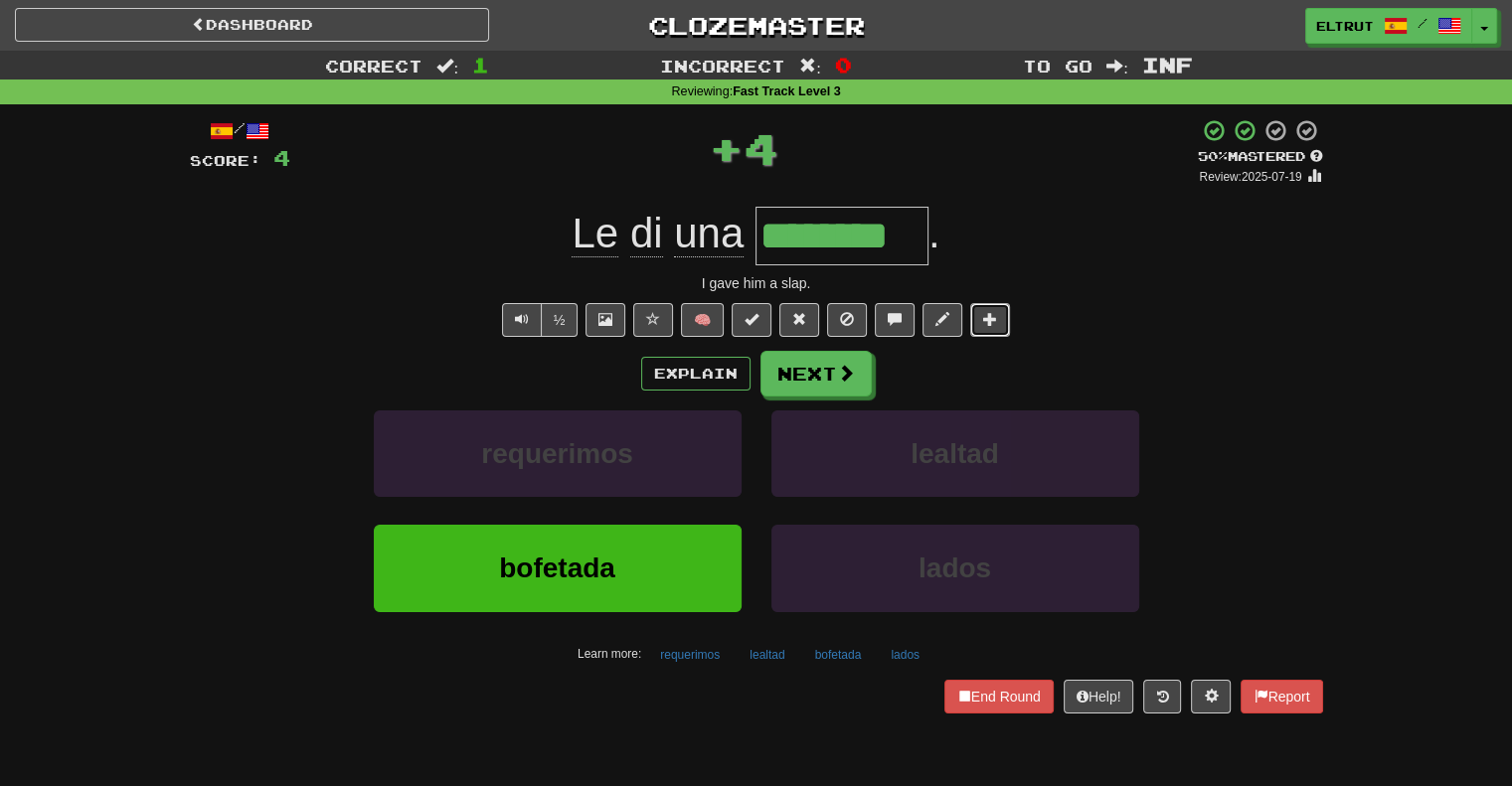 click at bounding box center (990, 319) 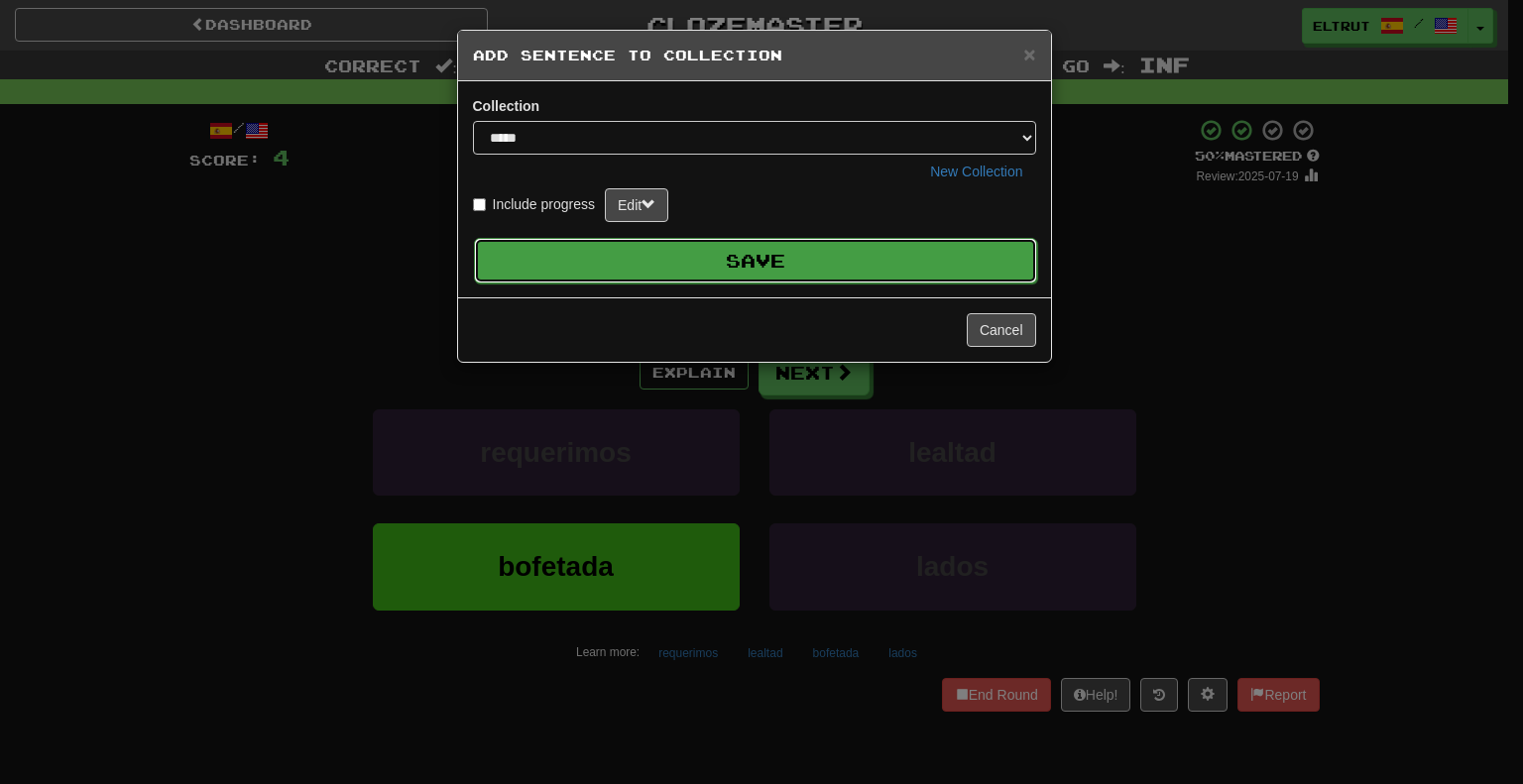 click on "Save" at bounding box center (756, 261) 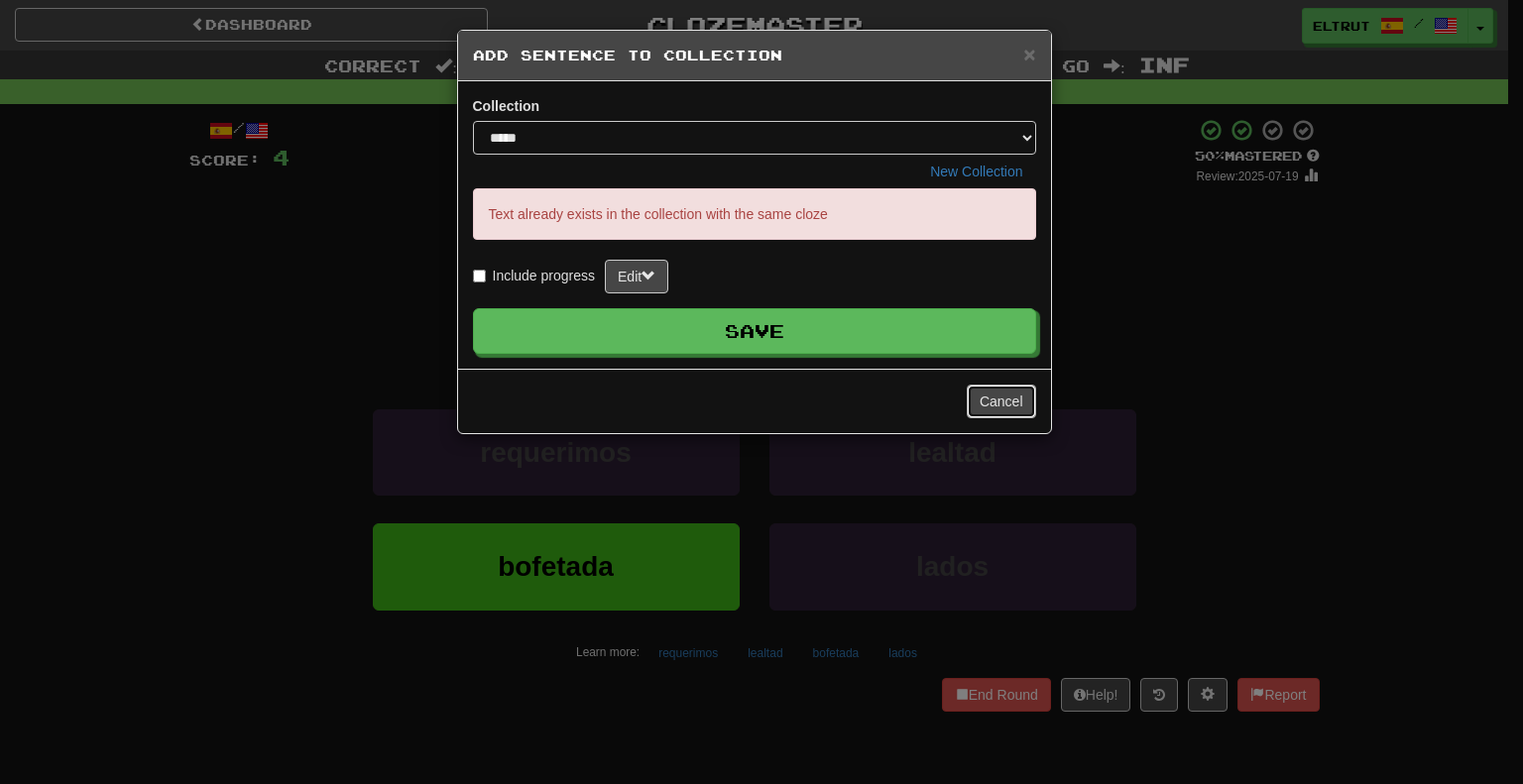 click on "Cancel" at bounding box center (1001, 401) 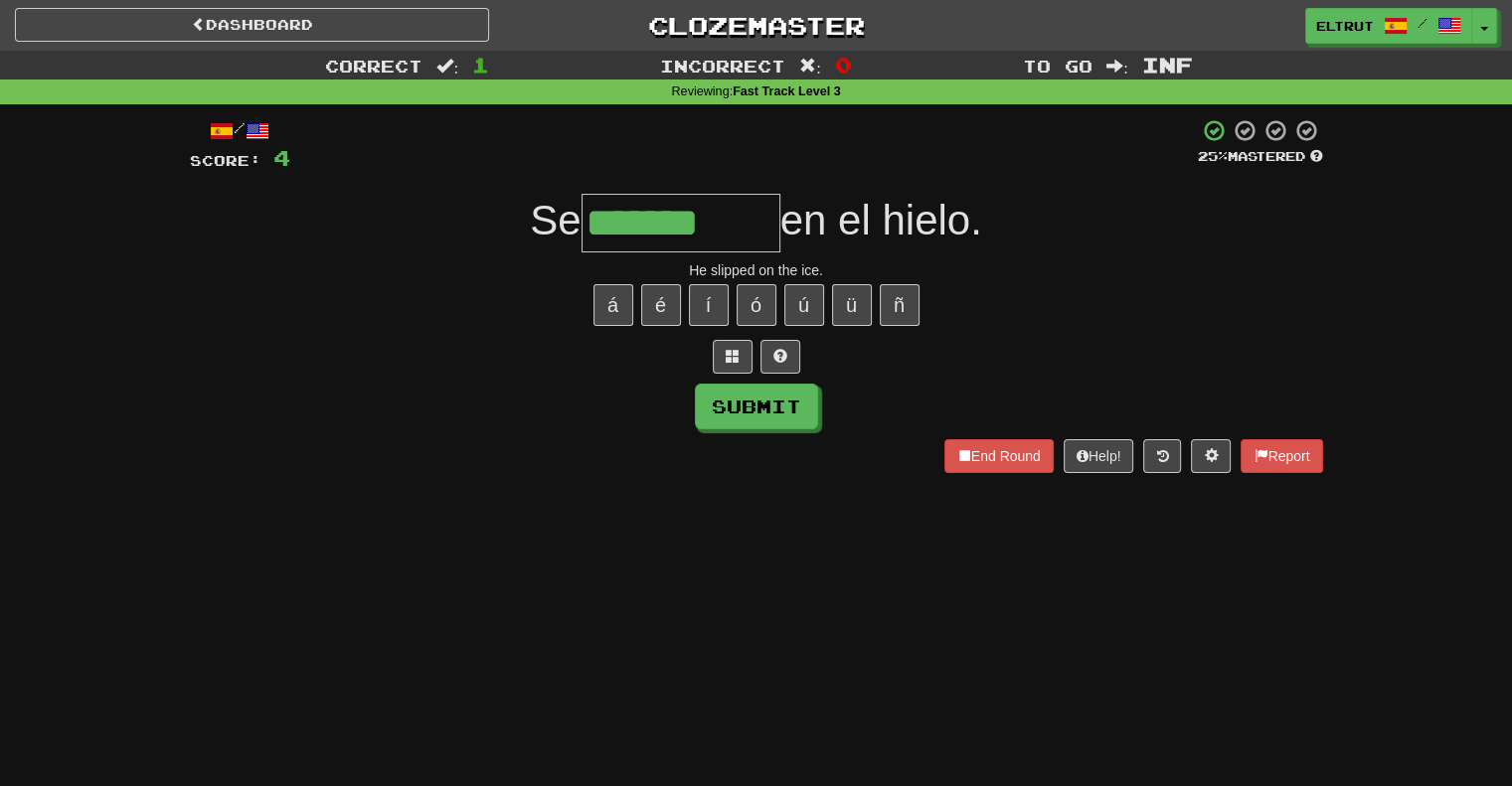 type on "*******" 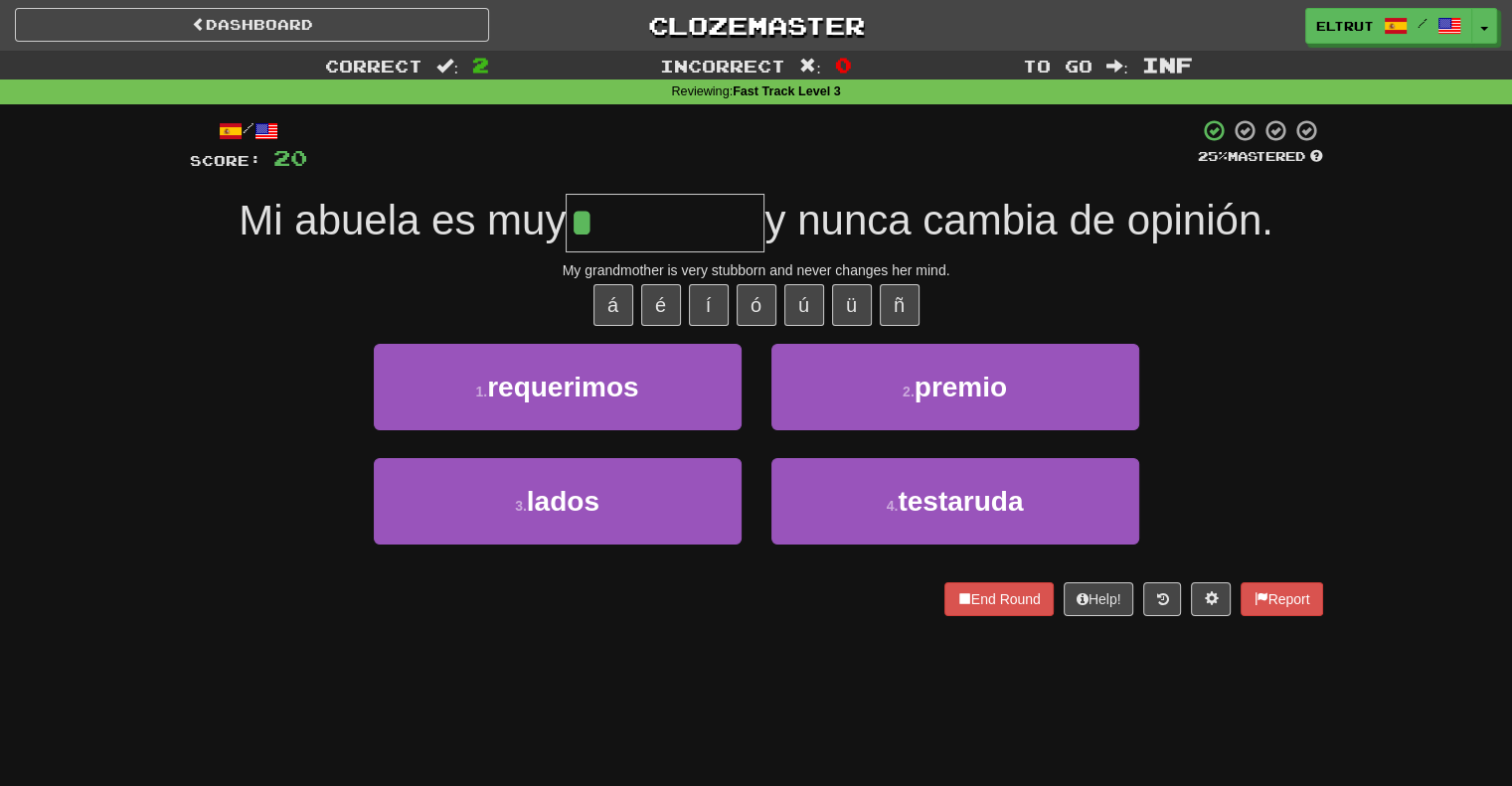 type on "*********" 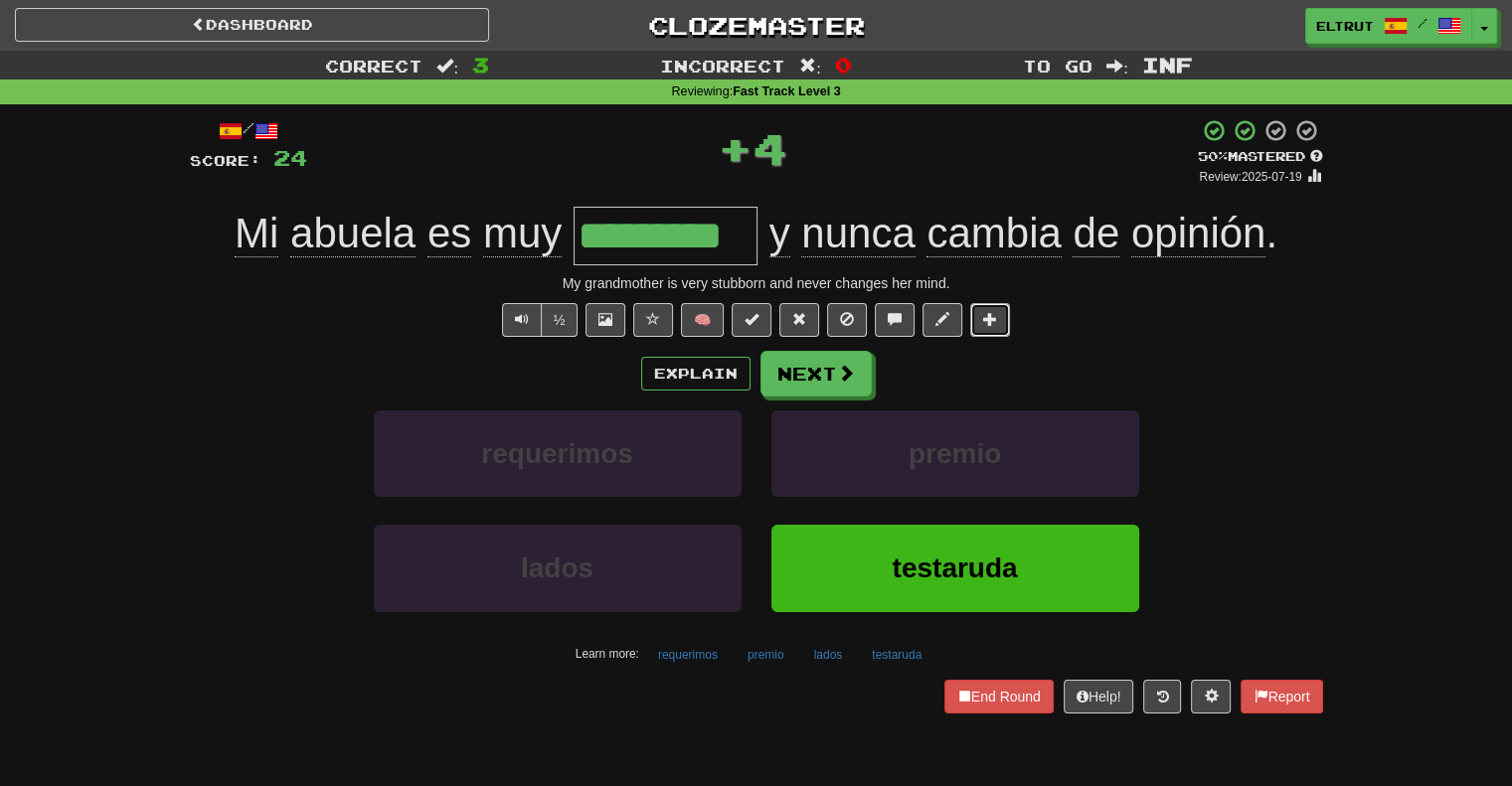 click at bounding box center (990, 320) 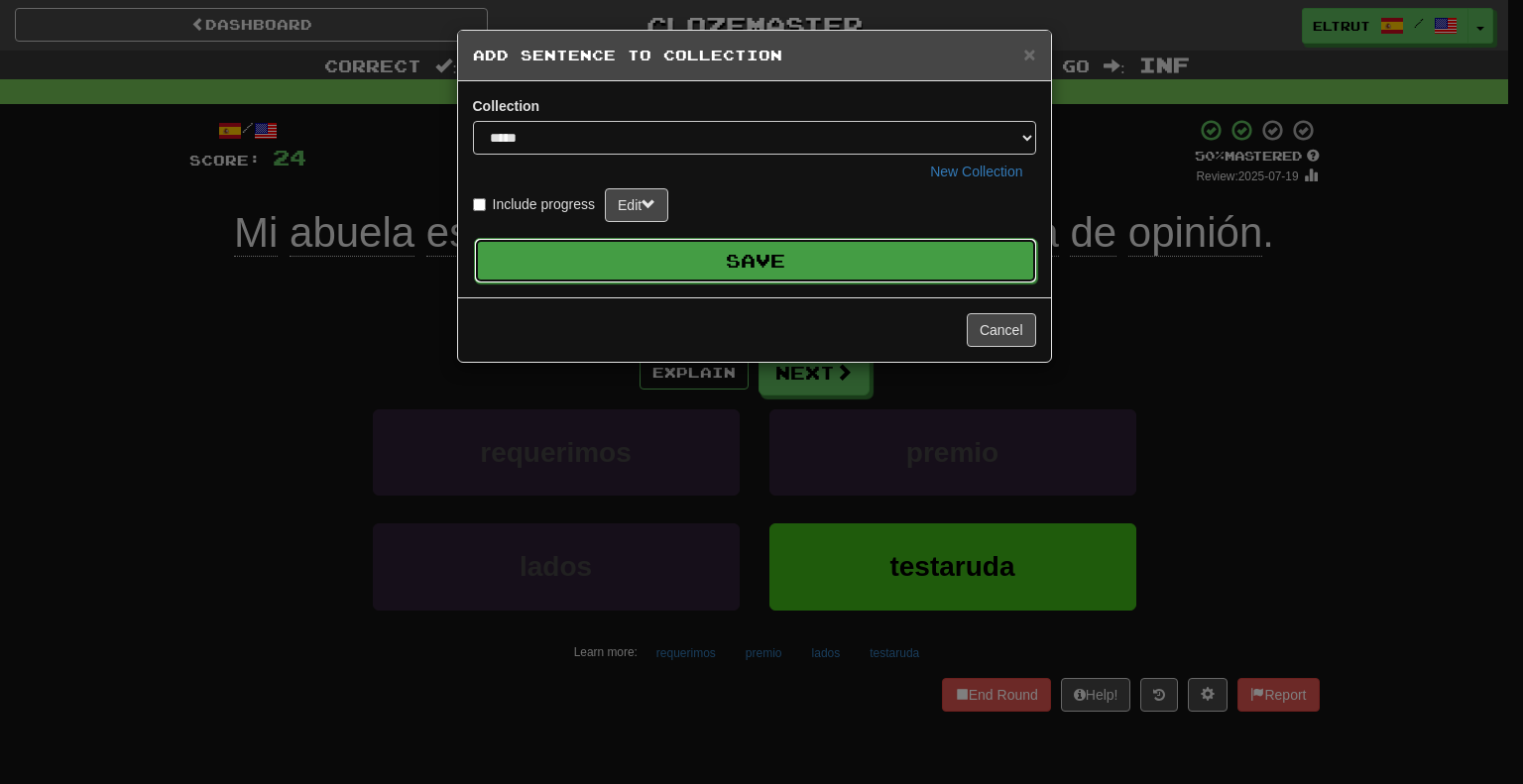 click on "Save" at bounding box center [756, 261] 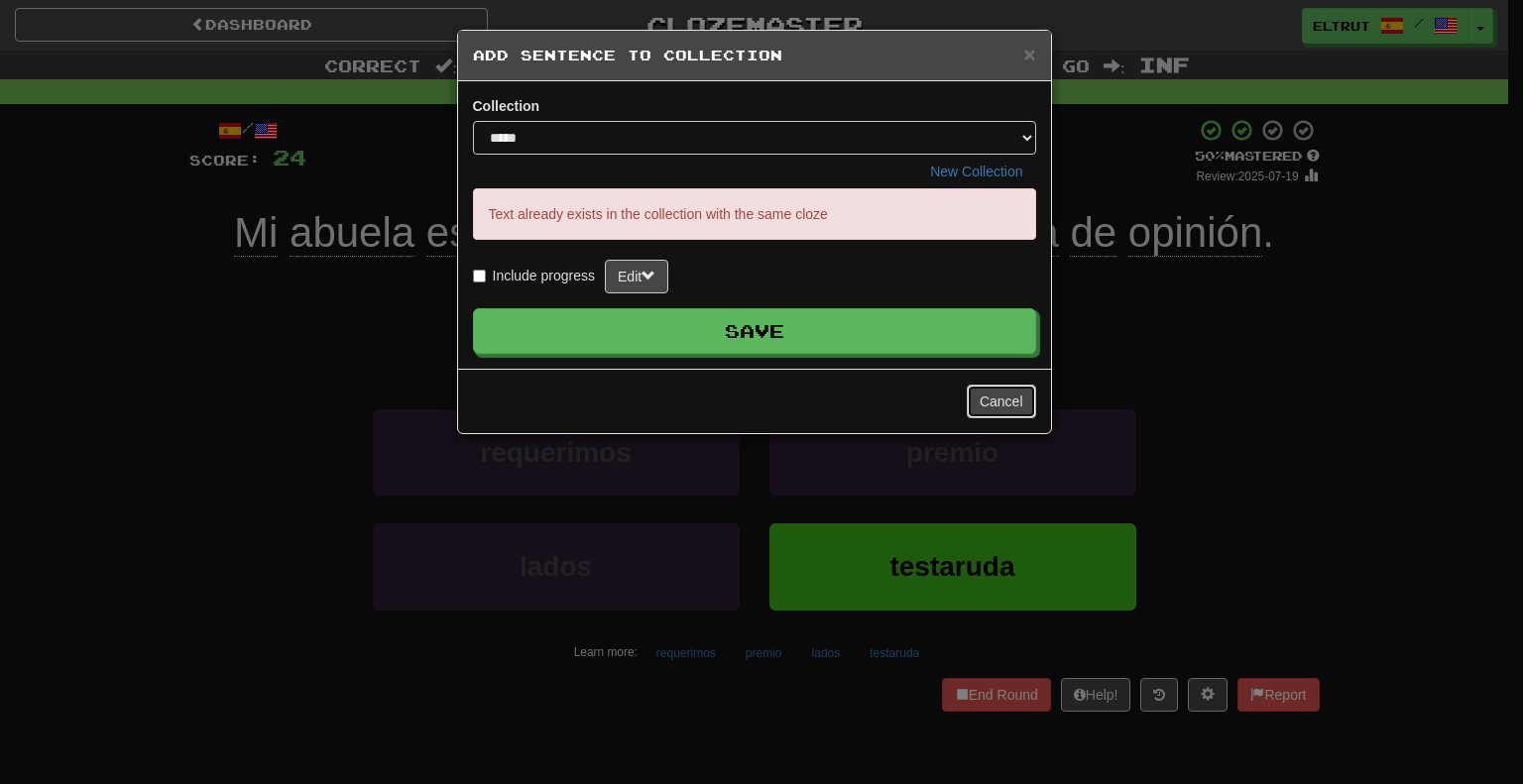 click on "Cancel" at bounding box center [1001, 401] 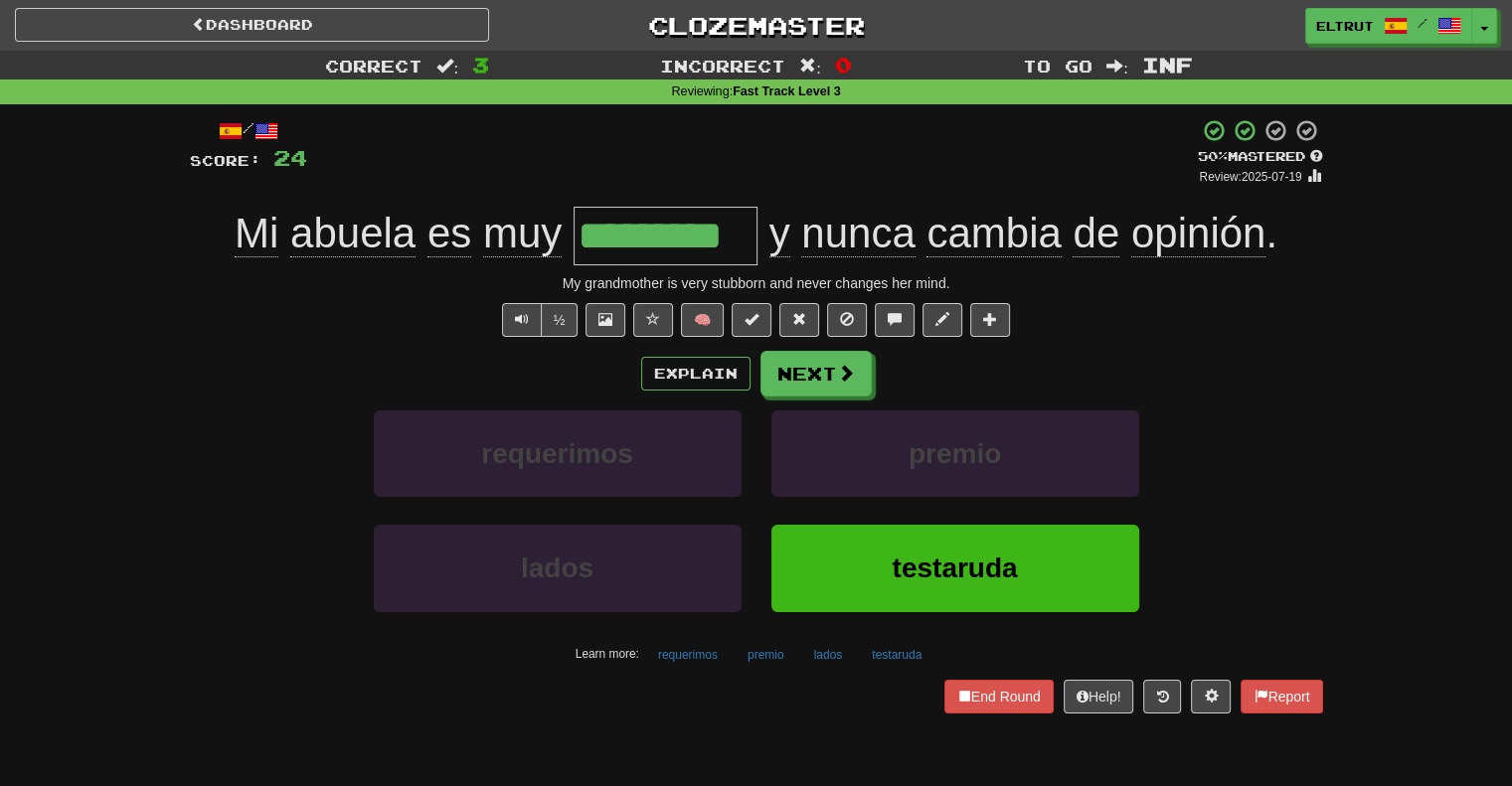 click on "Explain Next" at bounding box center [756, 374] 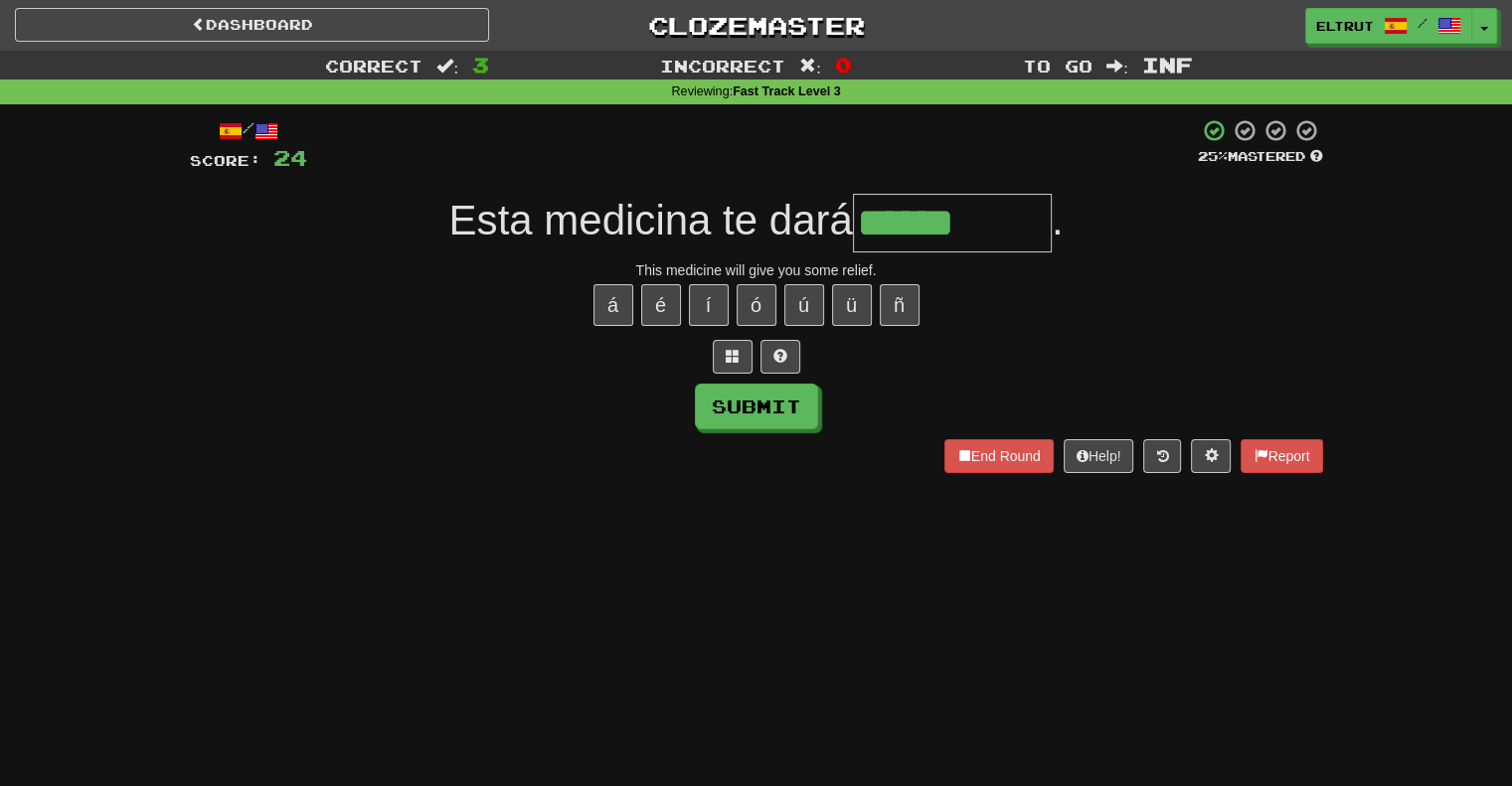 type on "******" 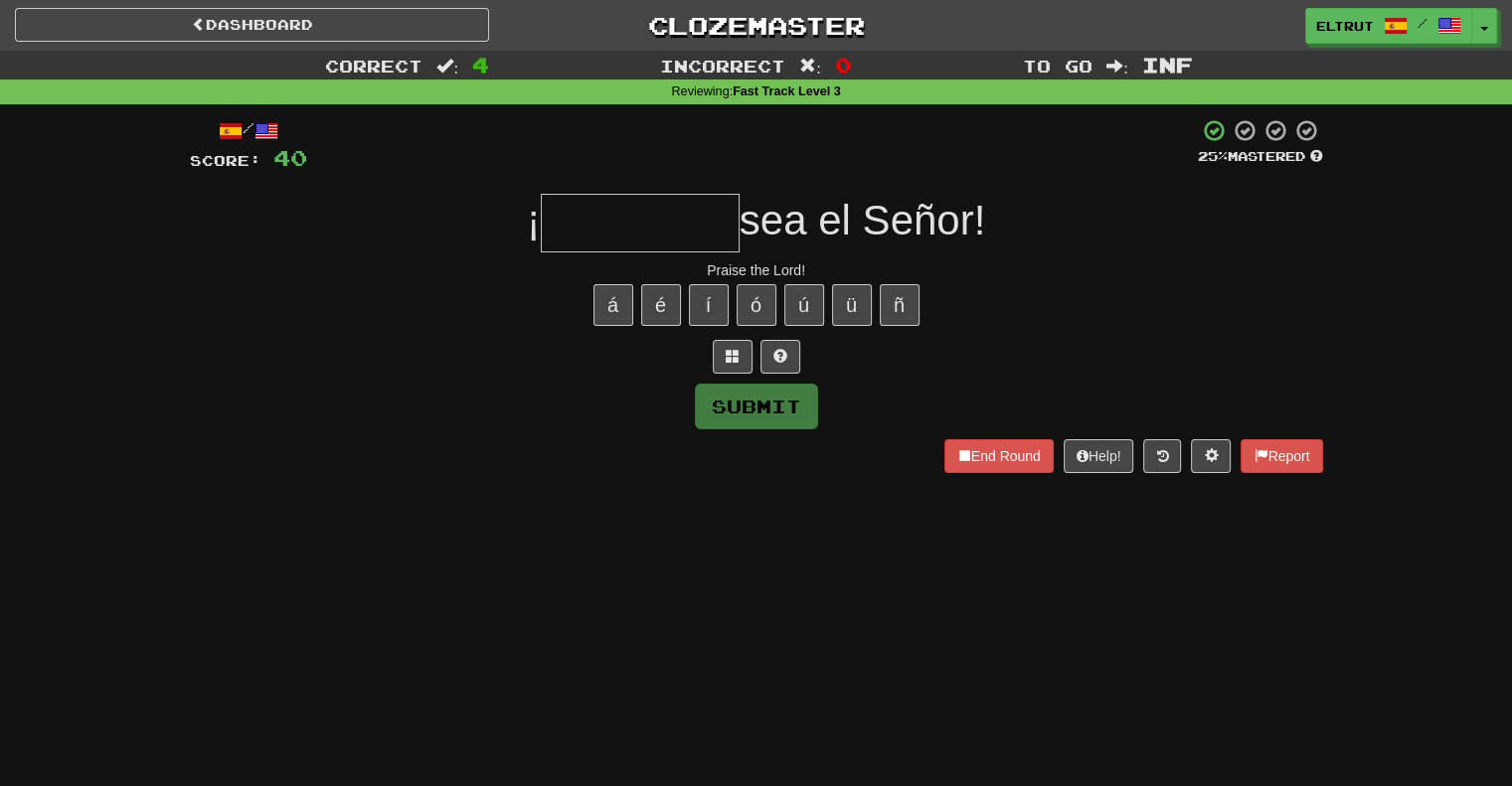 type on "*" 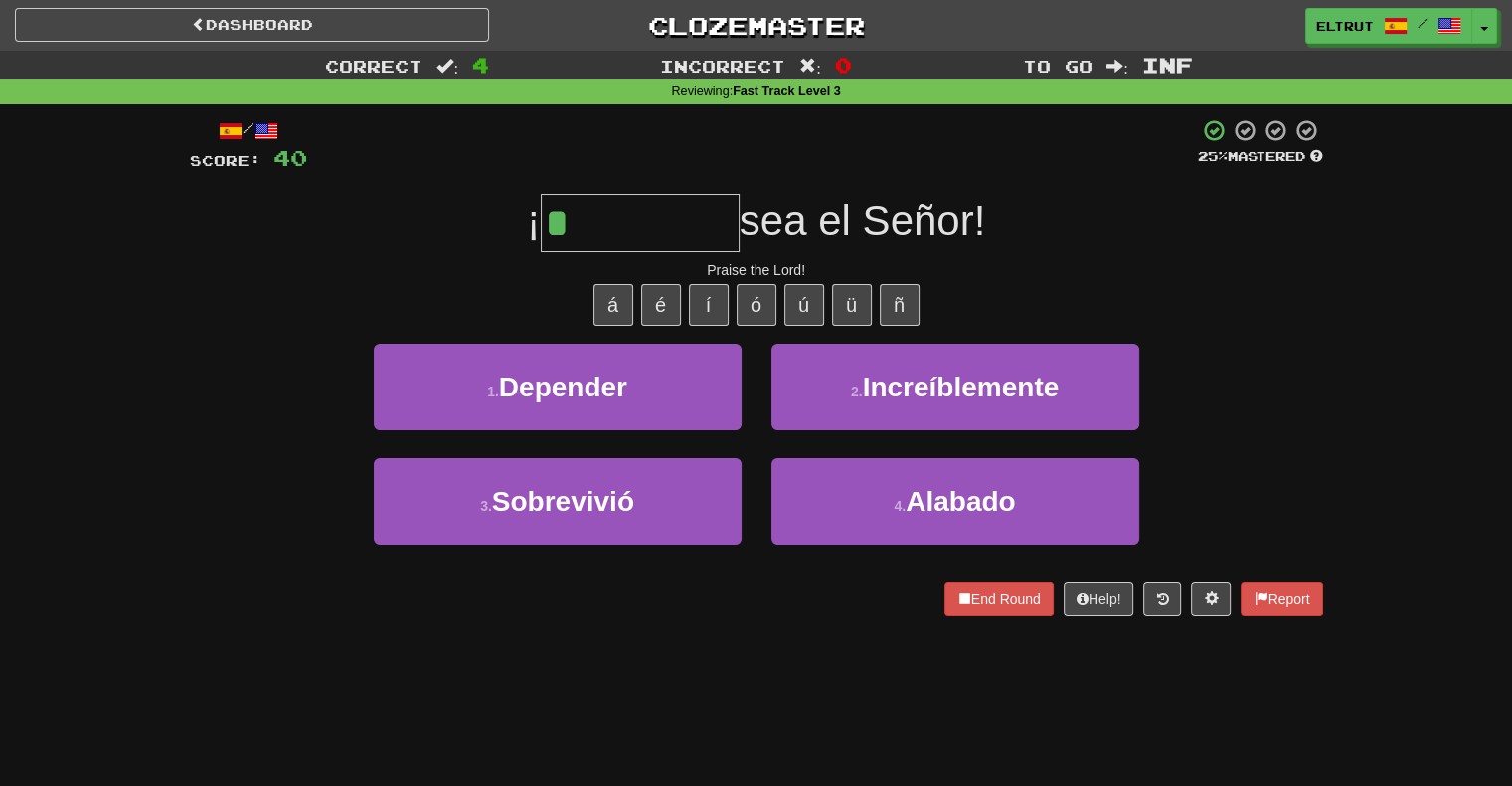 type on "*******" 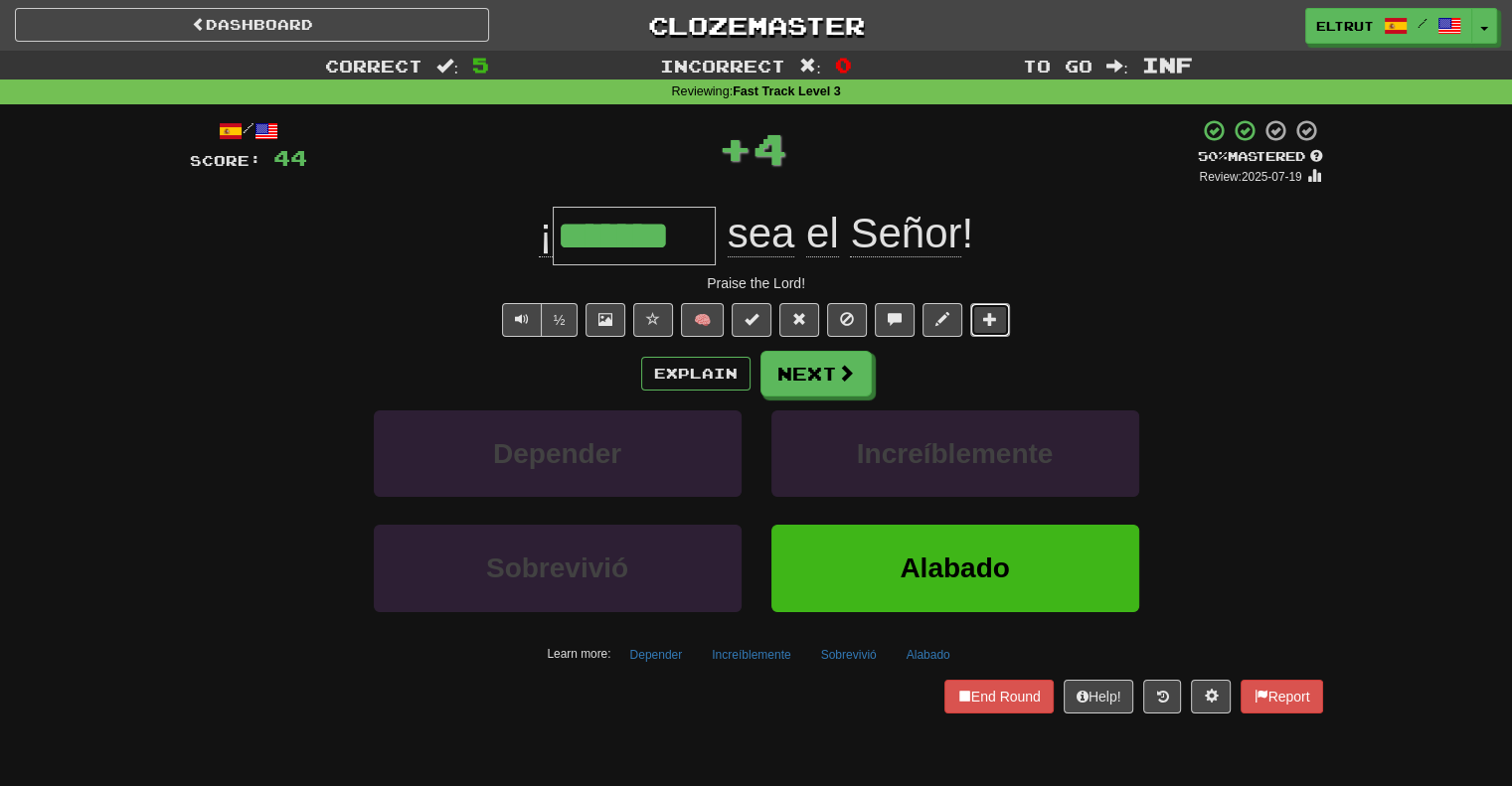 click at bounding box center (990, 319) 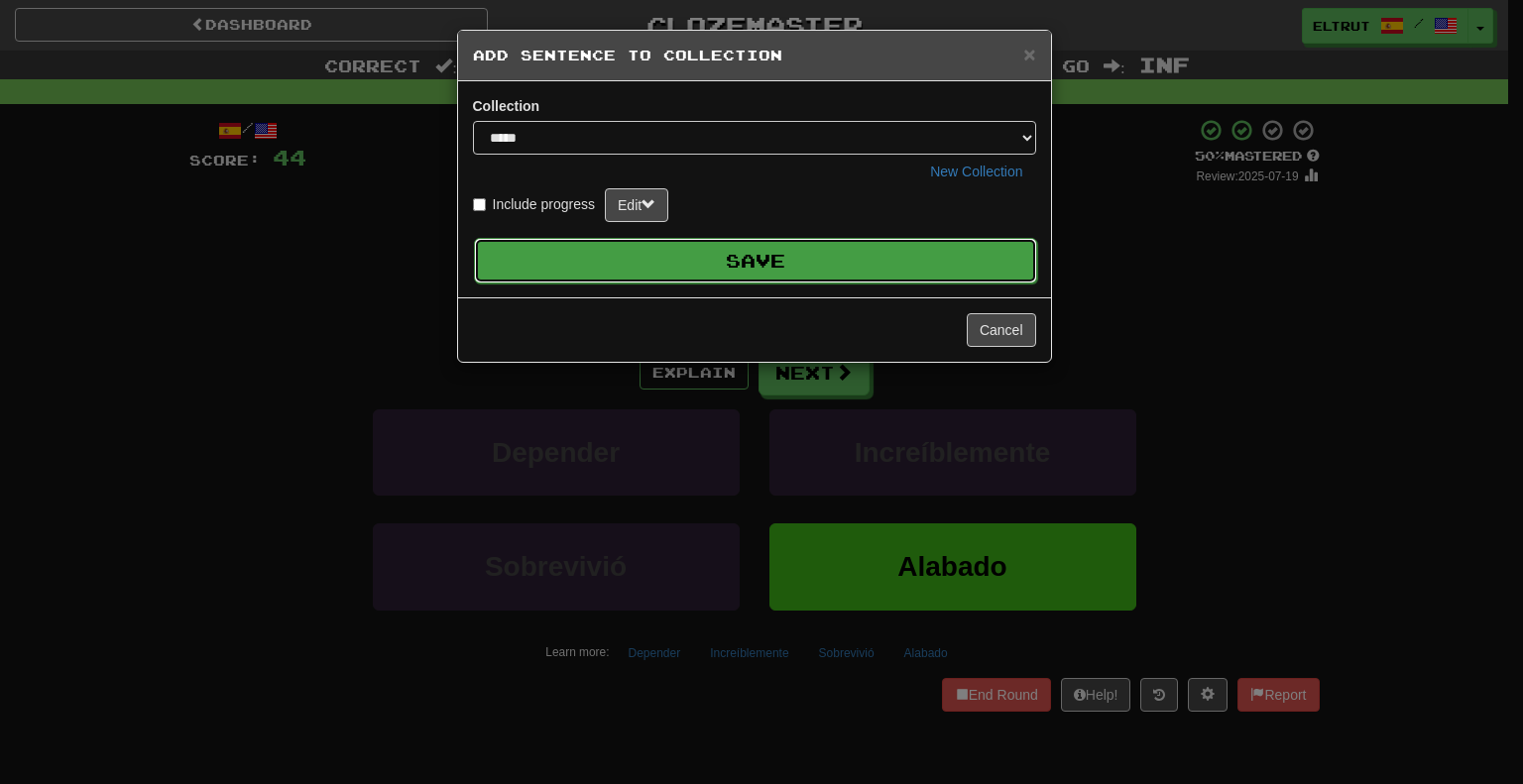 click on "Save" at bounding box center (756, 261) 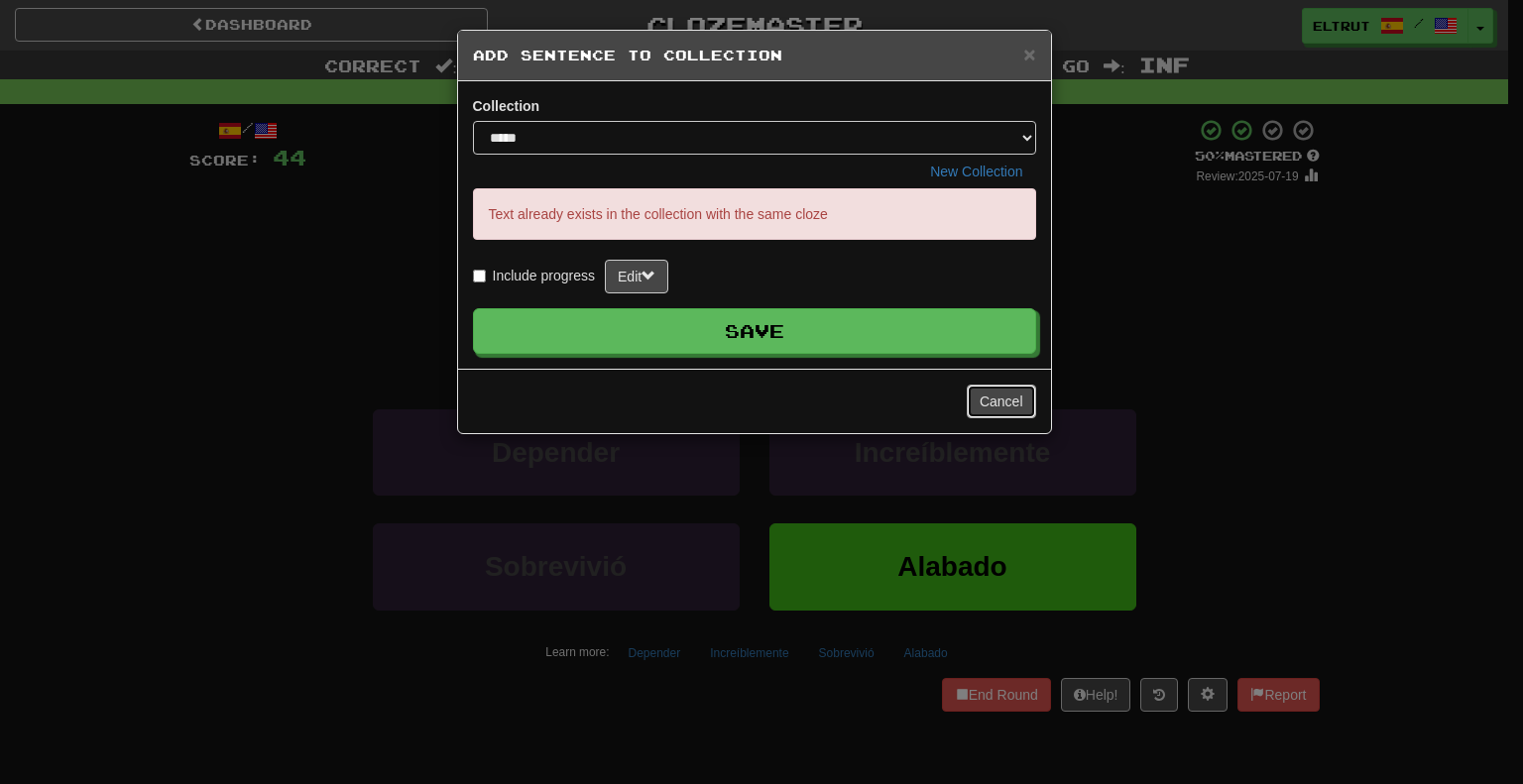 click on "Cancel" at bounding box center (1001, 401) 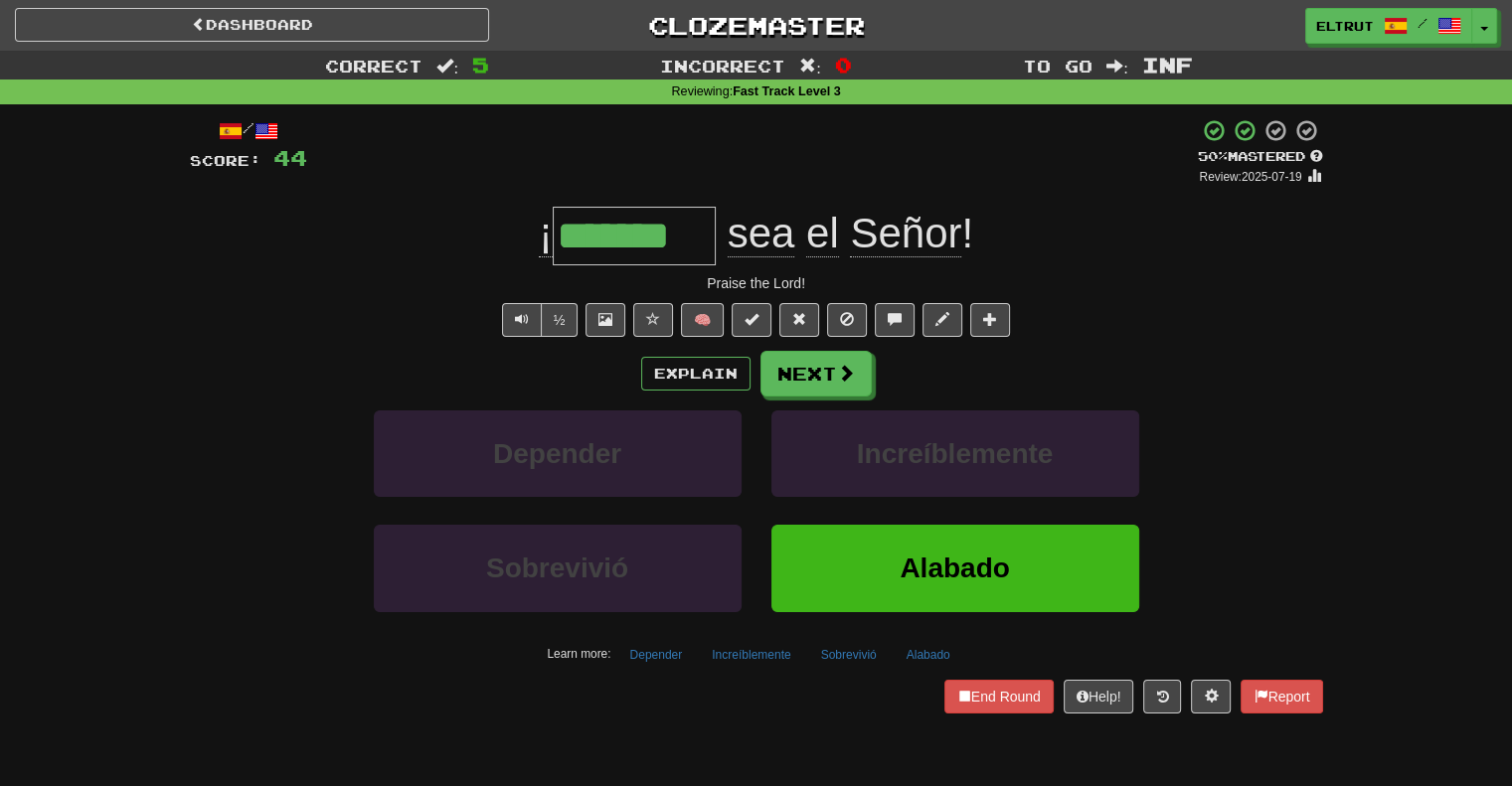 click on "½ 🧠" at bounding box center [756, 320] 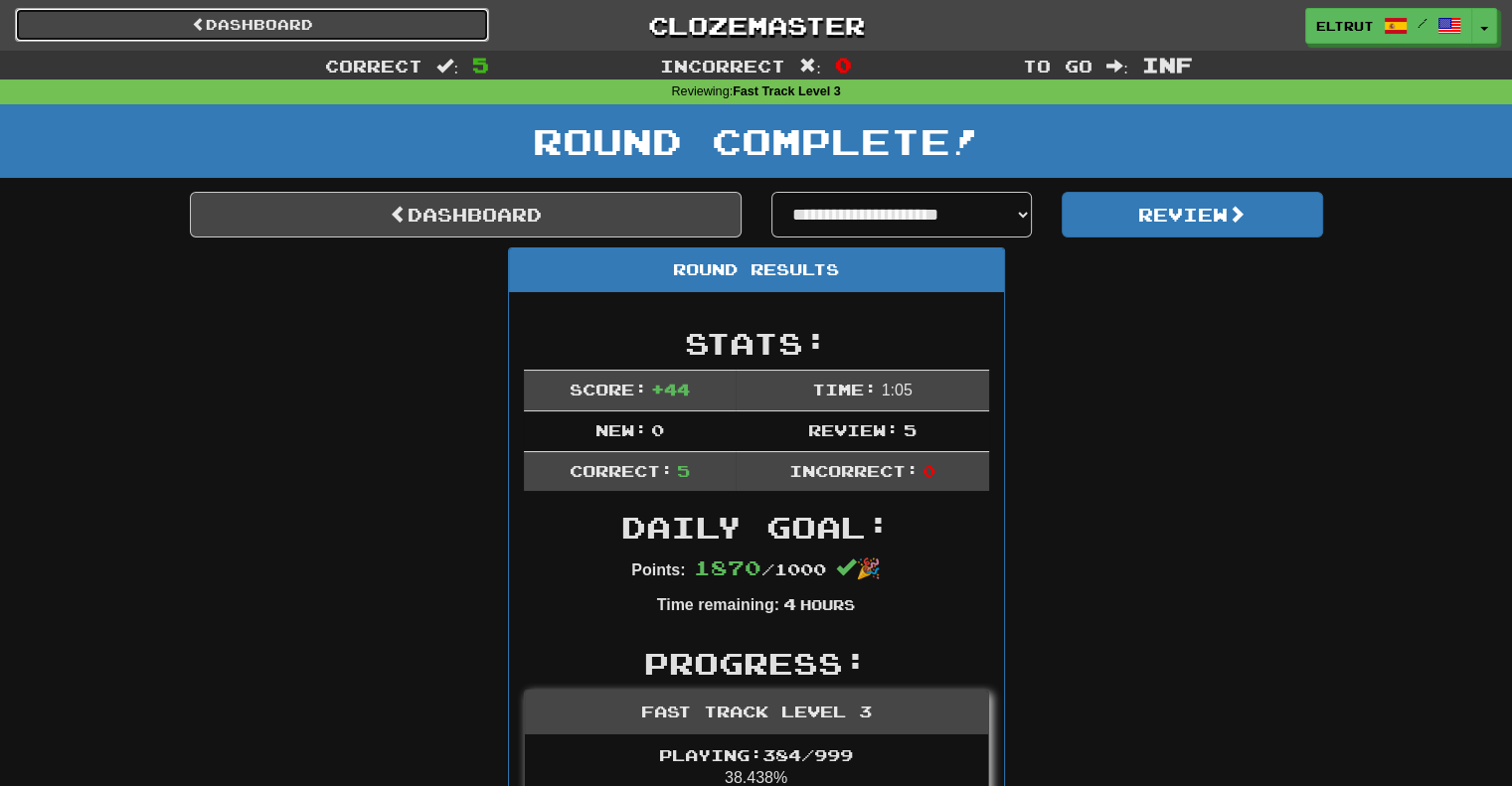 click on "Dashboard" at bounding box center (252, 25) 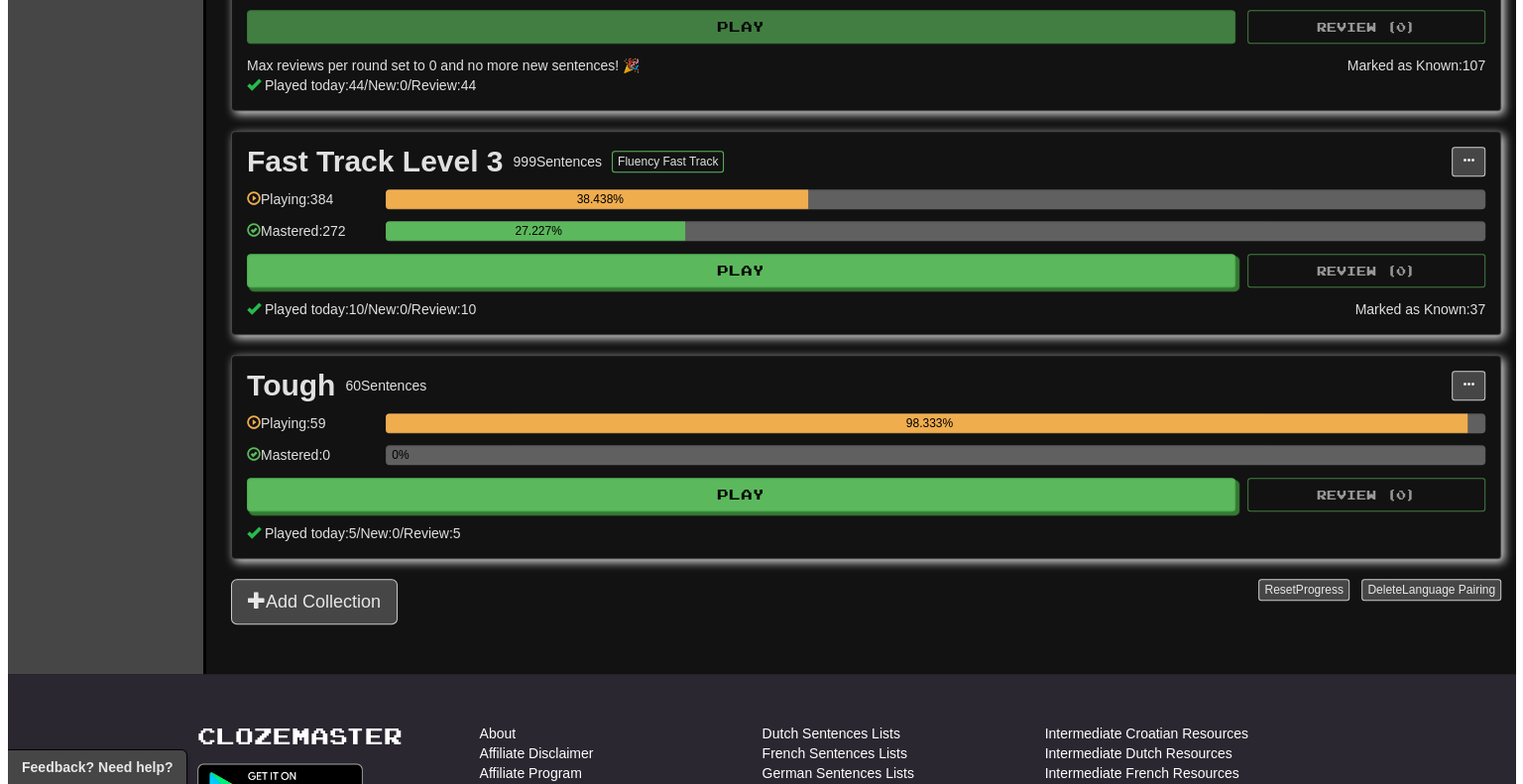 scroll, scrollTop: 1487, scrollLeft: 0, axis: vertical 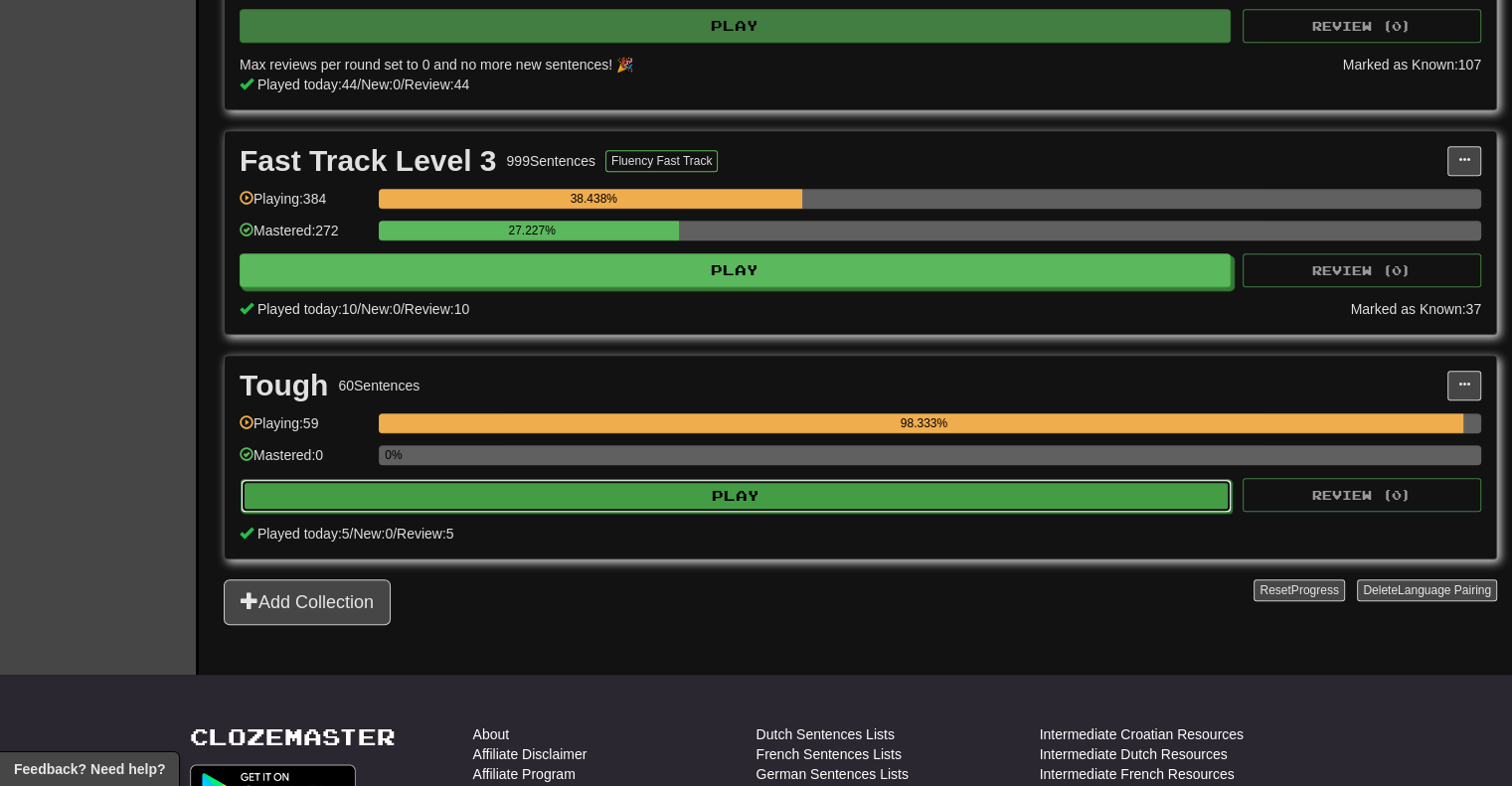 click on "Play" at bounding box center [736, 496] 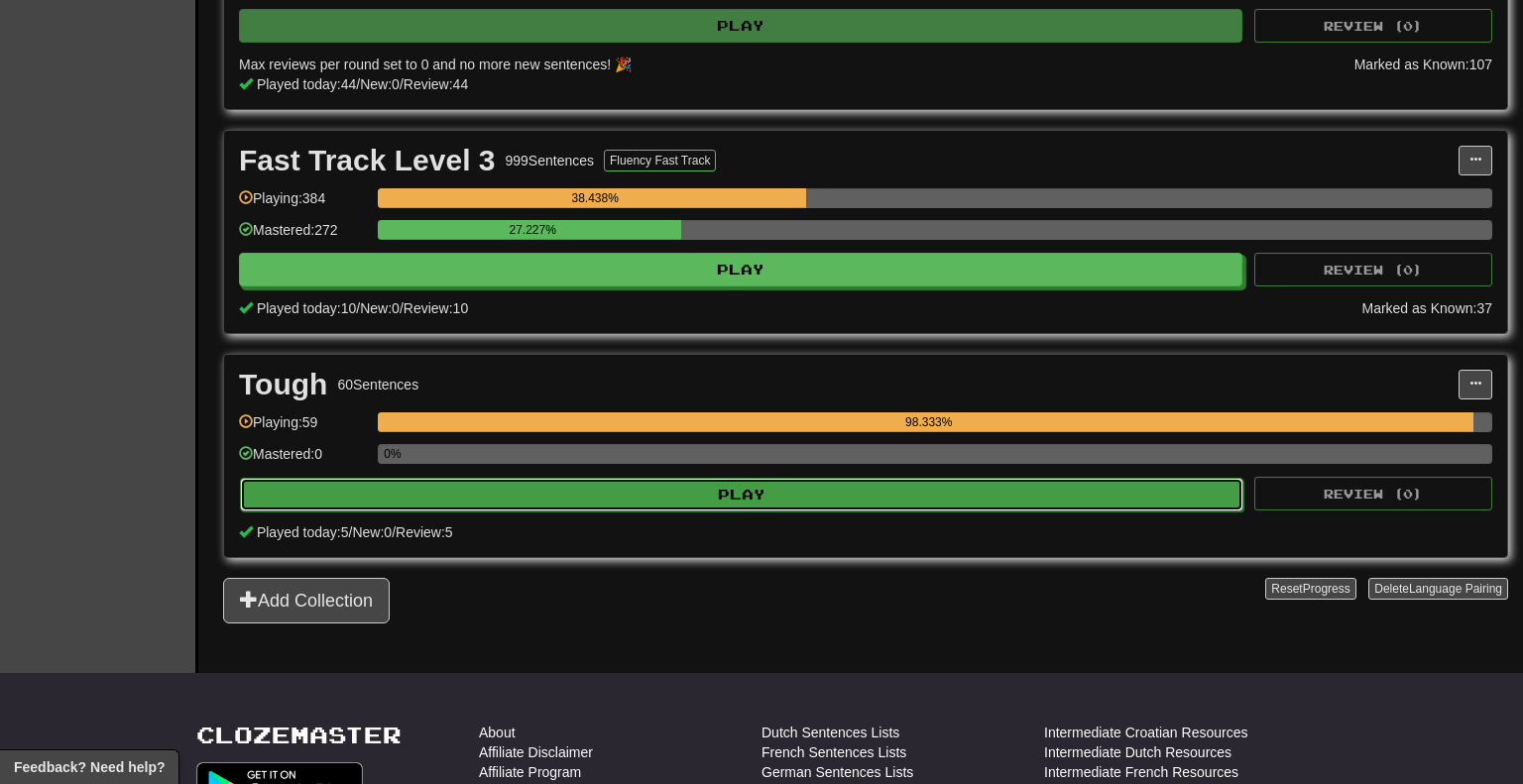select on "********" 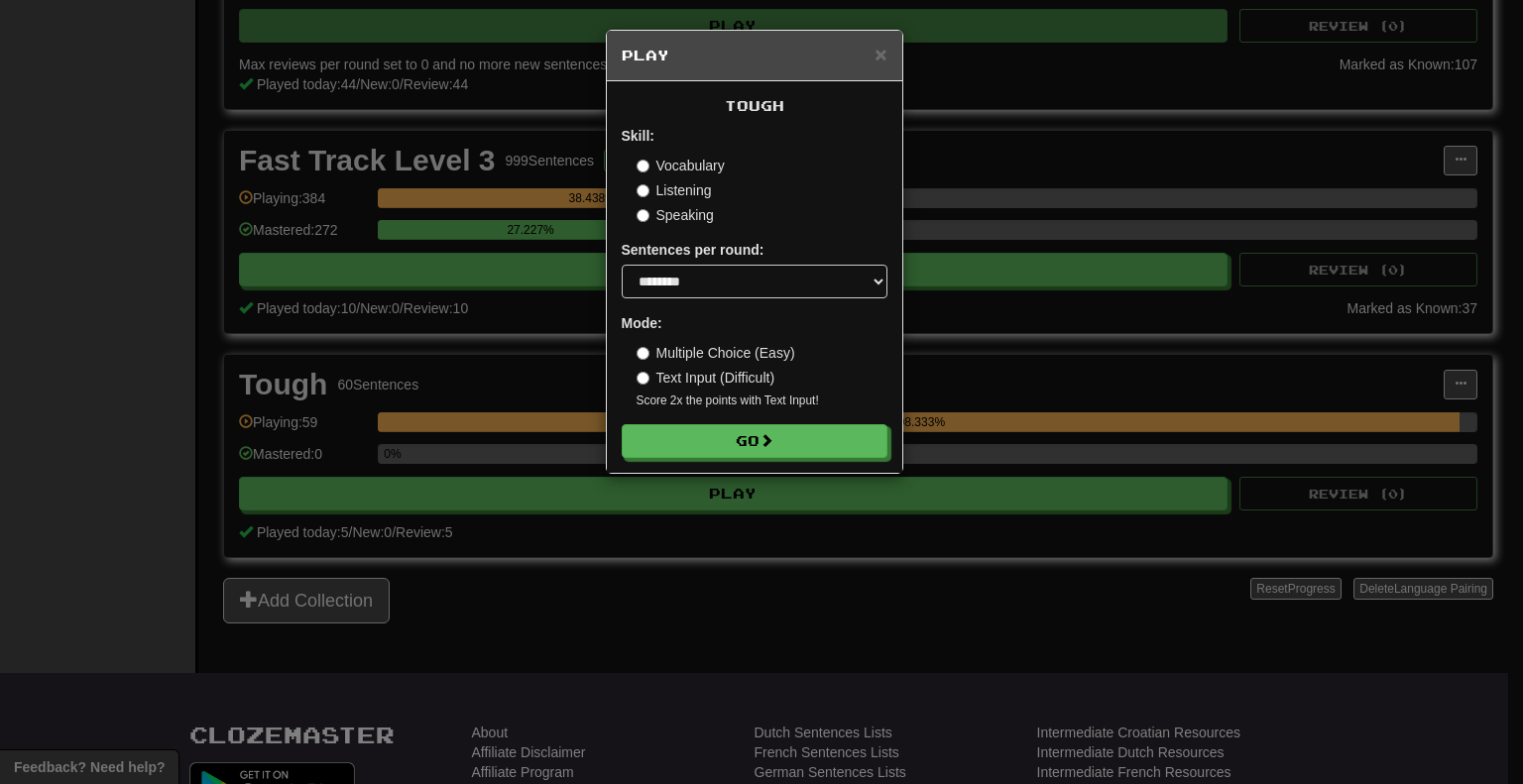 click on "Skill: Vocabulary Listening Speaking Sentences per round: * ** ** ** ** ** *** ******** Mode: Multiple Choice (Easy) Text Input (Difficult) Score 2x the points with Text Input ! Go" at bounding box center [755, 291] 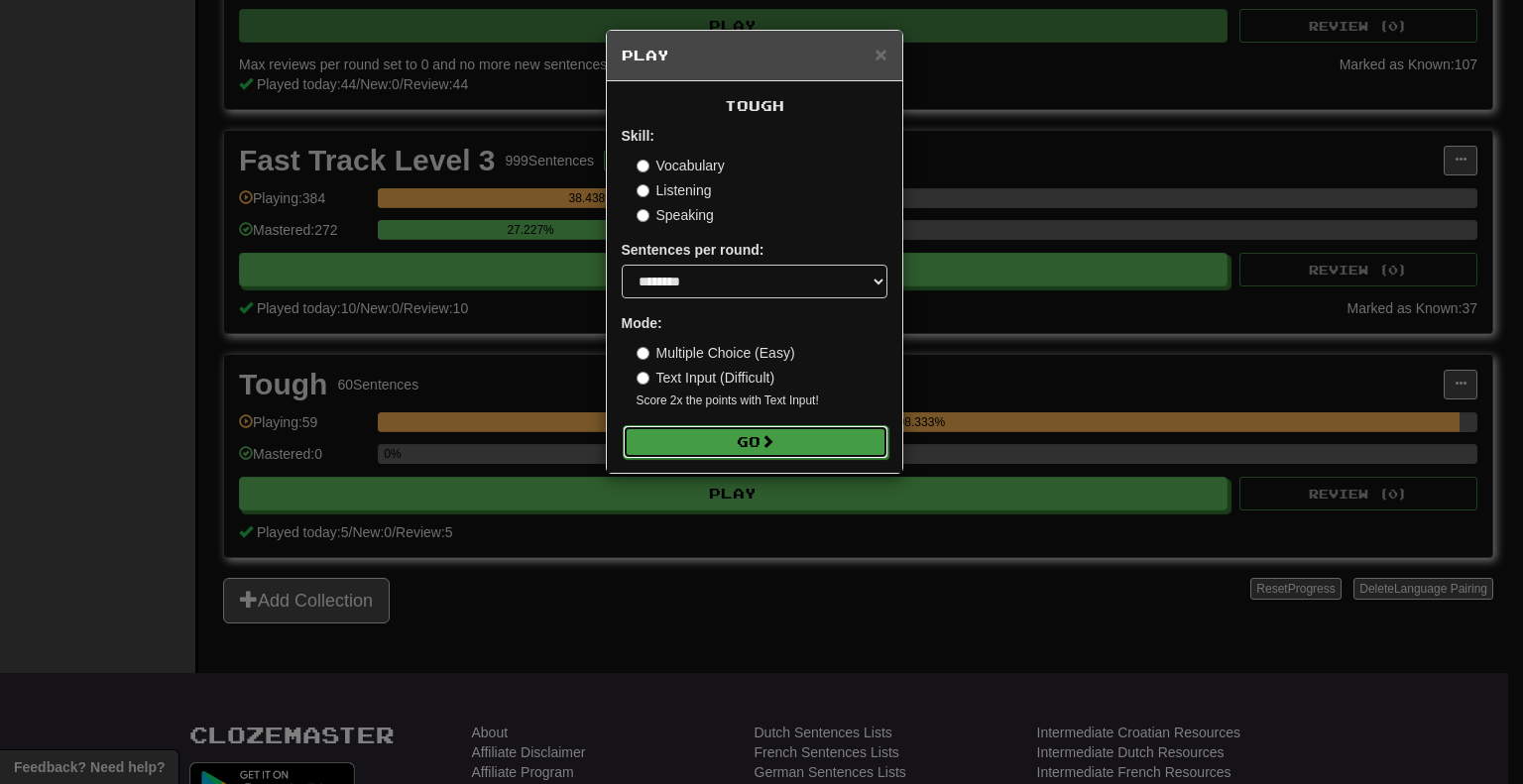 click on "Go" at bounding box center (756, 442) 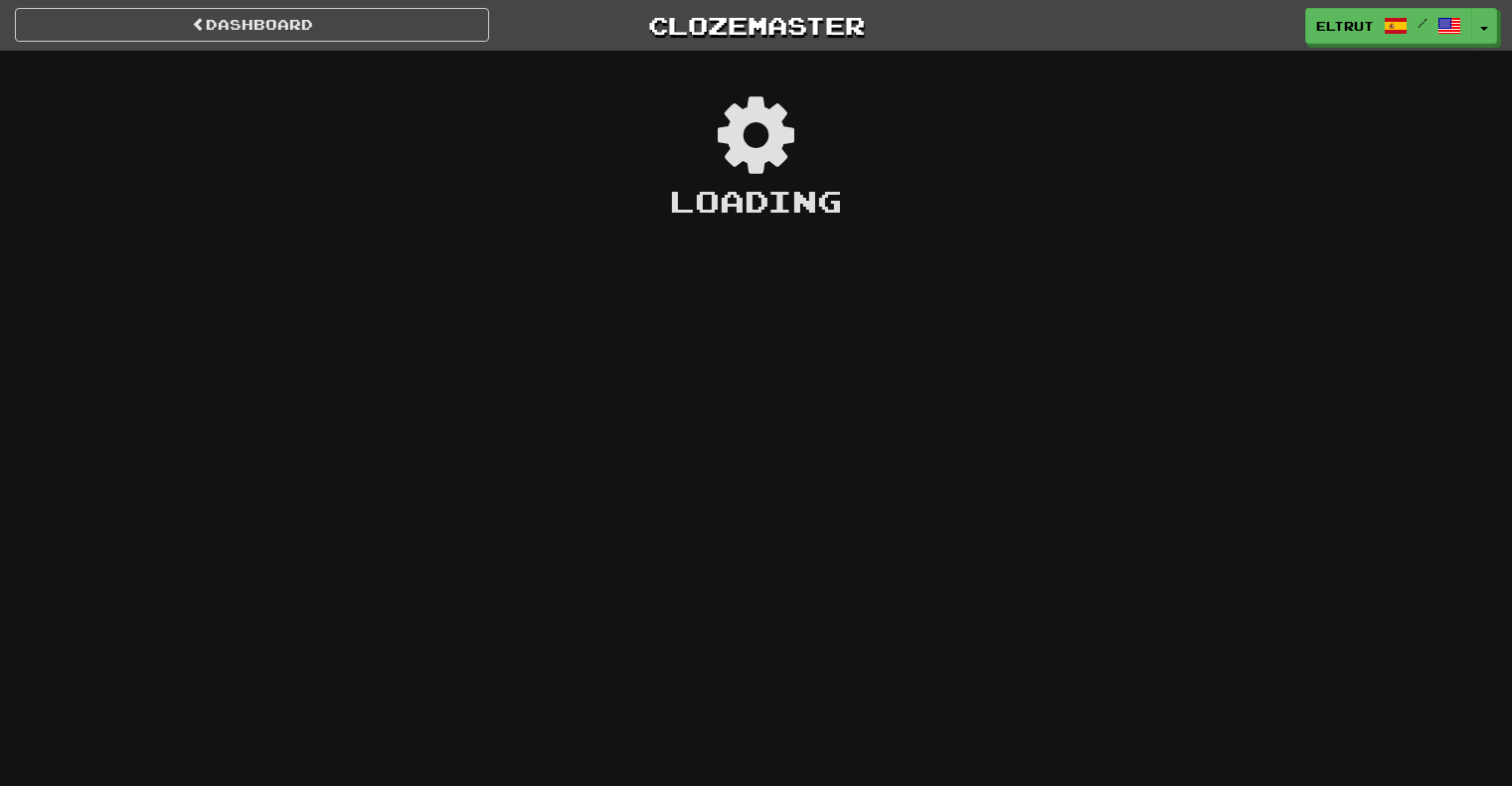 scroll, scrollTop: 0, scrollLeft: 0, axis: both 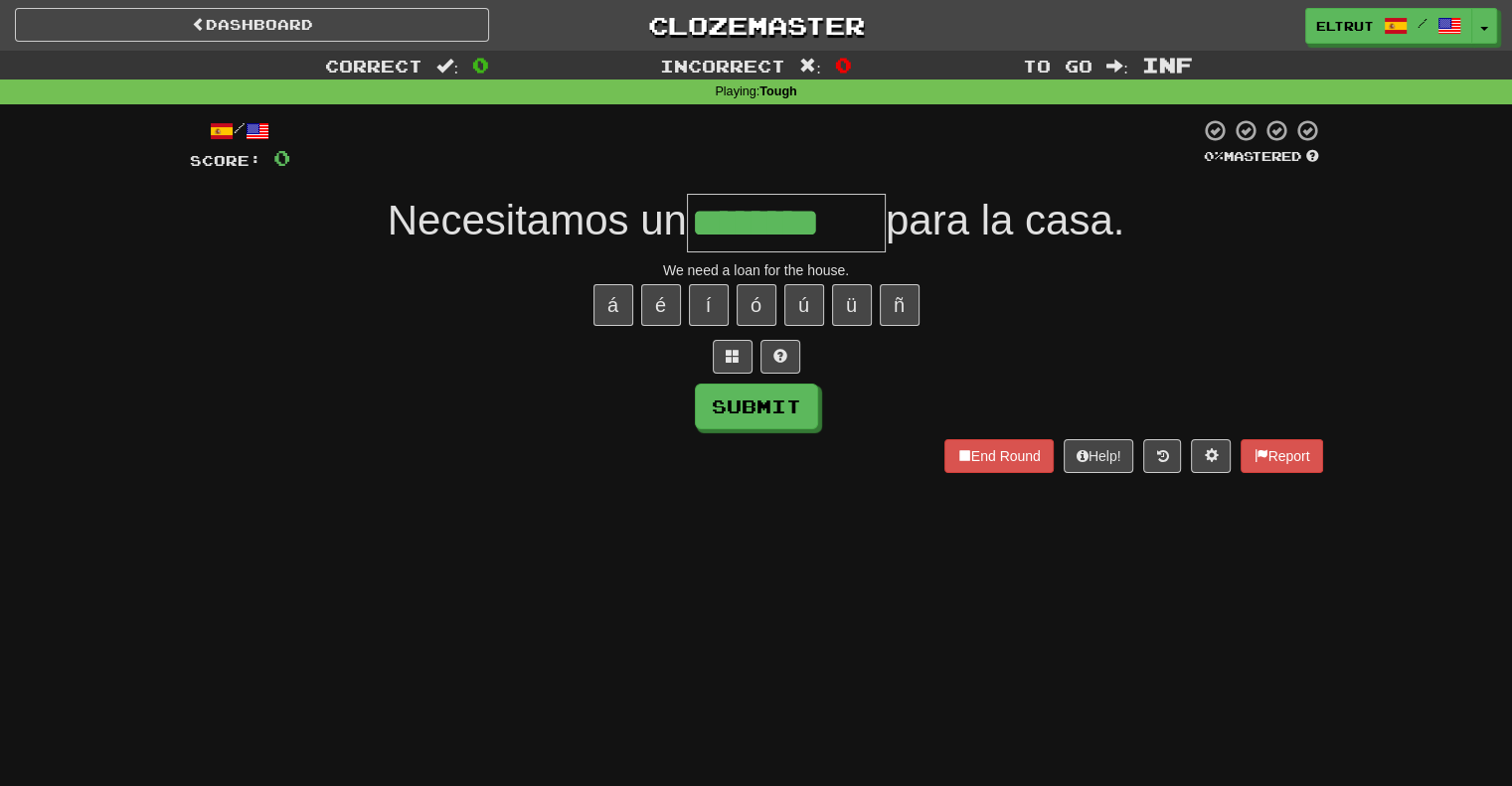 type on "********" 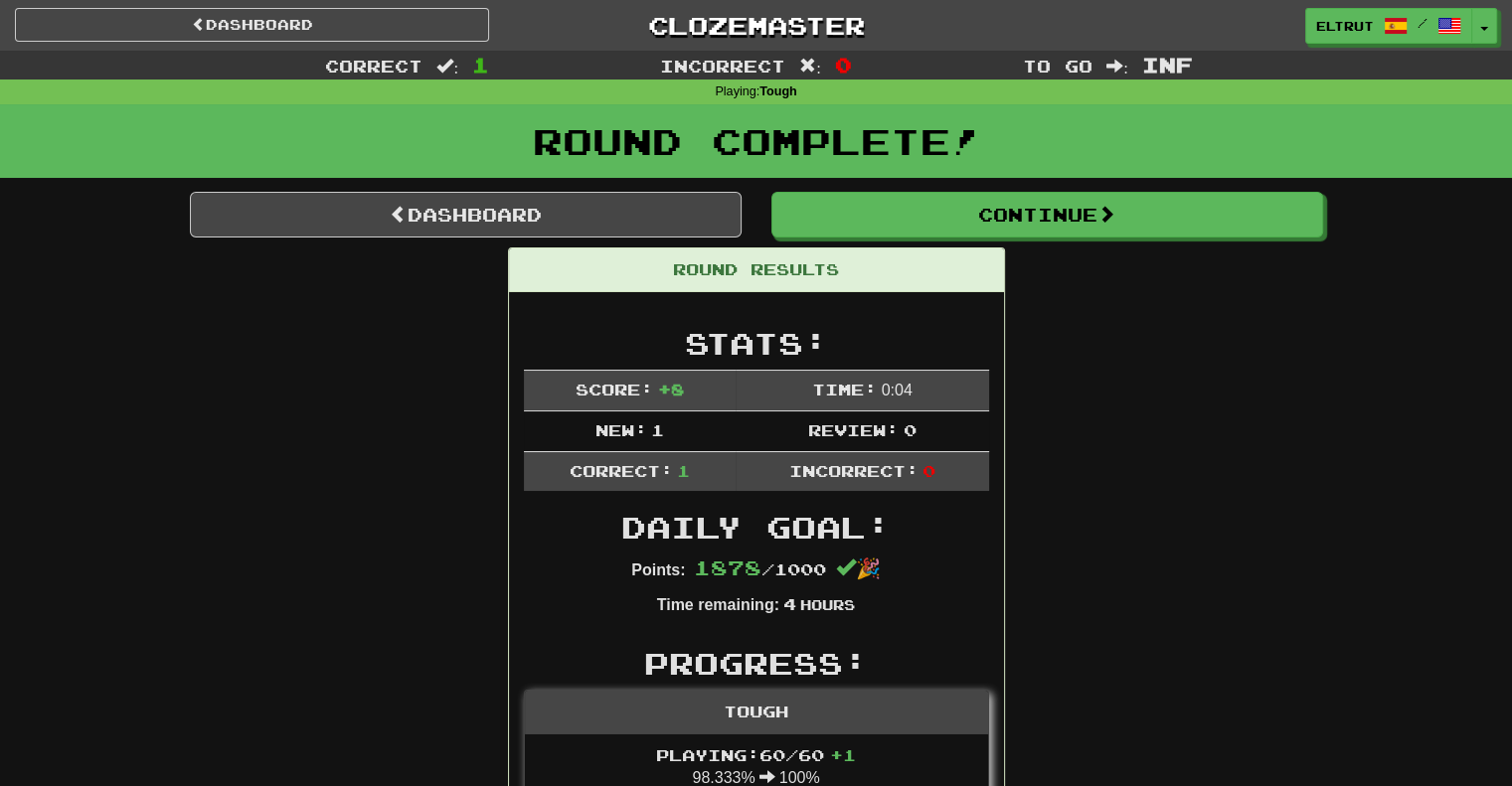 click on "Round Complete!" at bounding box center (756, 148) 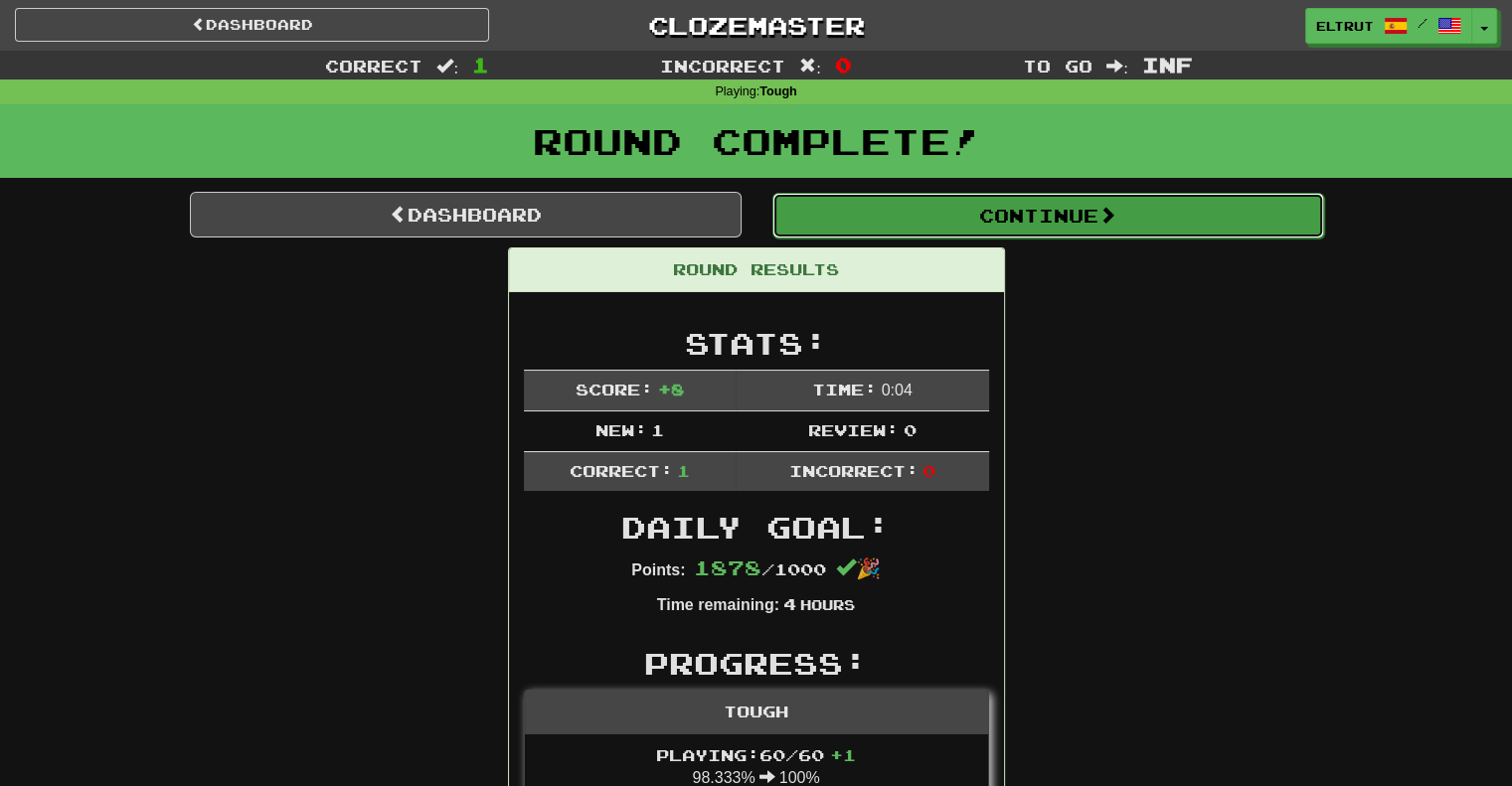 click on "Continue" at bounding box center (1048, 216) 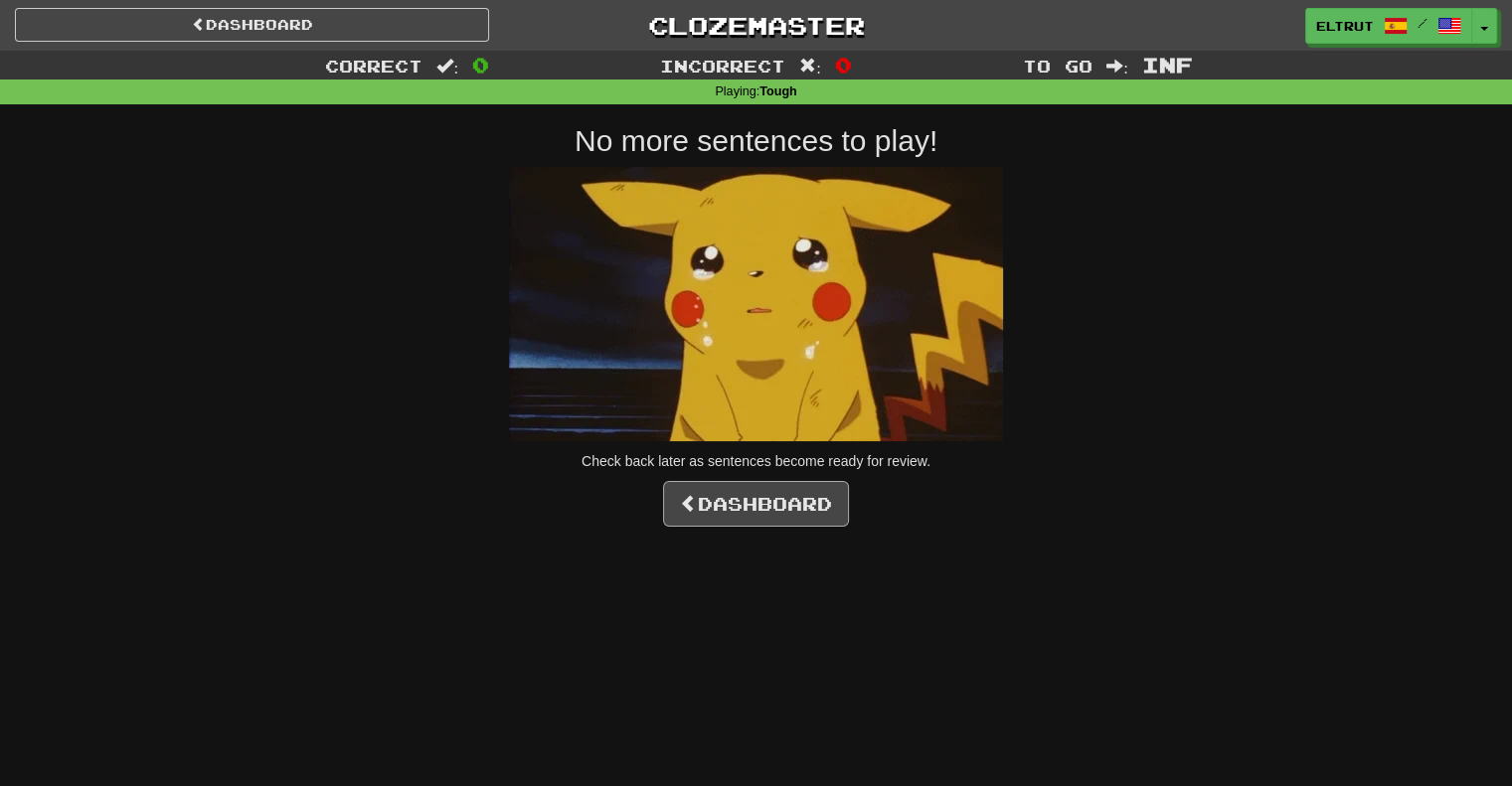 drag, startPoint x: 771, startPoint y: 558, endPoint x: 774, endPoint y: 516, distance: 42.107007 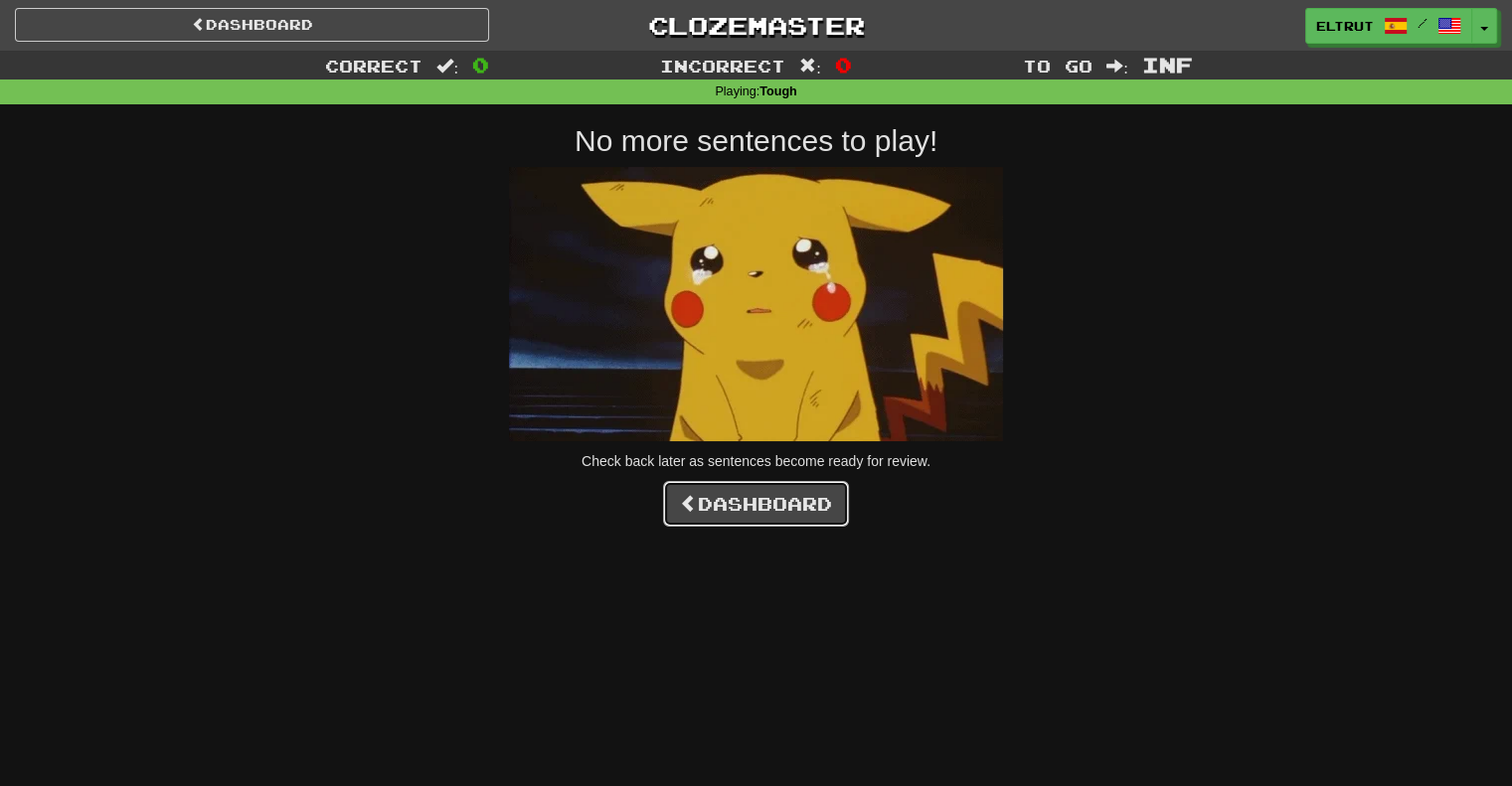 click on "Dashboard" at bounding box center (756, 504) 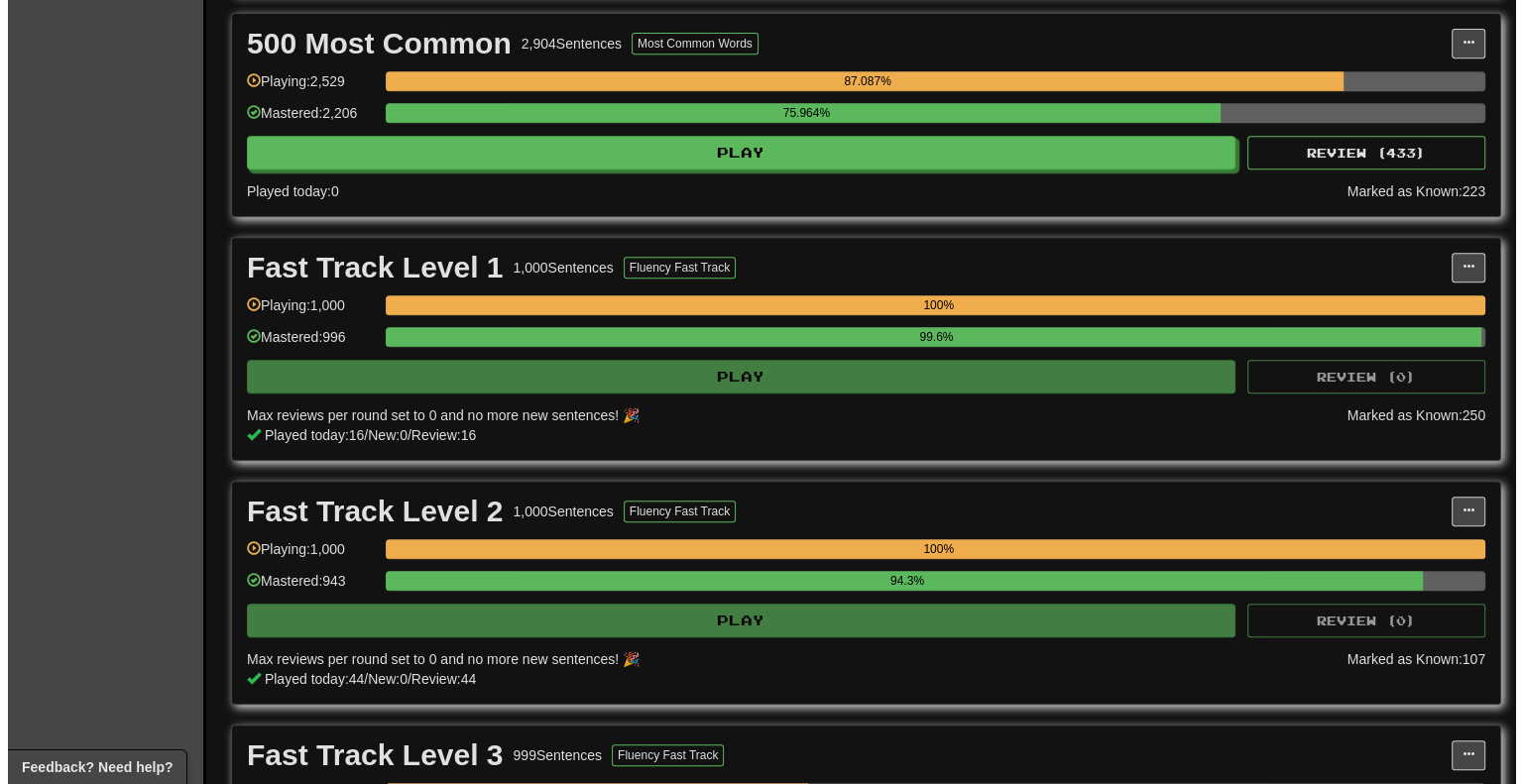 scroll, scrollTop: 1189, scrollLeft: 0, axis: vertical 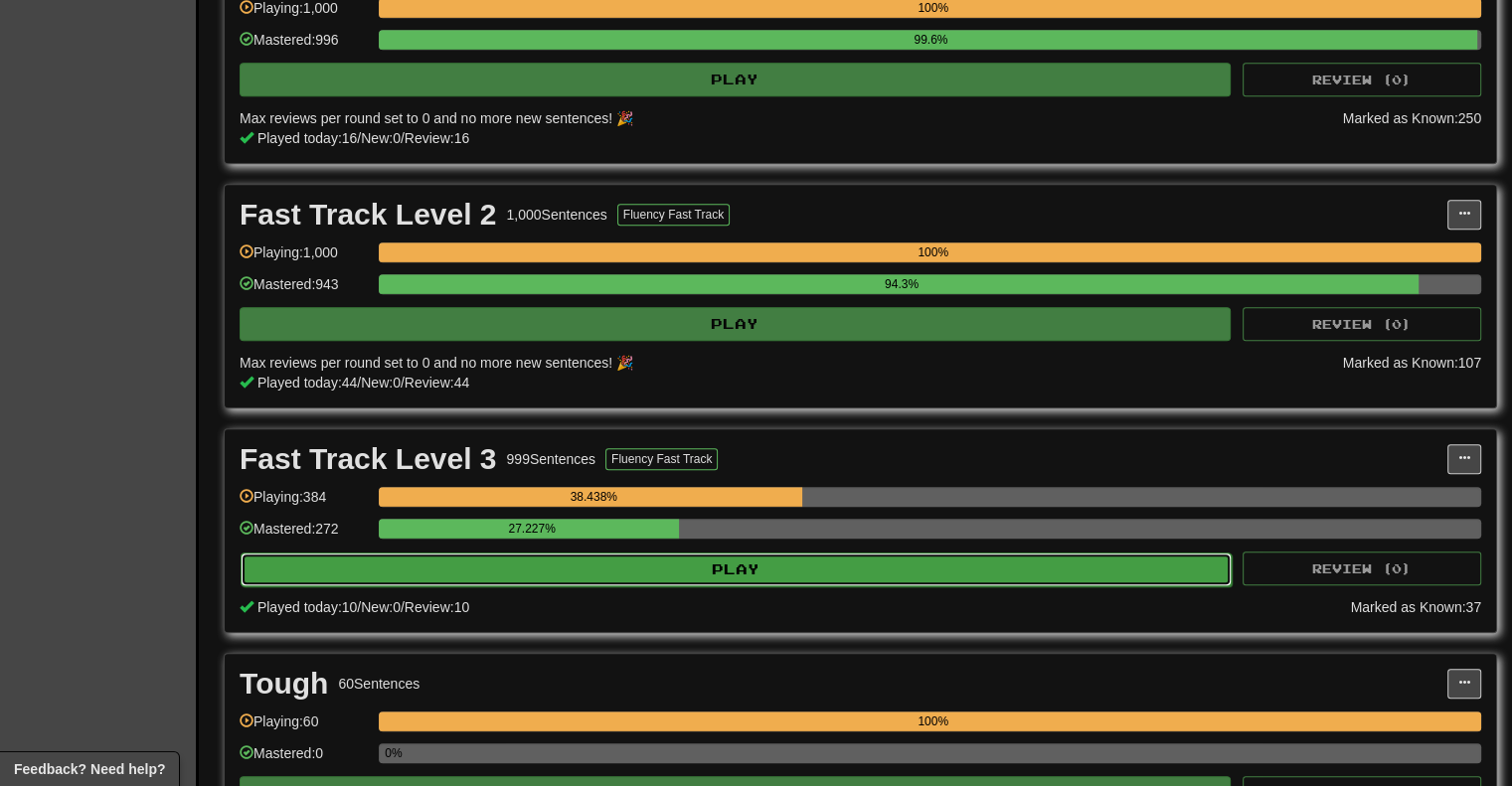 click on "Play" at bounding box center (736, 569) 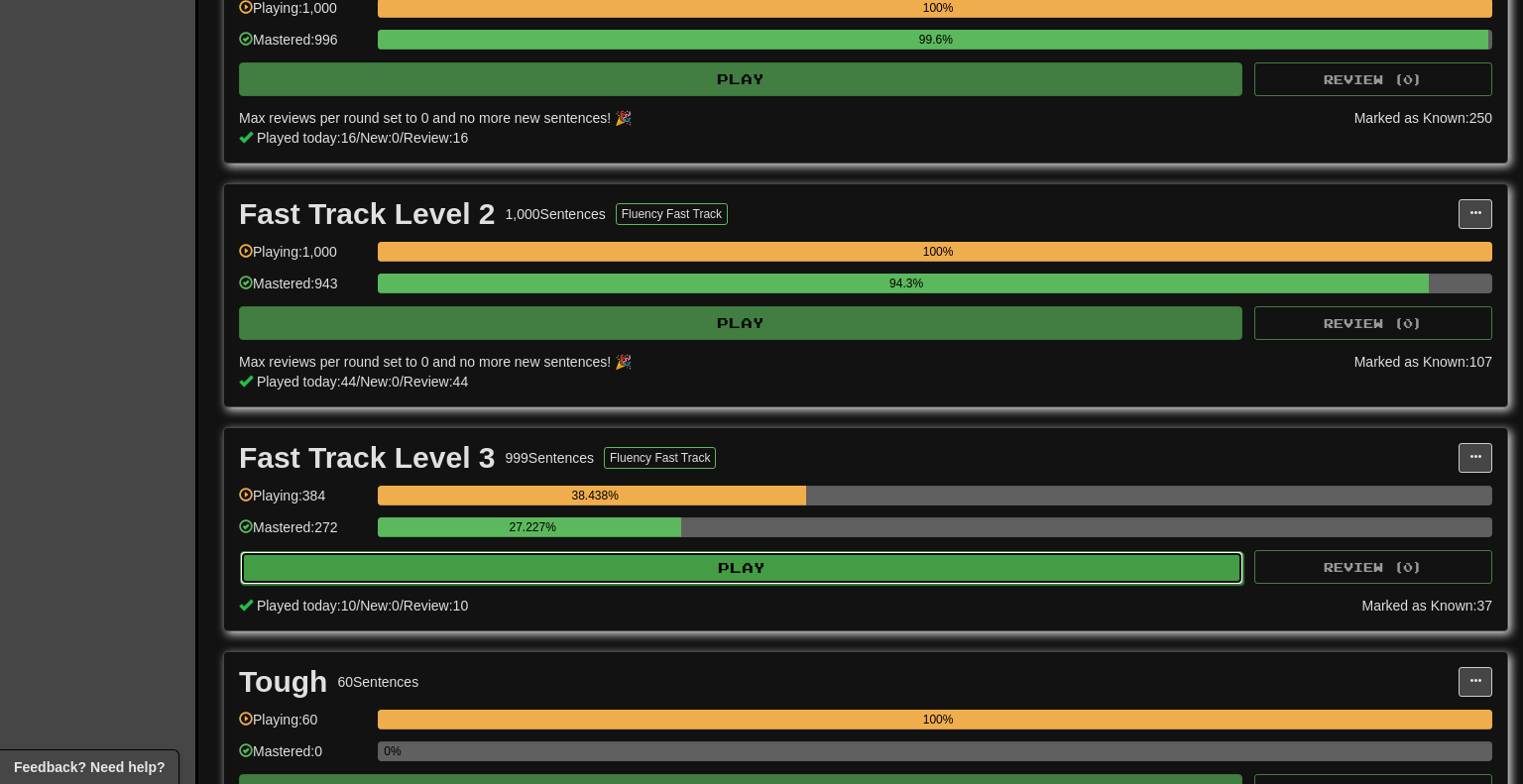 select on "********" 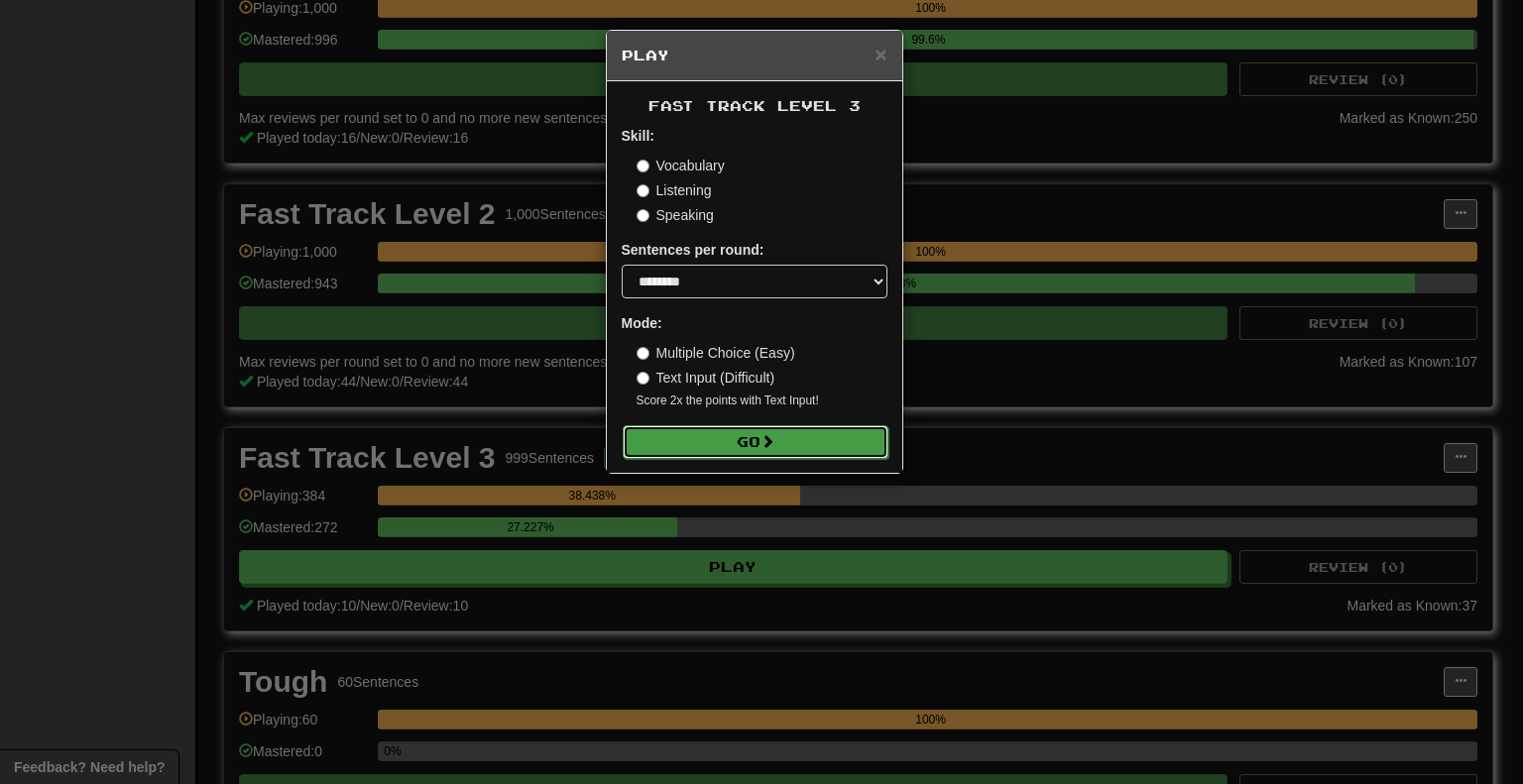 click on "Go" at bounding box center [756, 442] 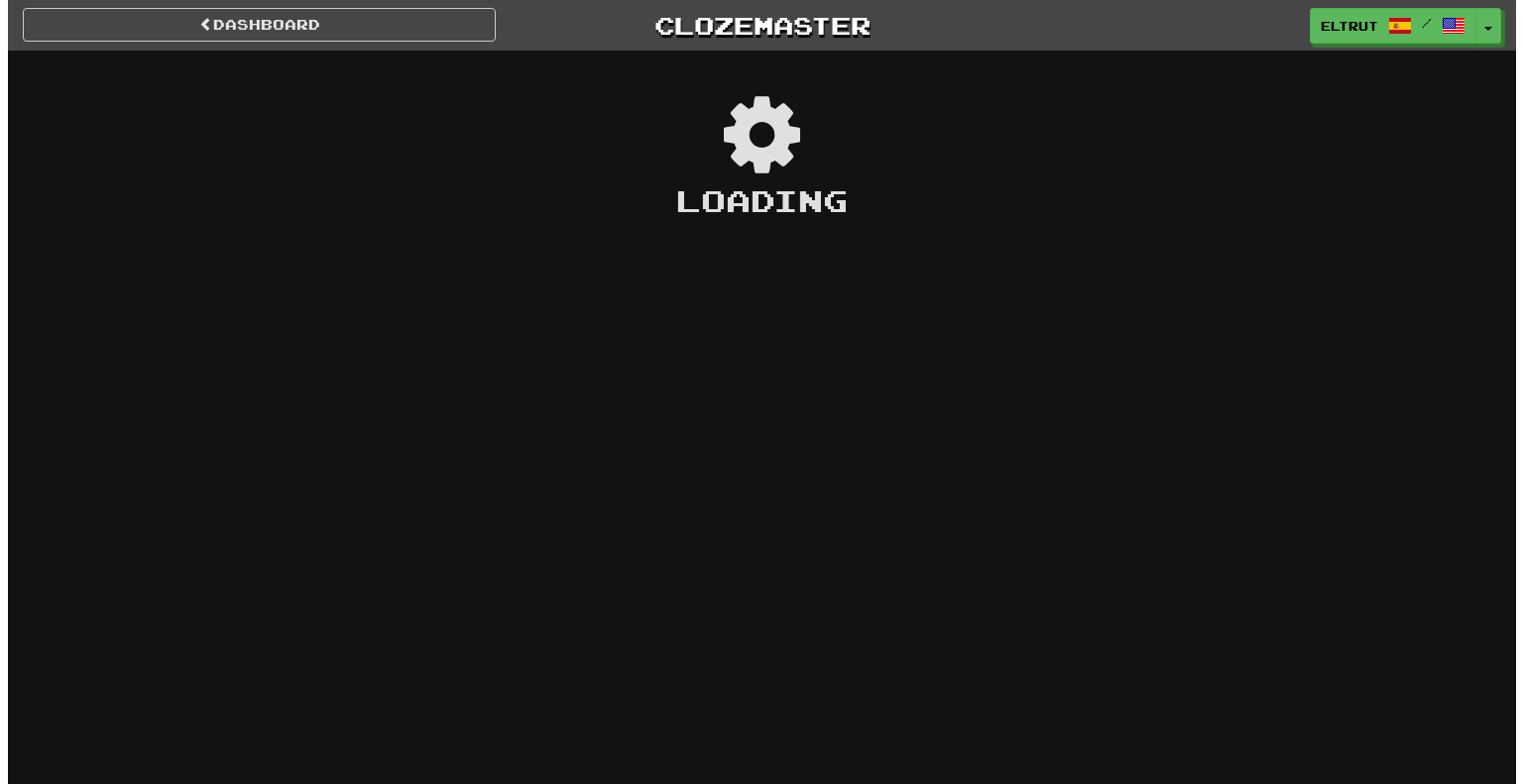 scroll, scrollTop: 0, scrollLeft: 0, axis: both 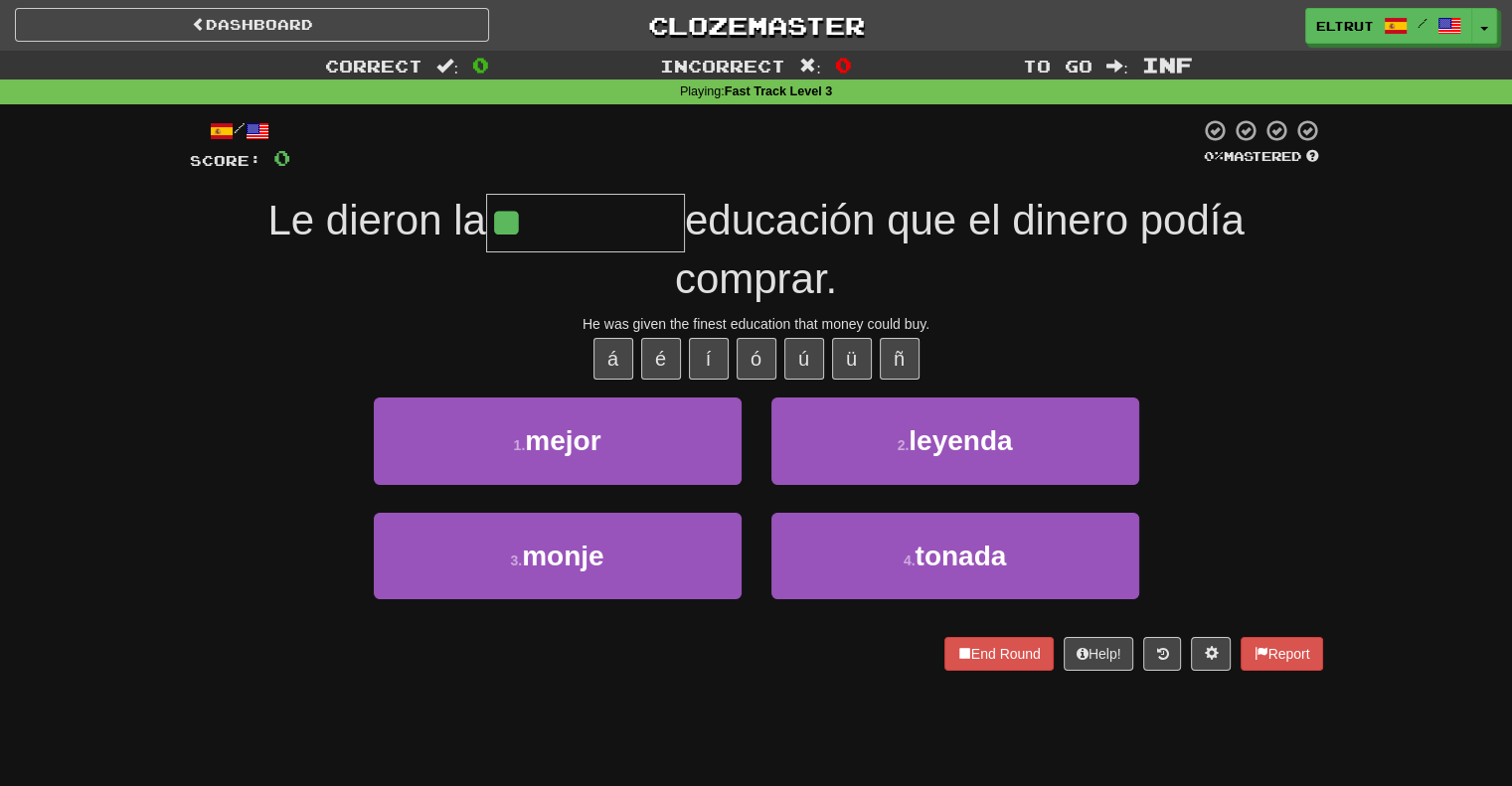 type on "*****" 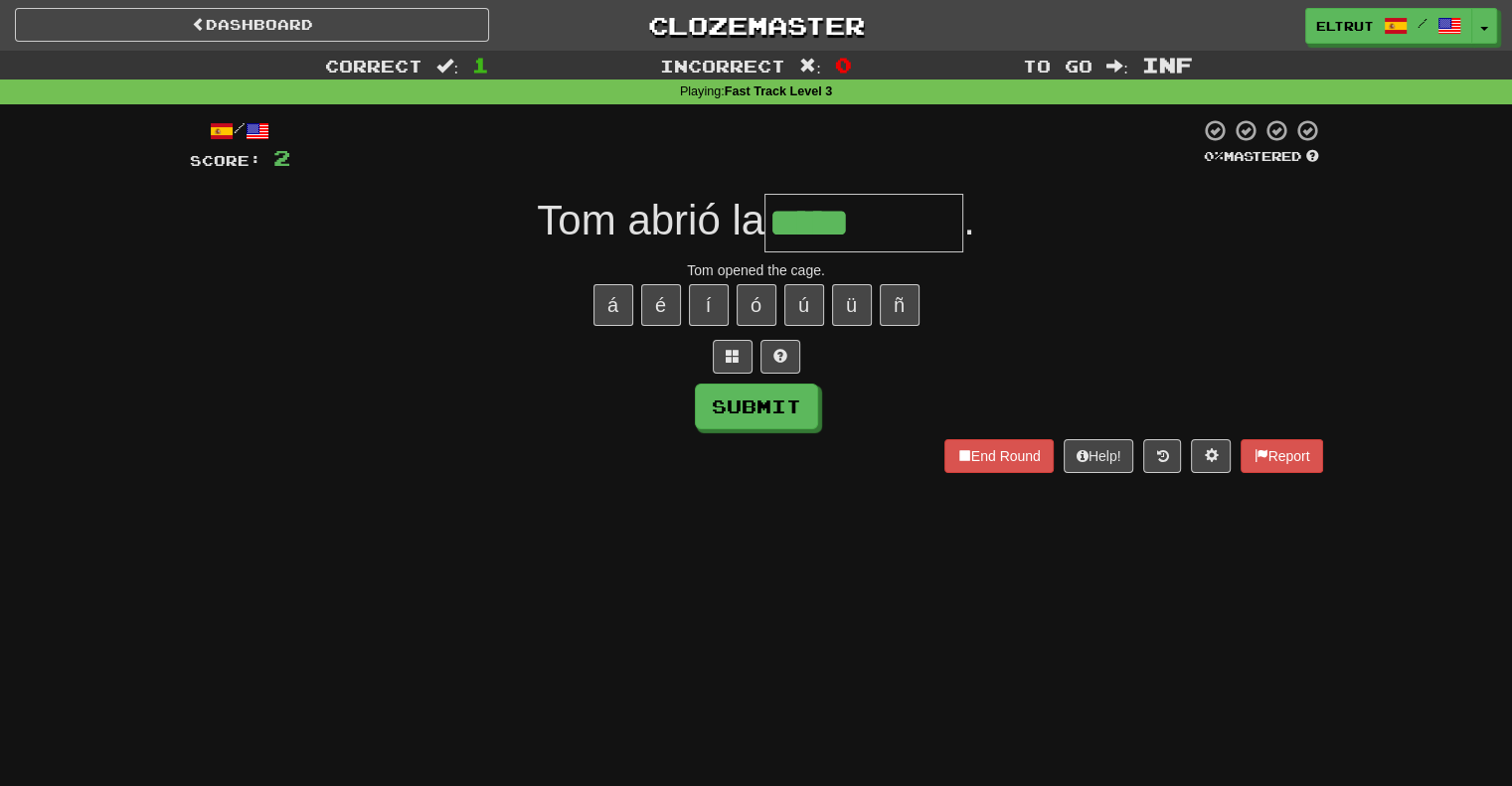 type on "*****" 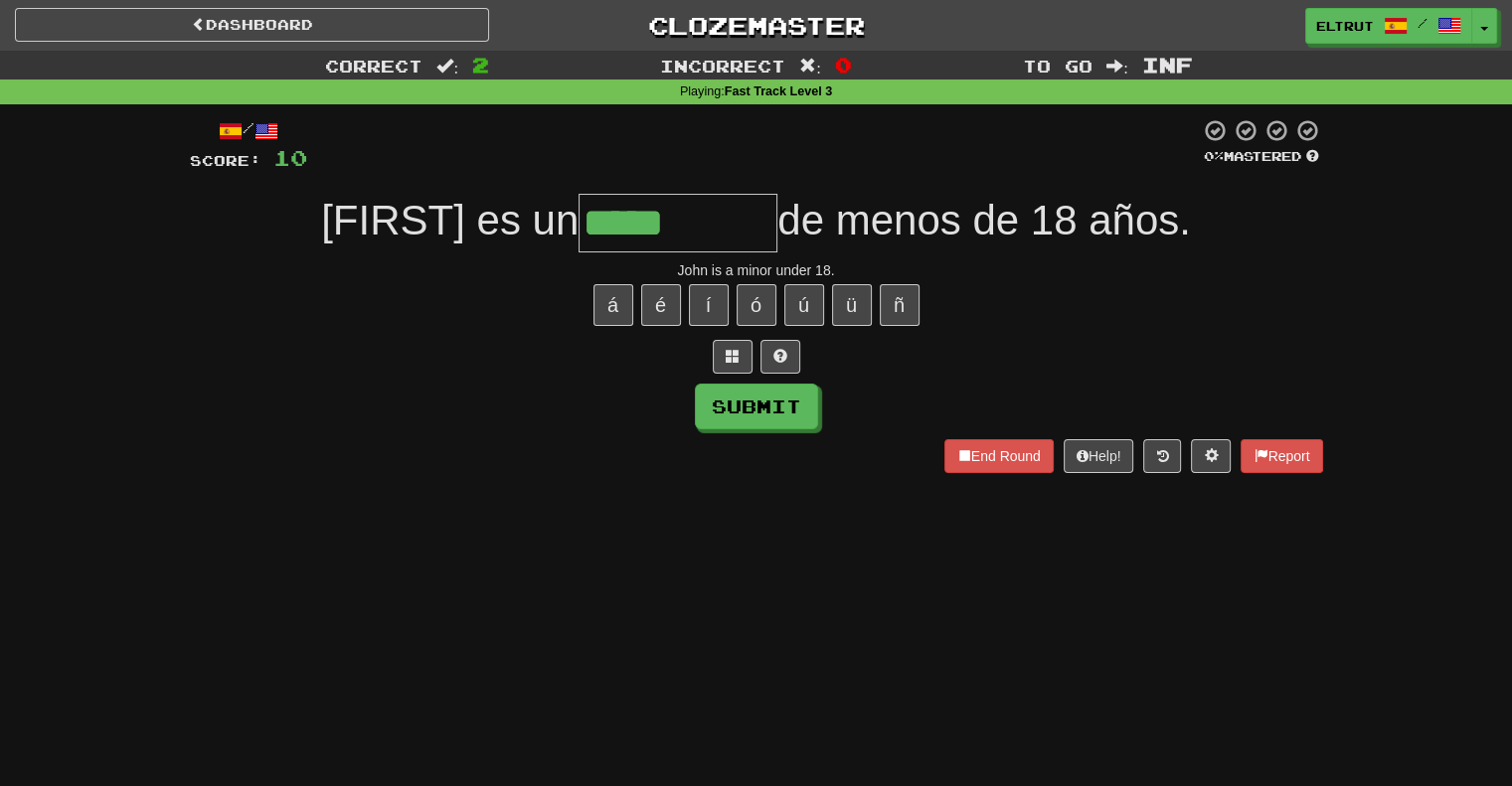 type on "*****" 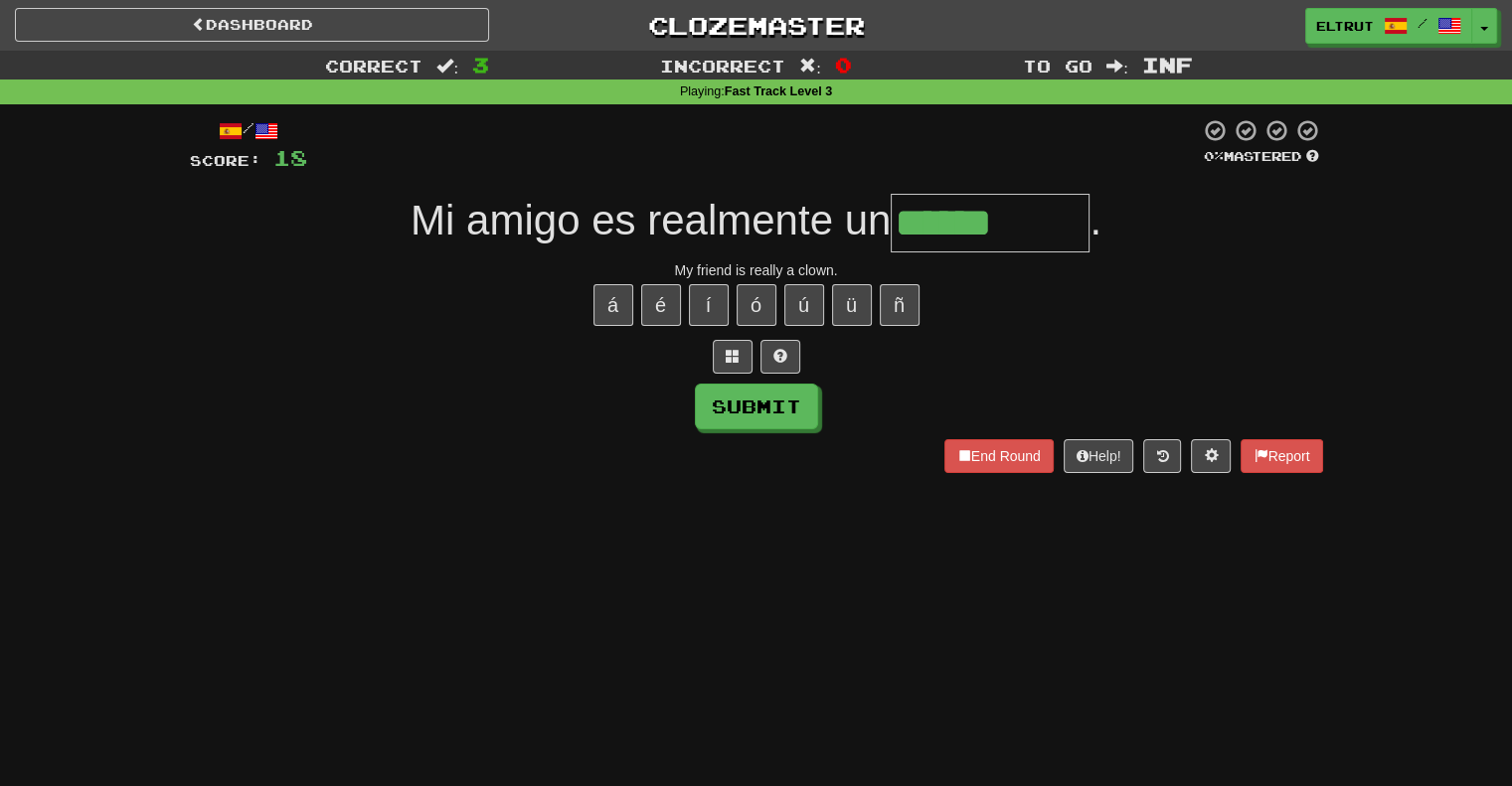 type on "******" 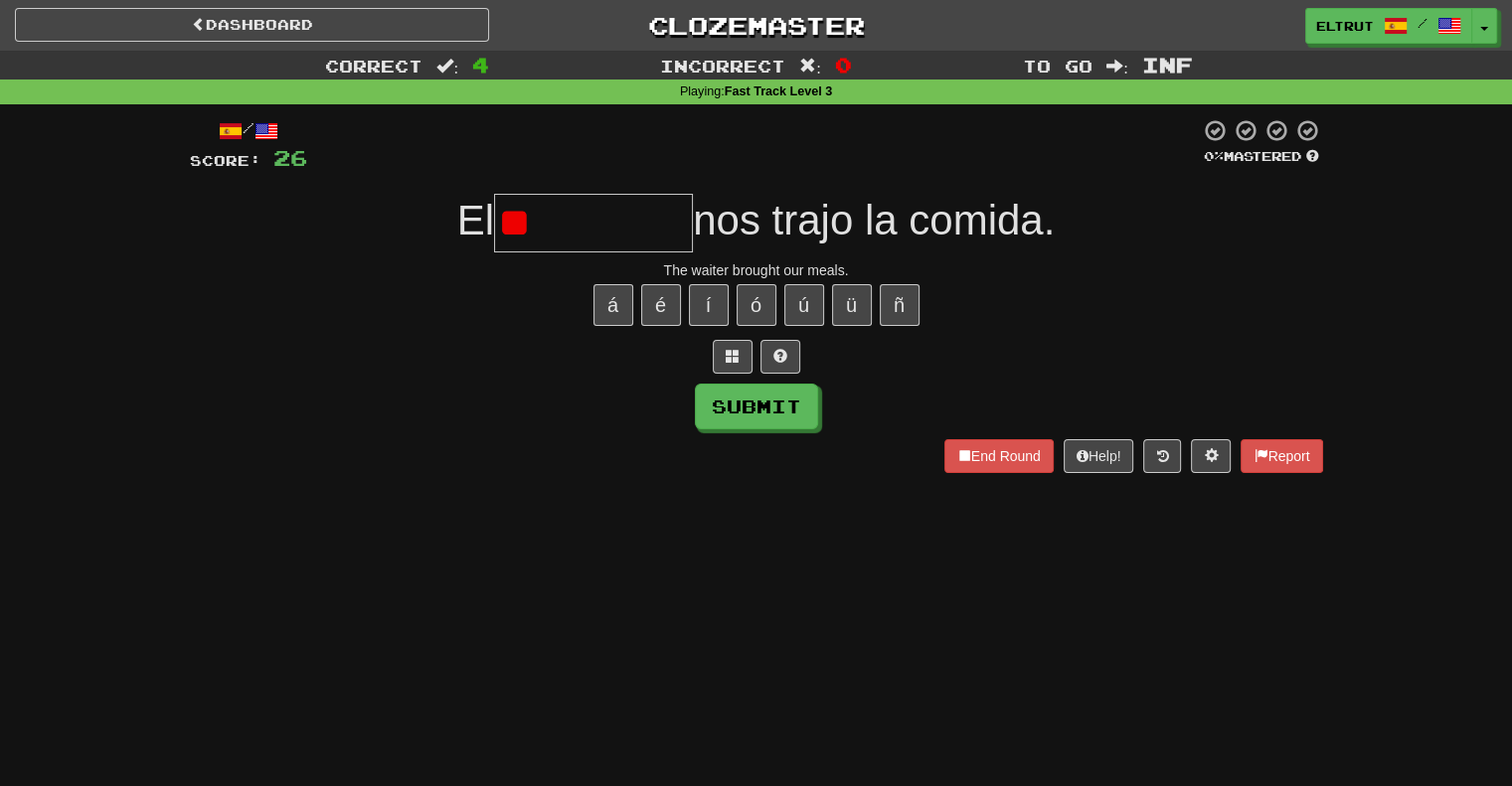type on "*" 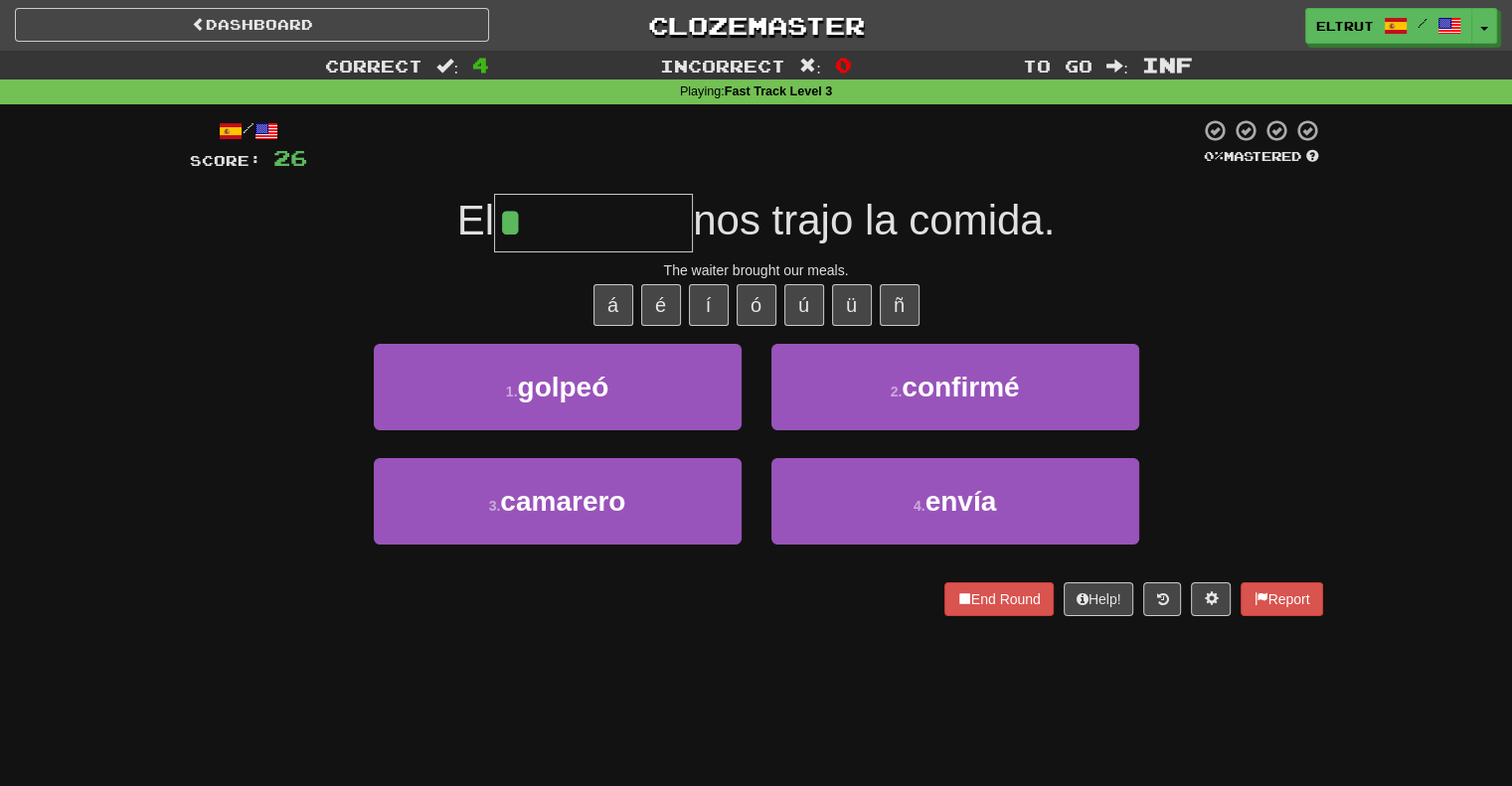 type on "********" 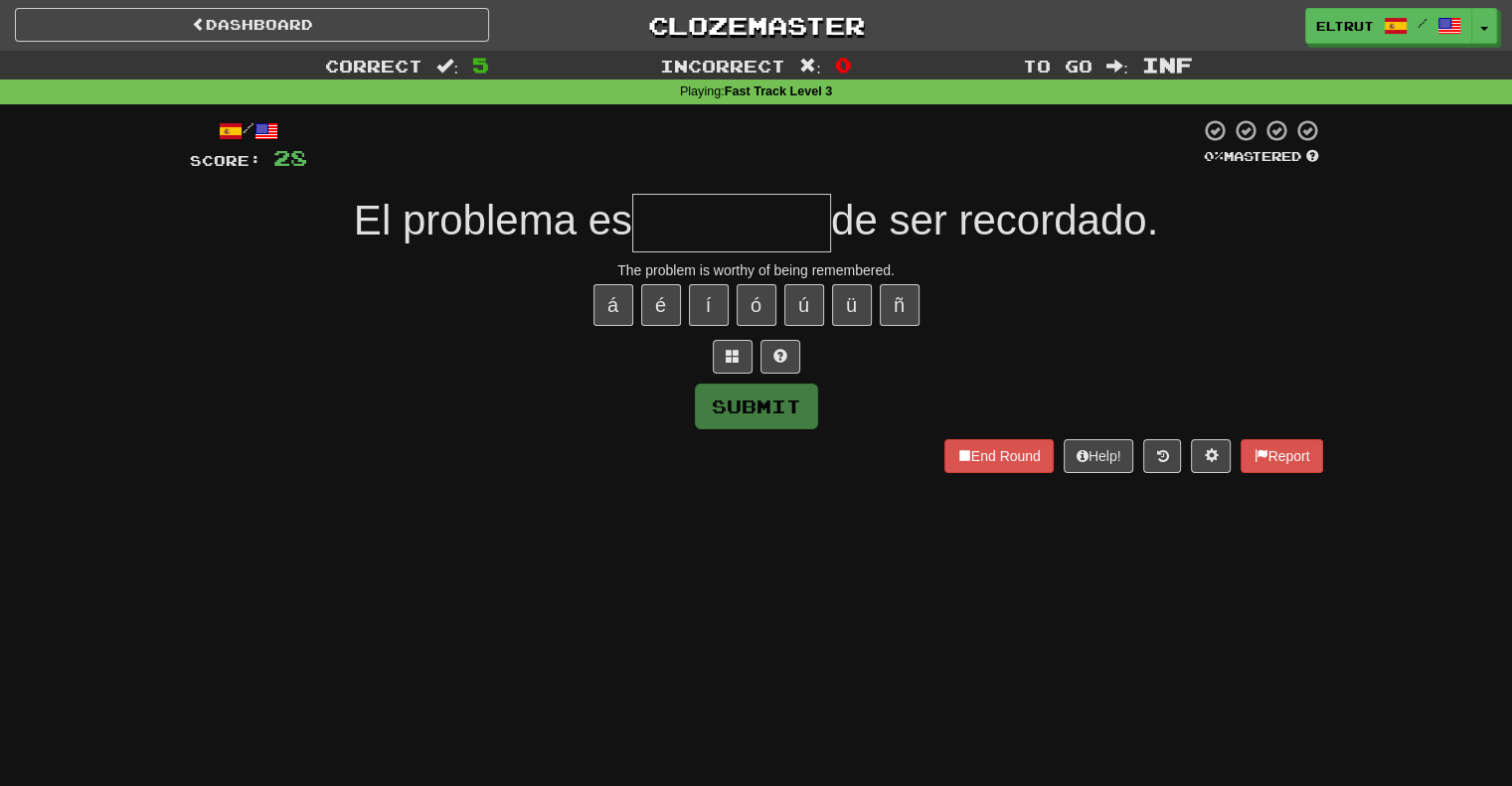type on "*" 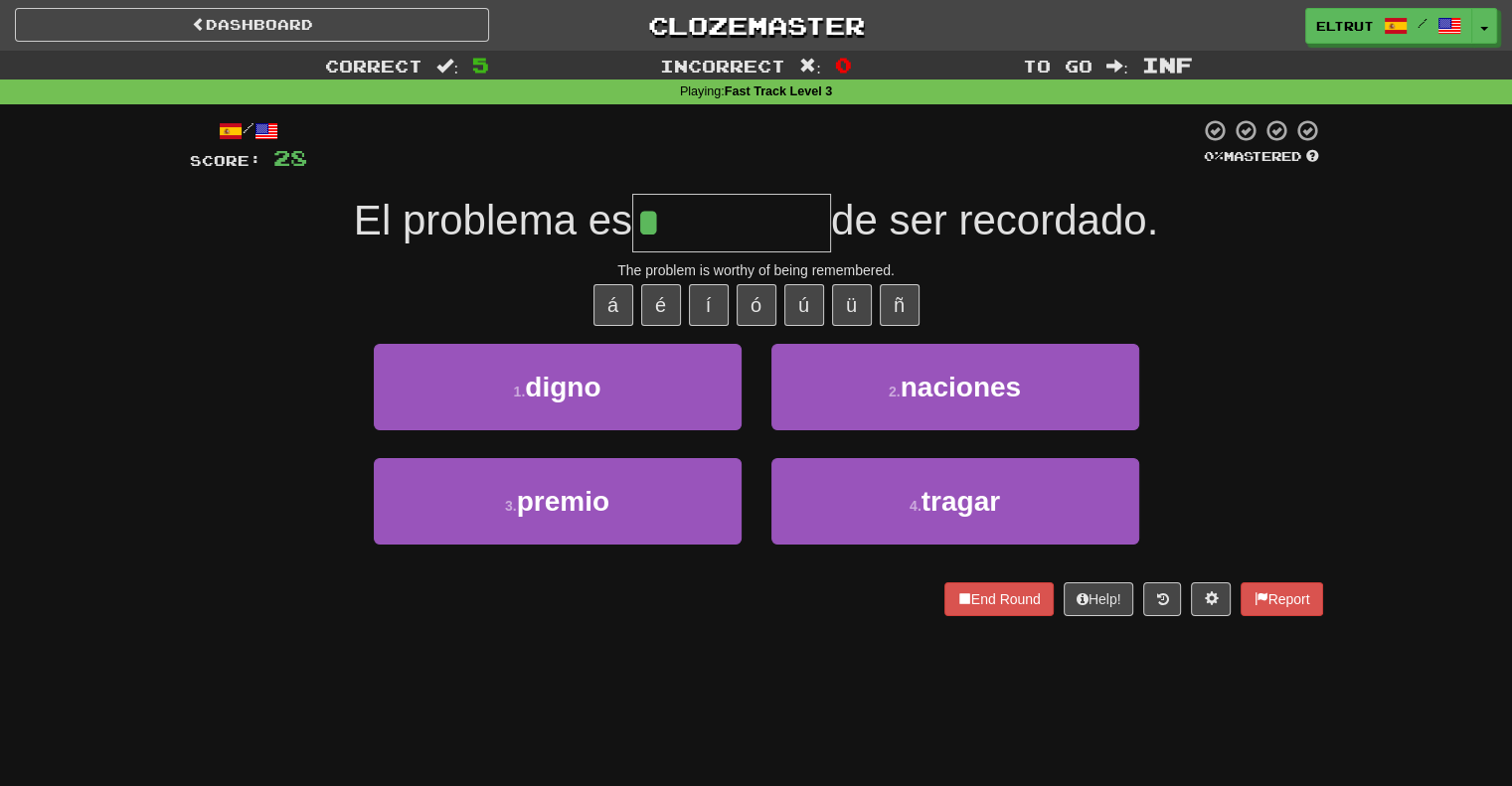 type on "*****" 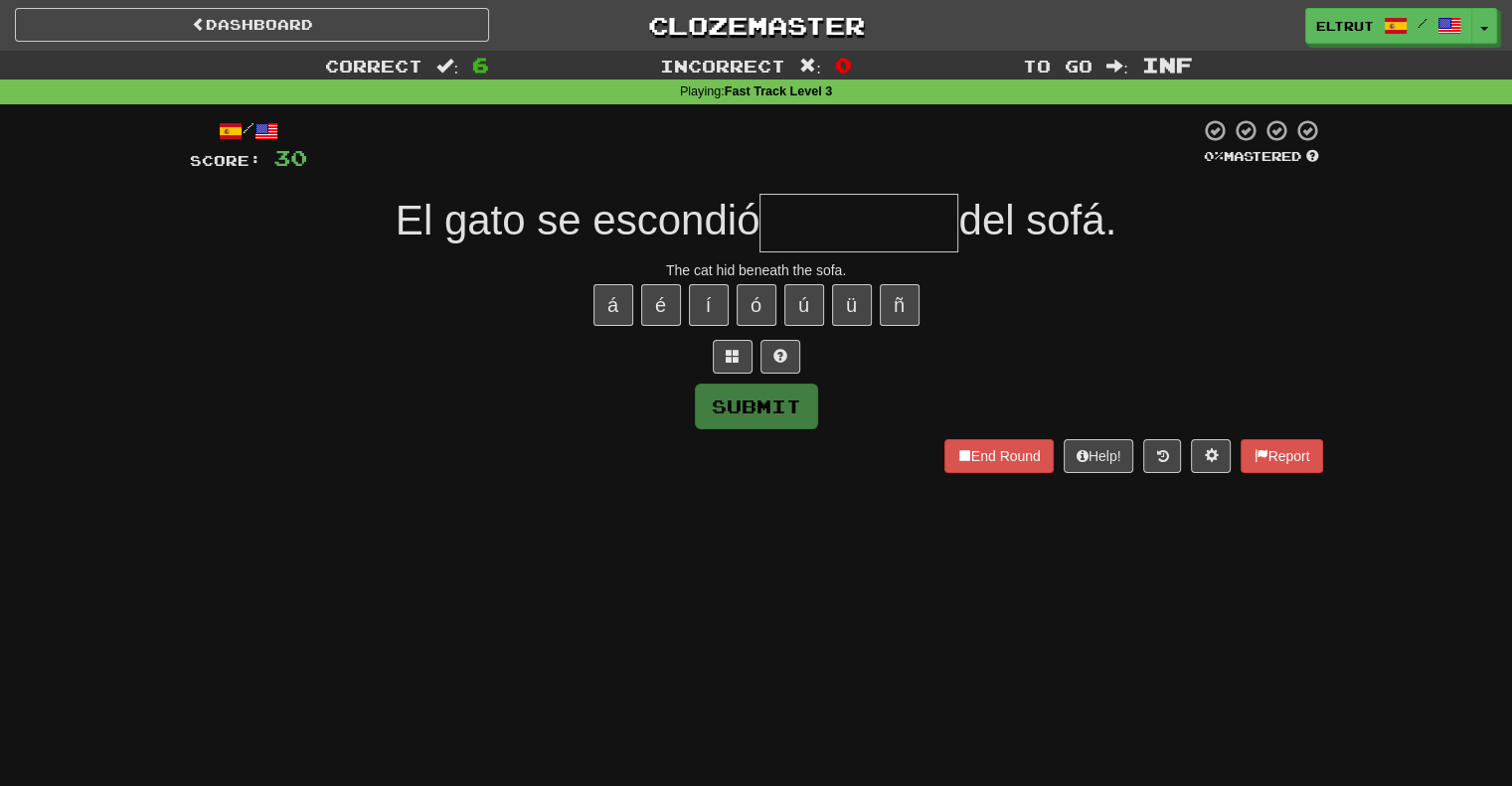 type on "*" 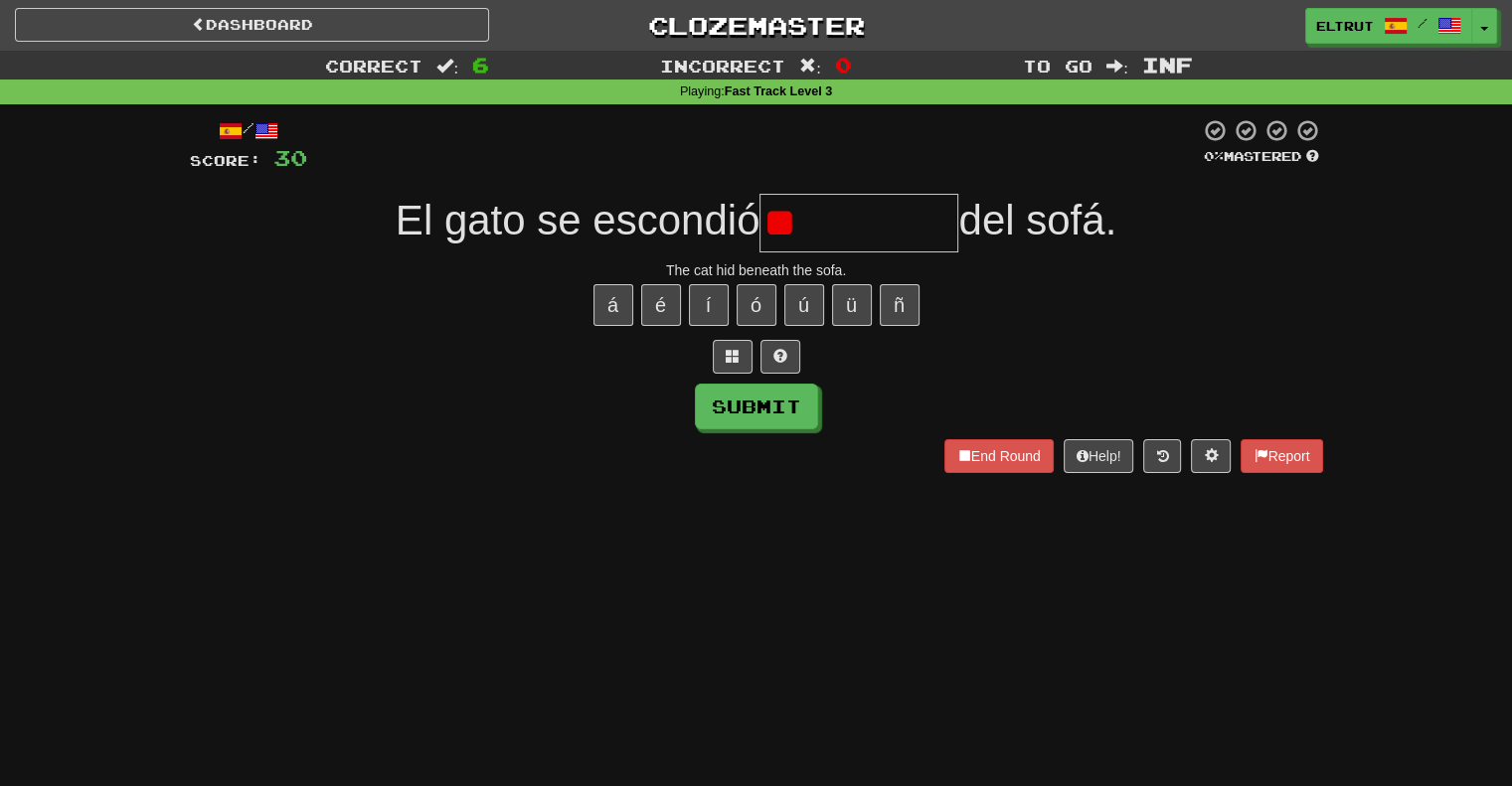type on "*" 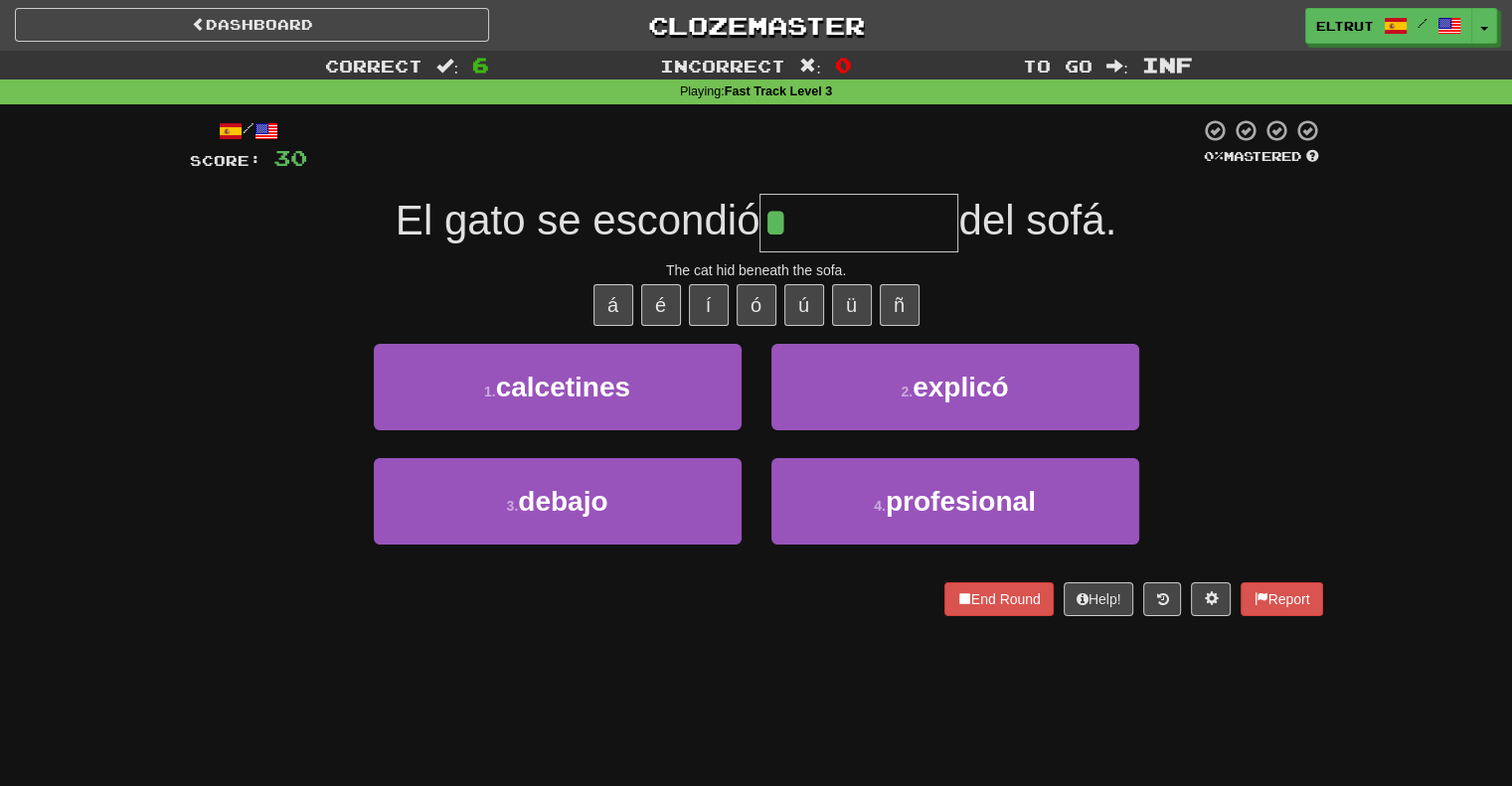 type on "******" 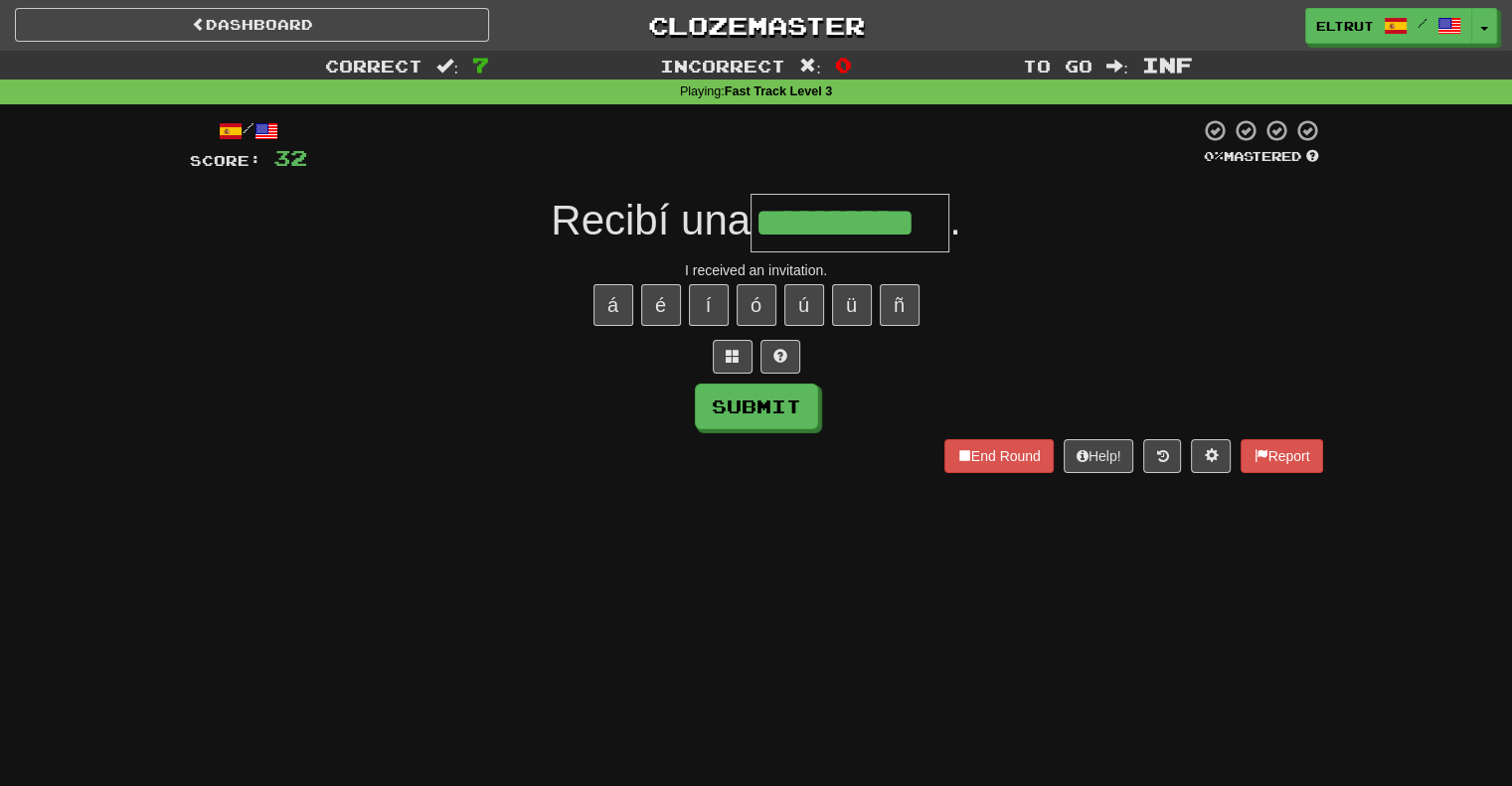 type on "**********" 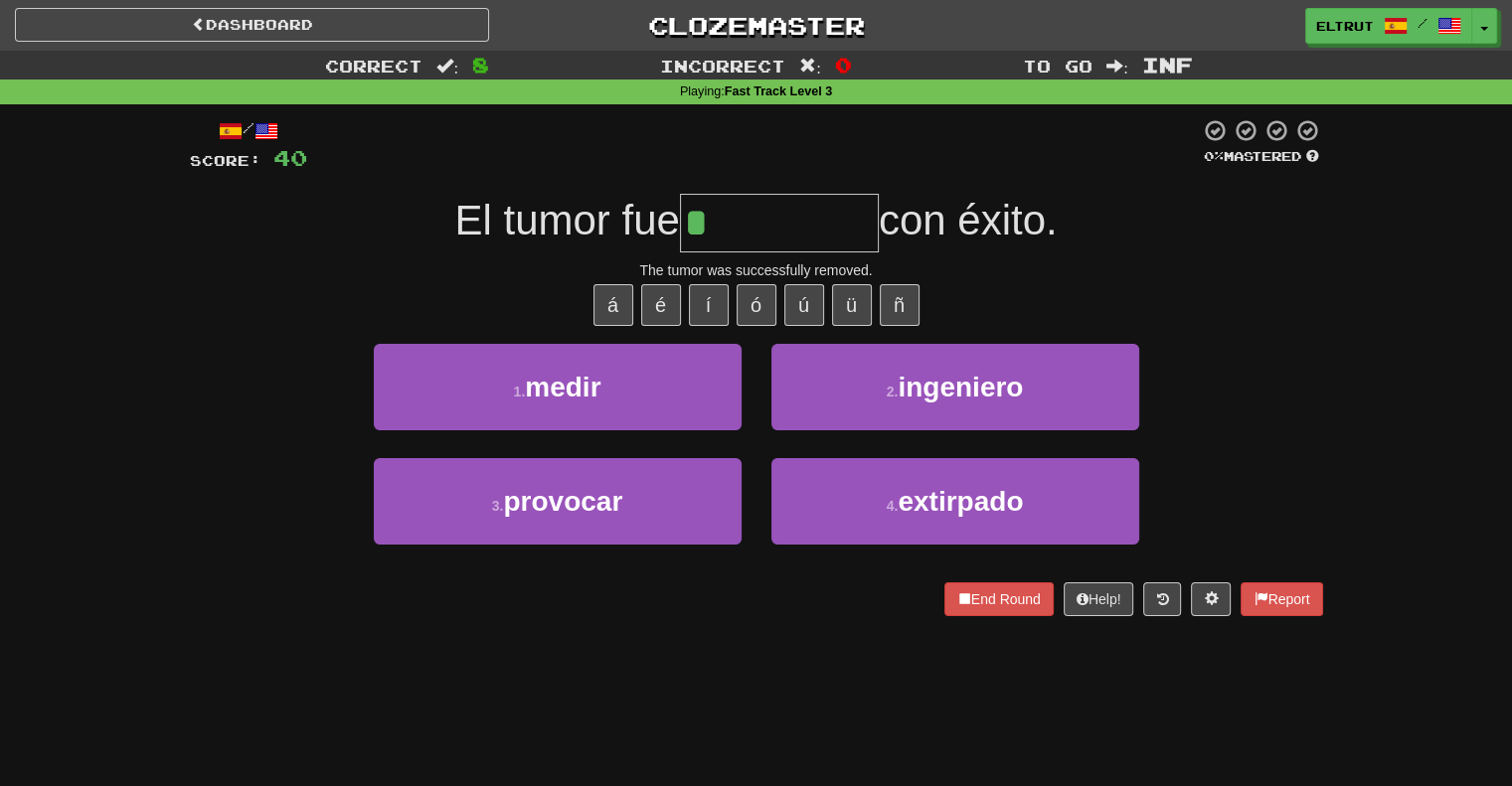 type on "*********" 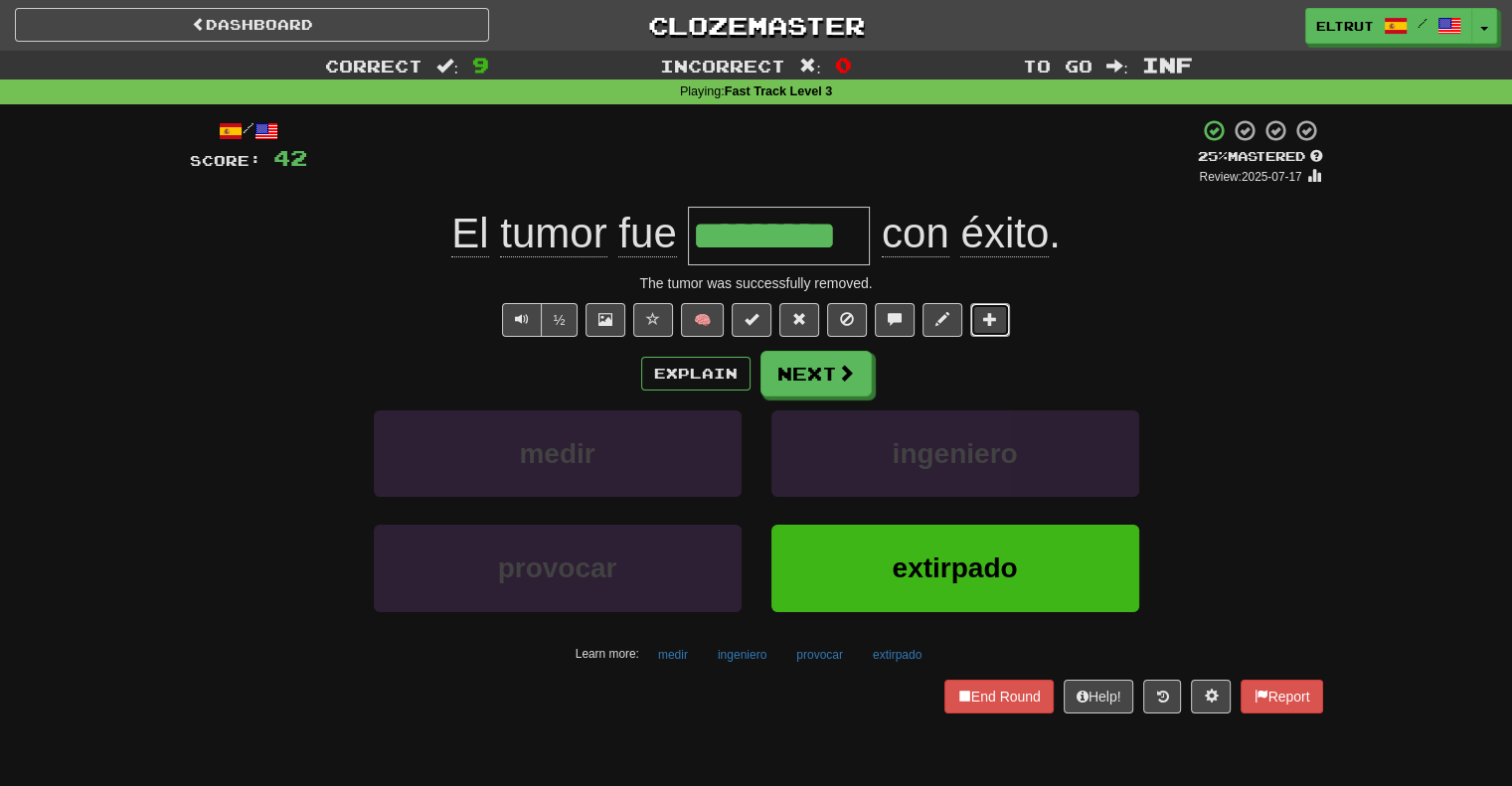 click at bounding box center [990, 319] 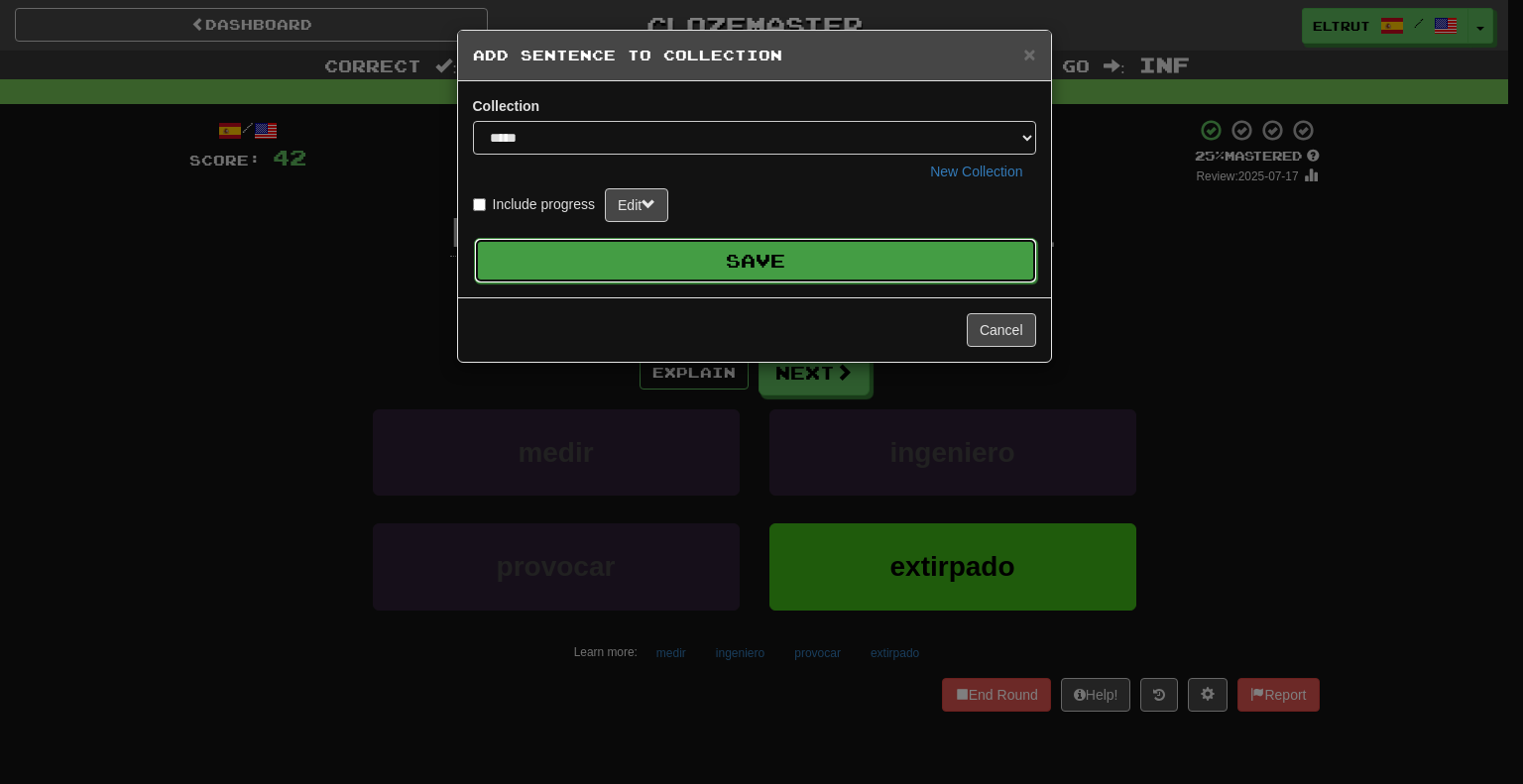 click on "Save" at bounding box center (756, 261) 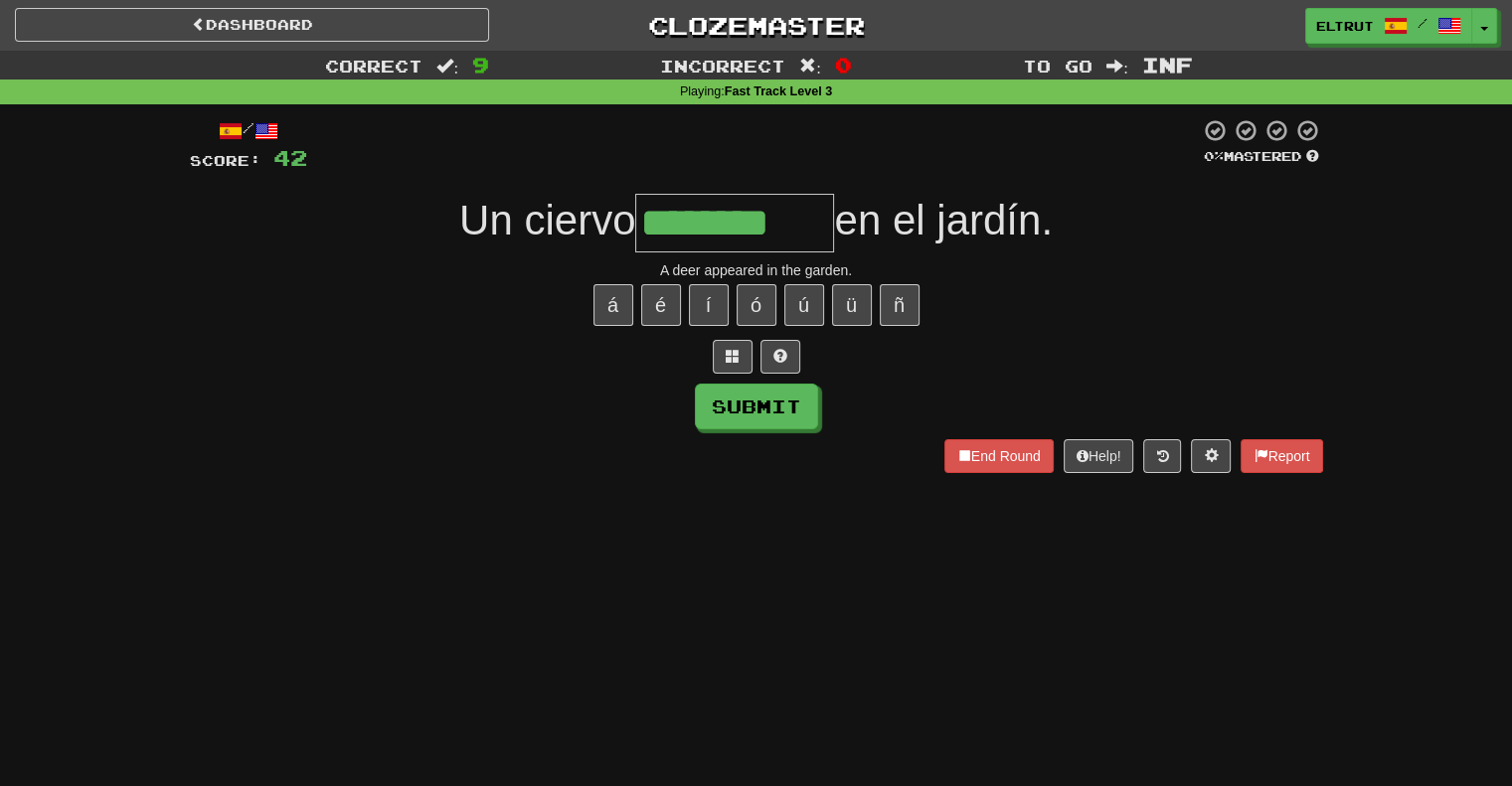 type on "********" 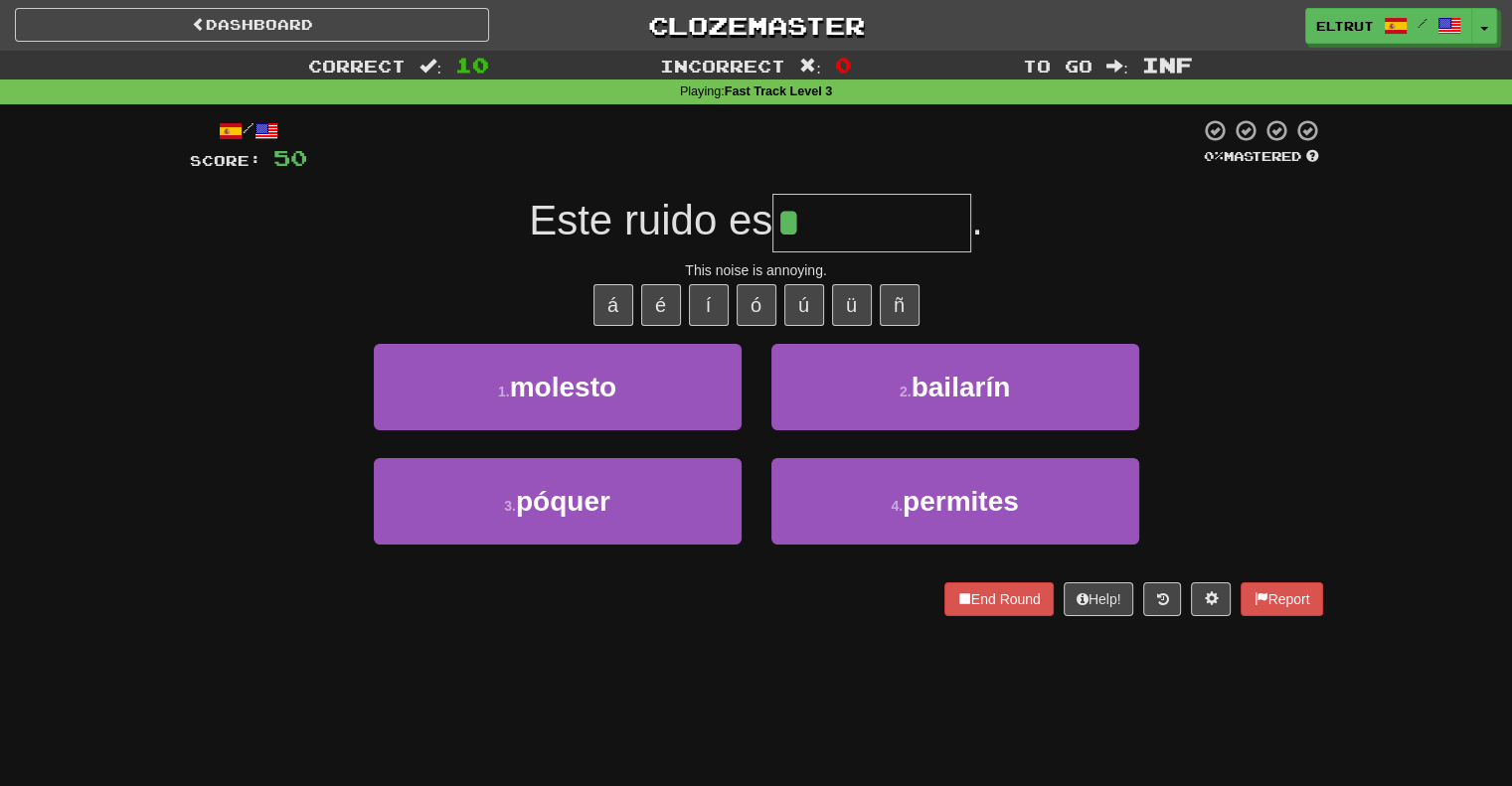 type on "*******" 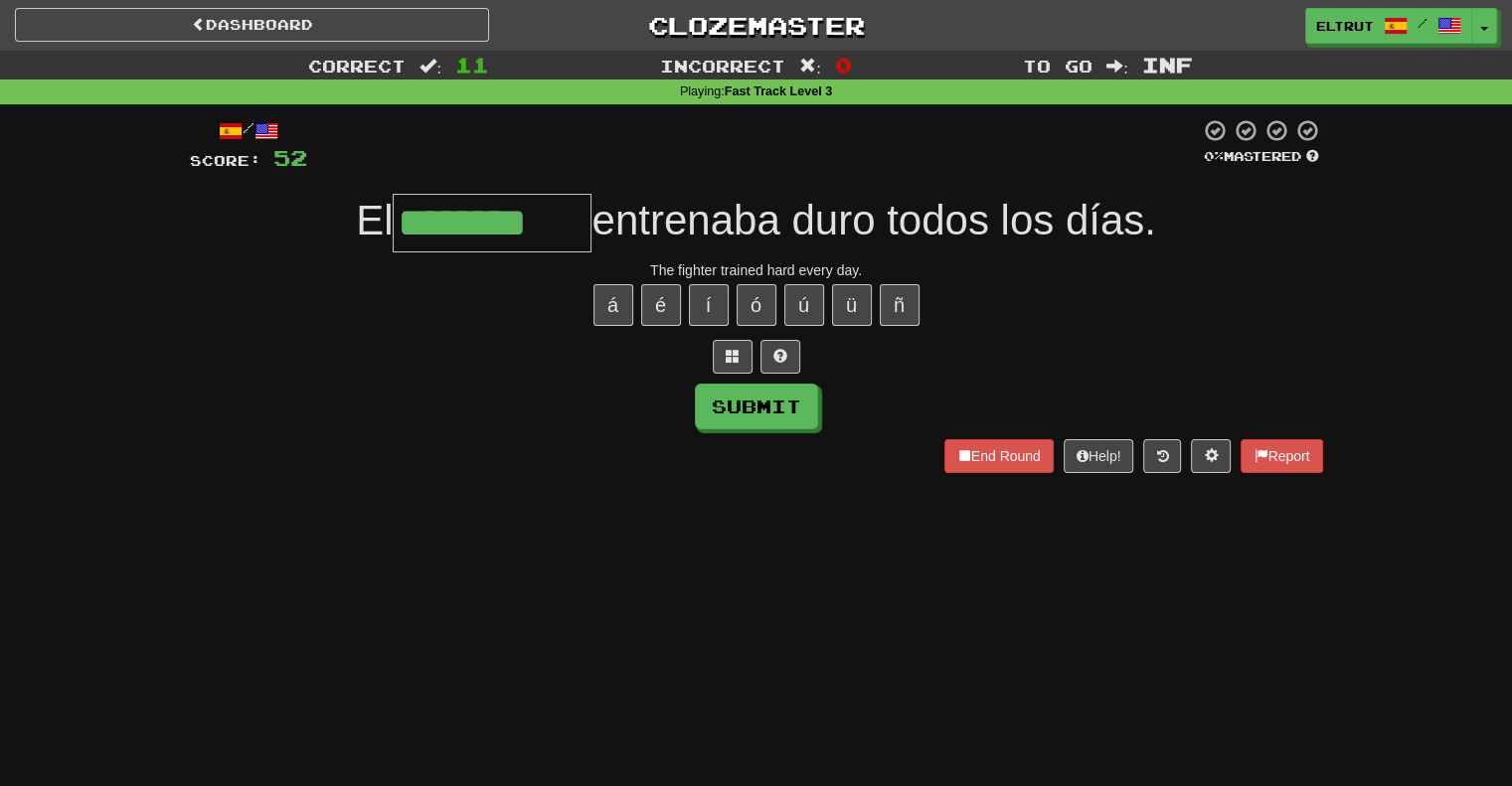 type on "********" 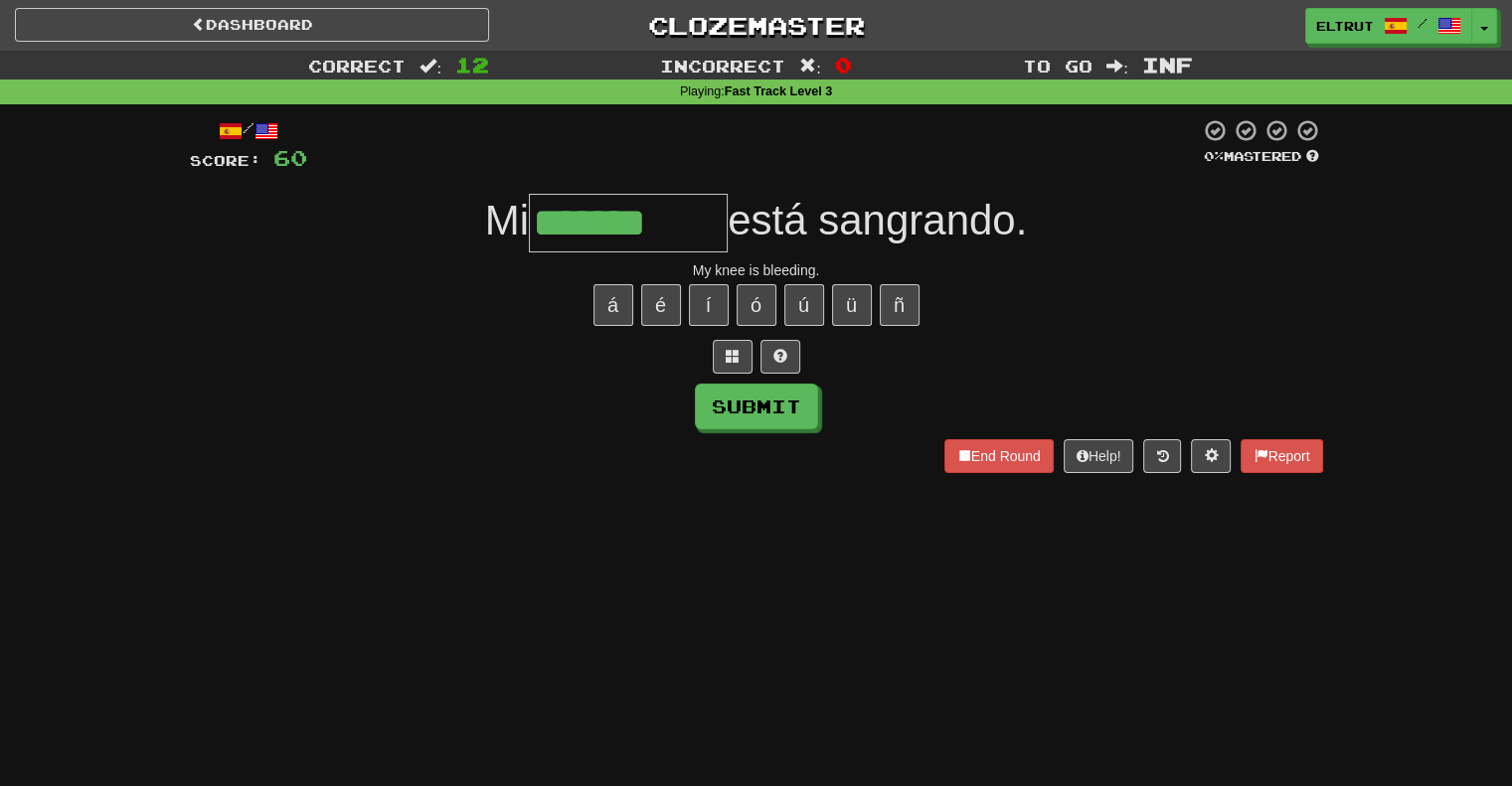 type on "*******" 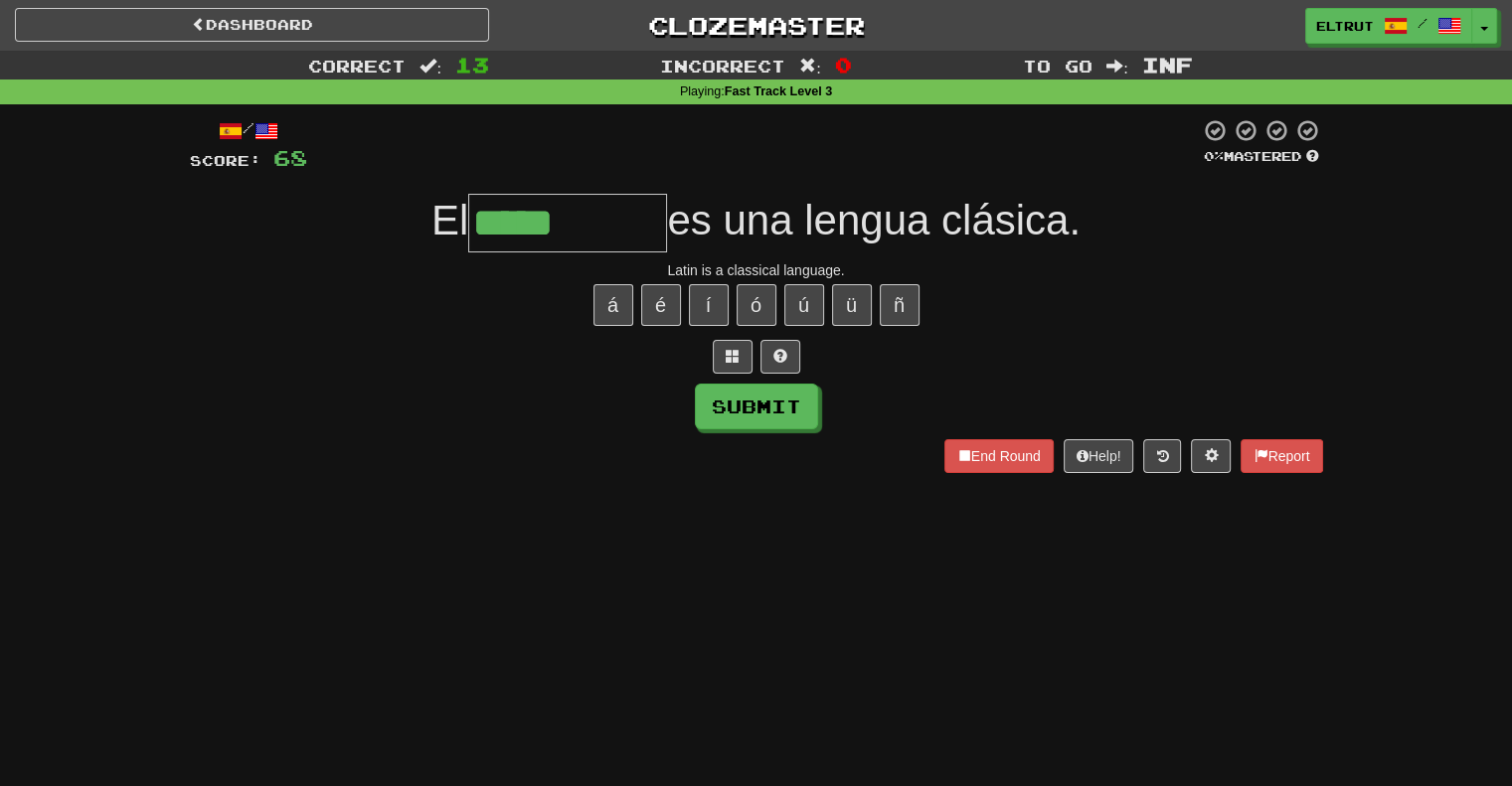 type on "*****" 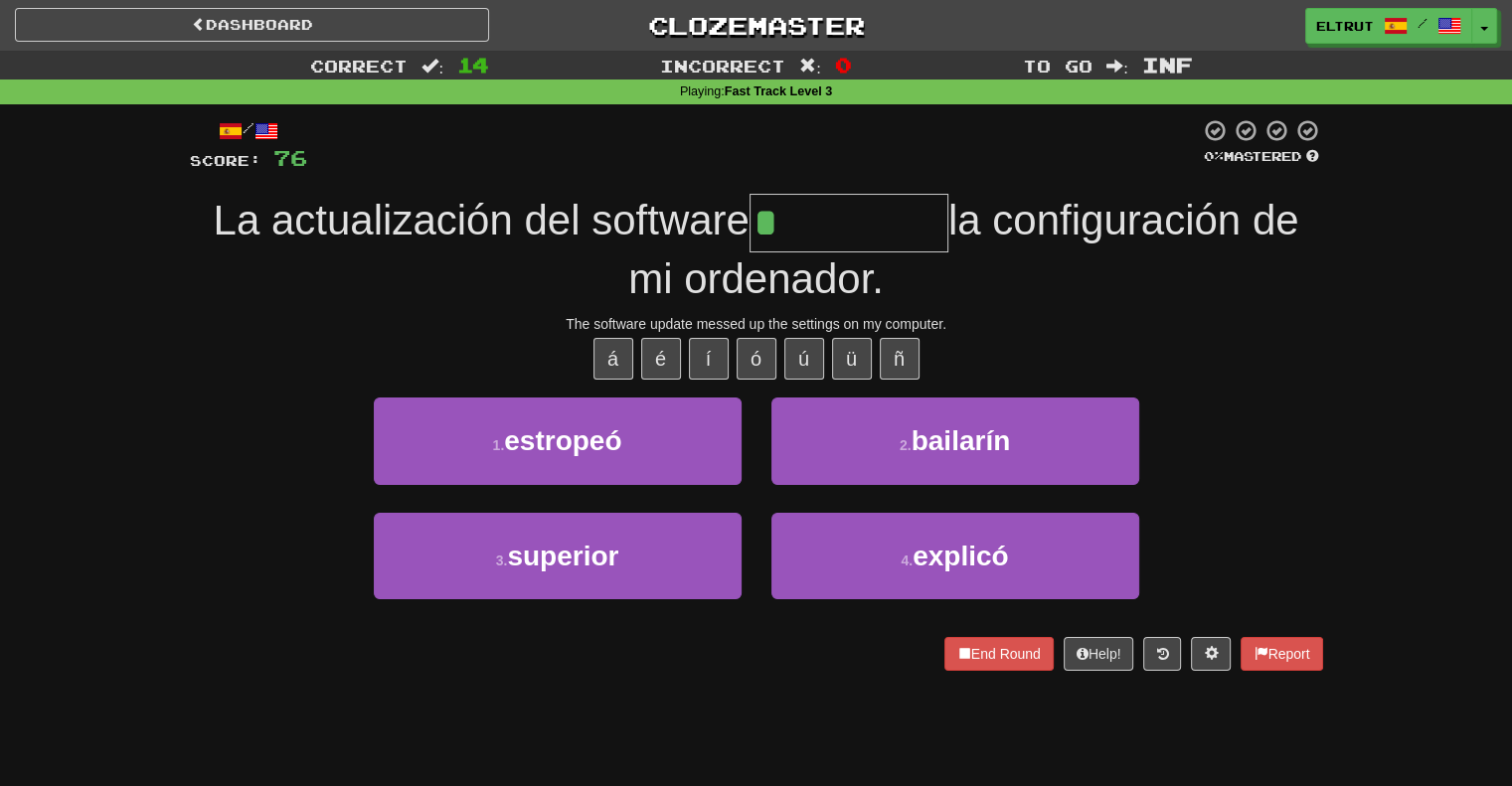 type on "********" 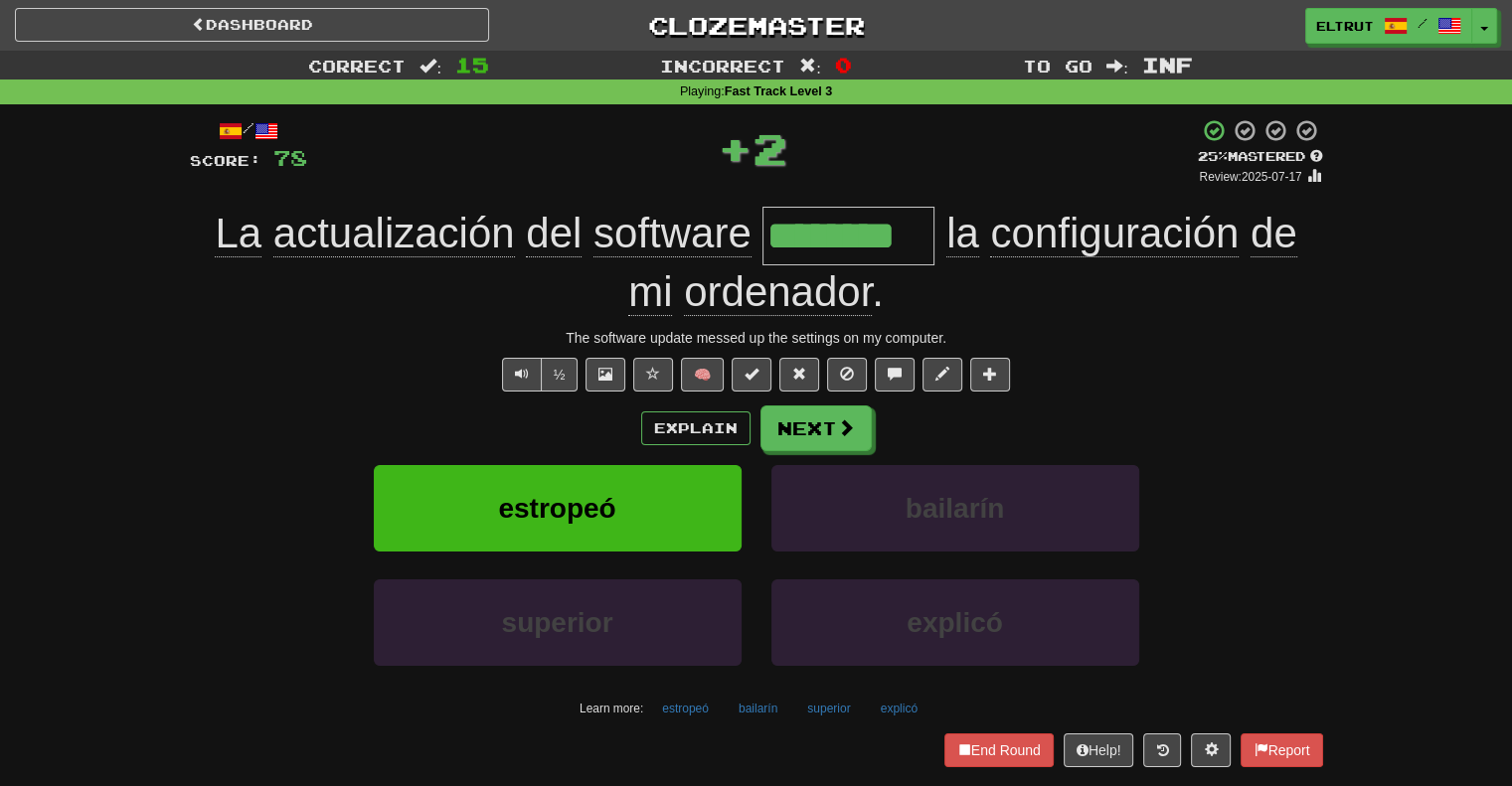 click on "🧠" at bounding box center [821, 373] 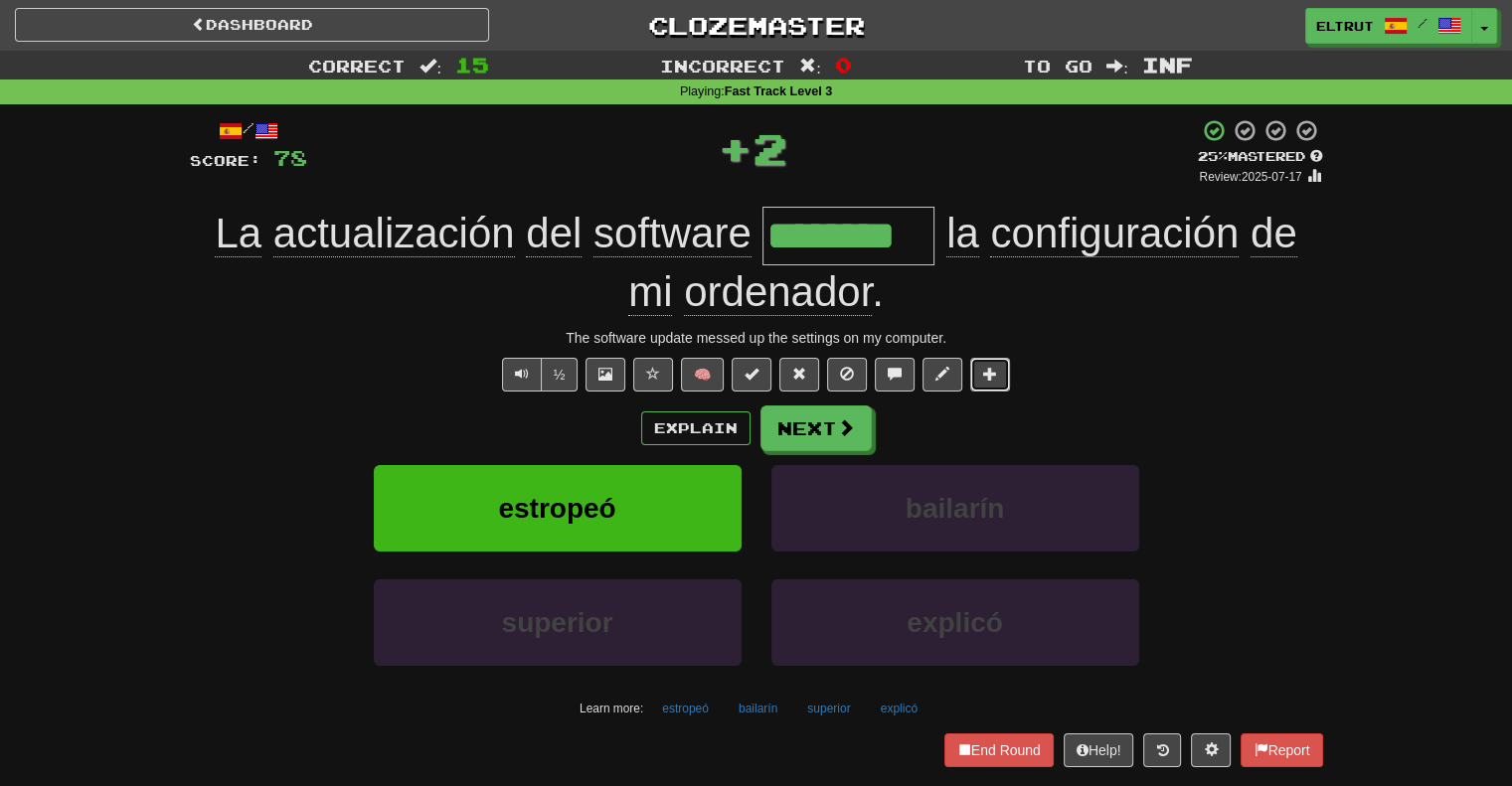 click at bounding box center (990, 375) 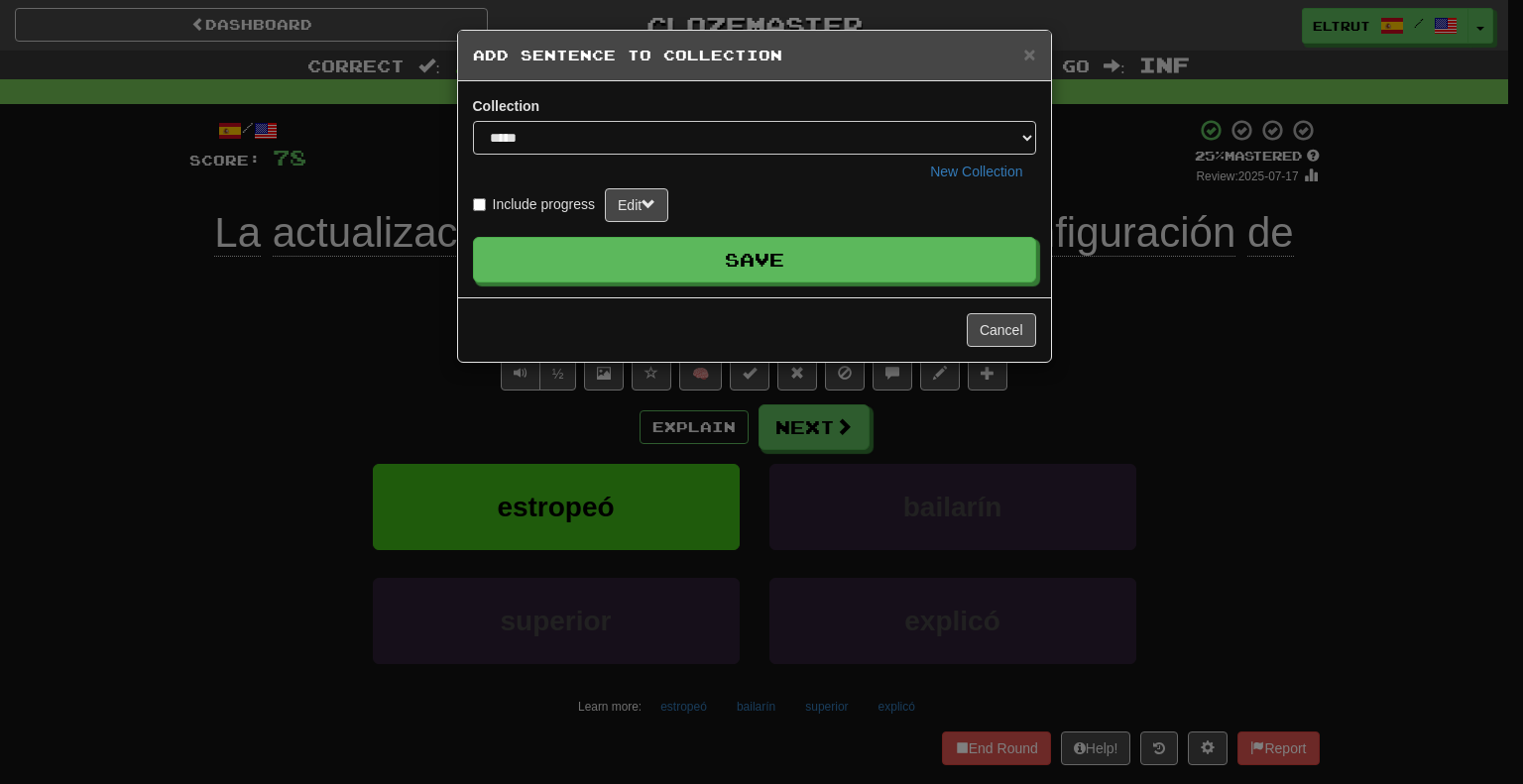 click on "Collection [MASK] New Collection Include progress Edit  Save" at bounding box center [755, 189] 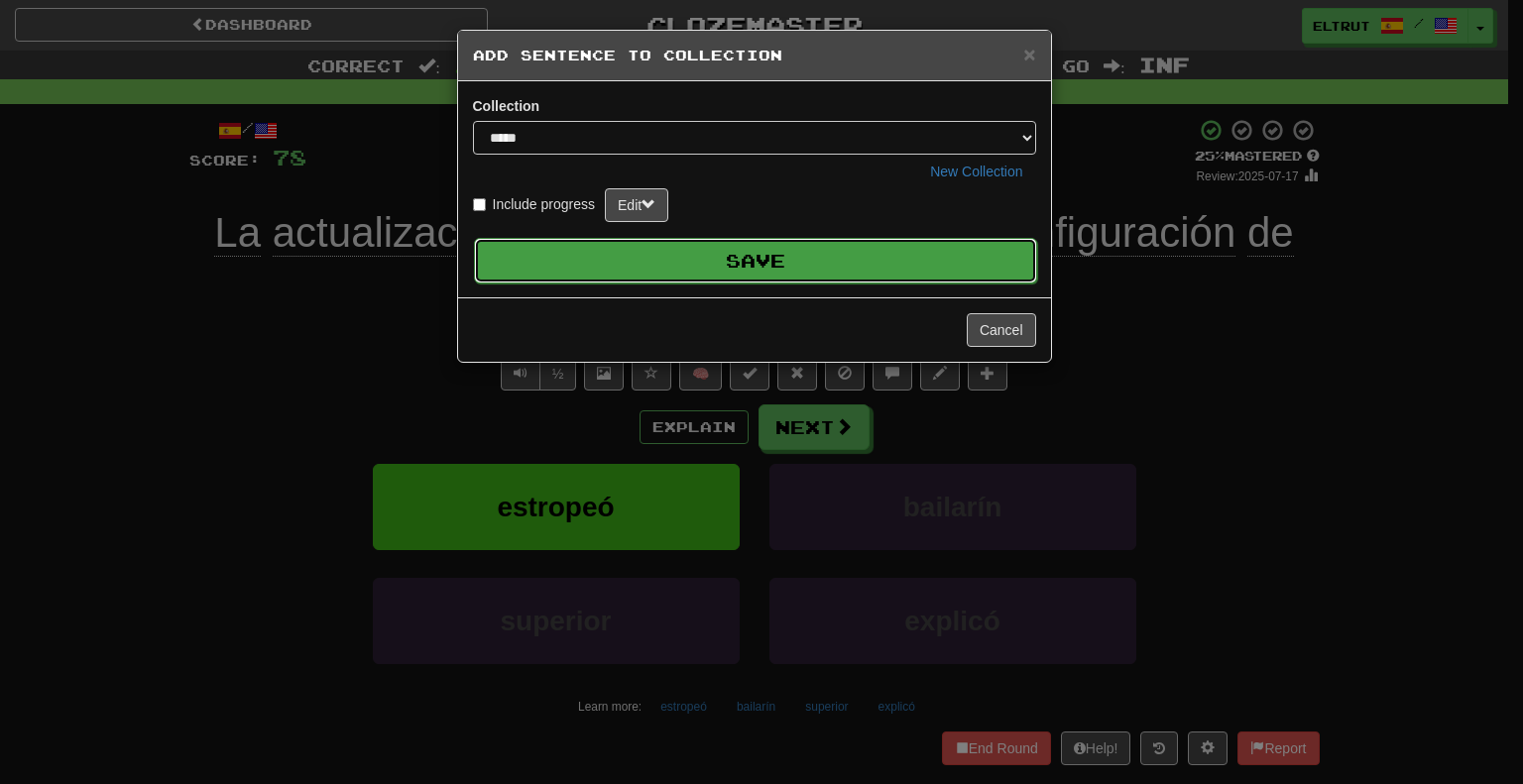 click on "Save" at bounding box center [756, 261] 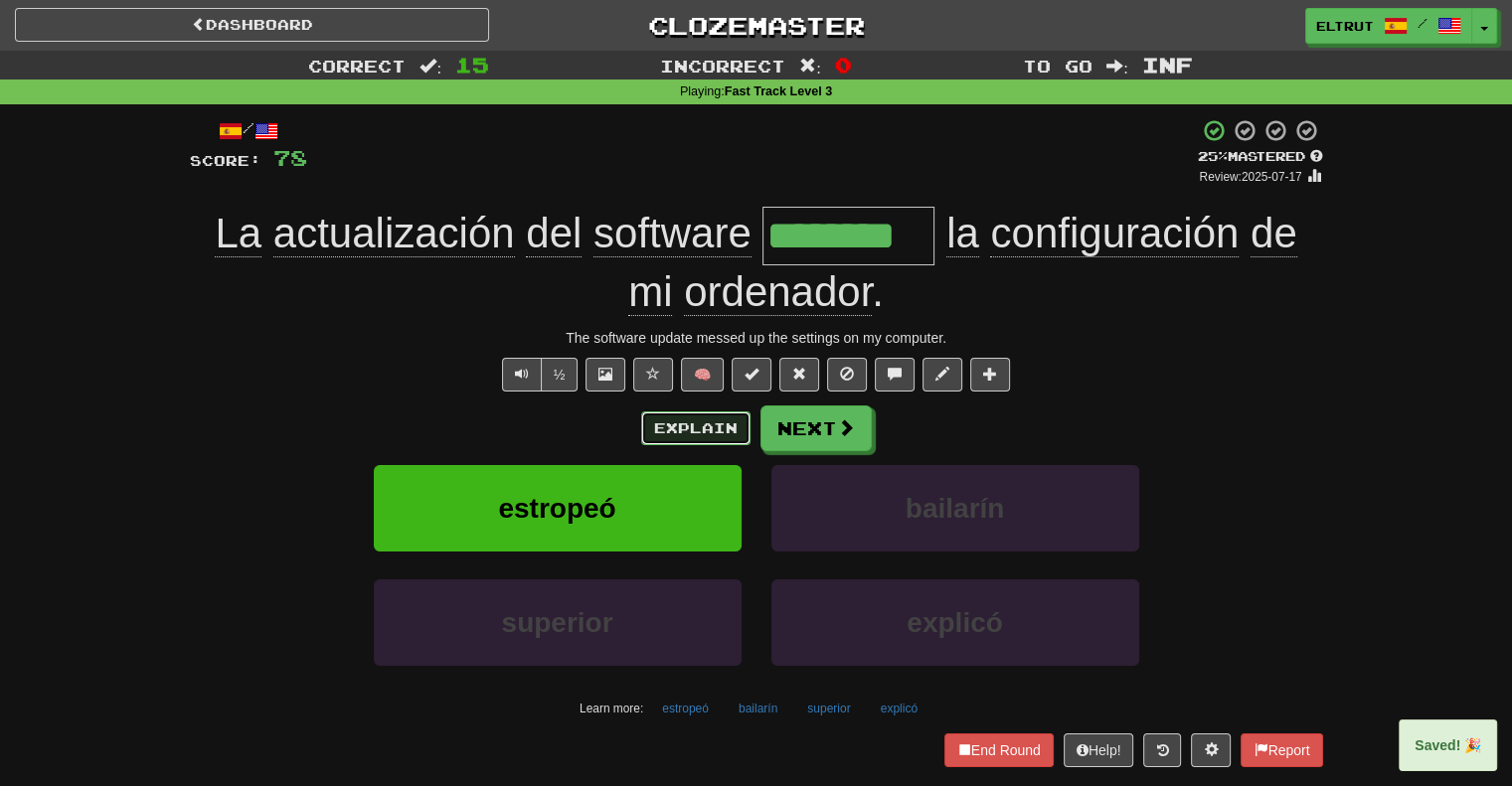 click on "Explain" at bounding box center [696, 428] 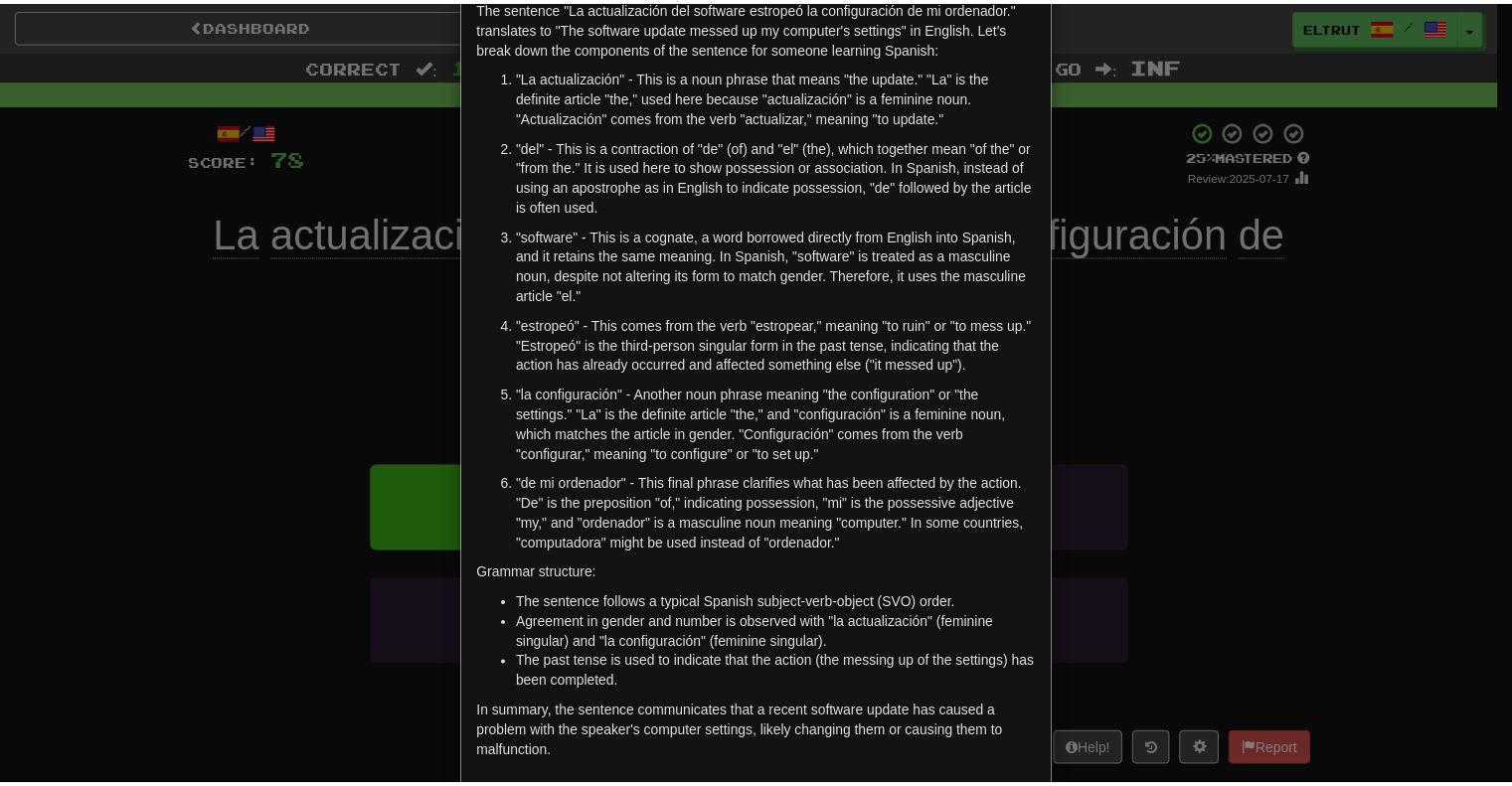 scroll, scrollTop: 0, scrollLeft: 0, axis: both 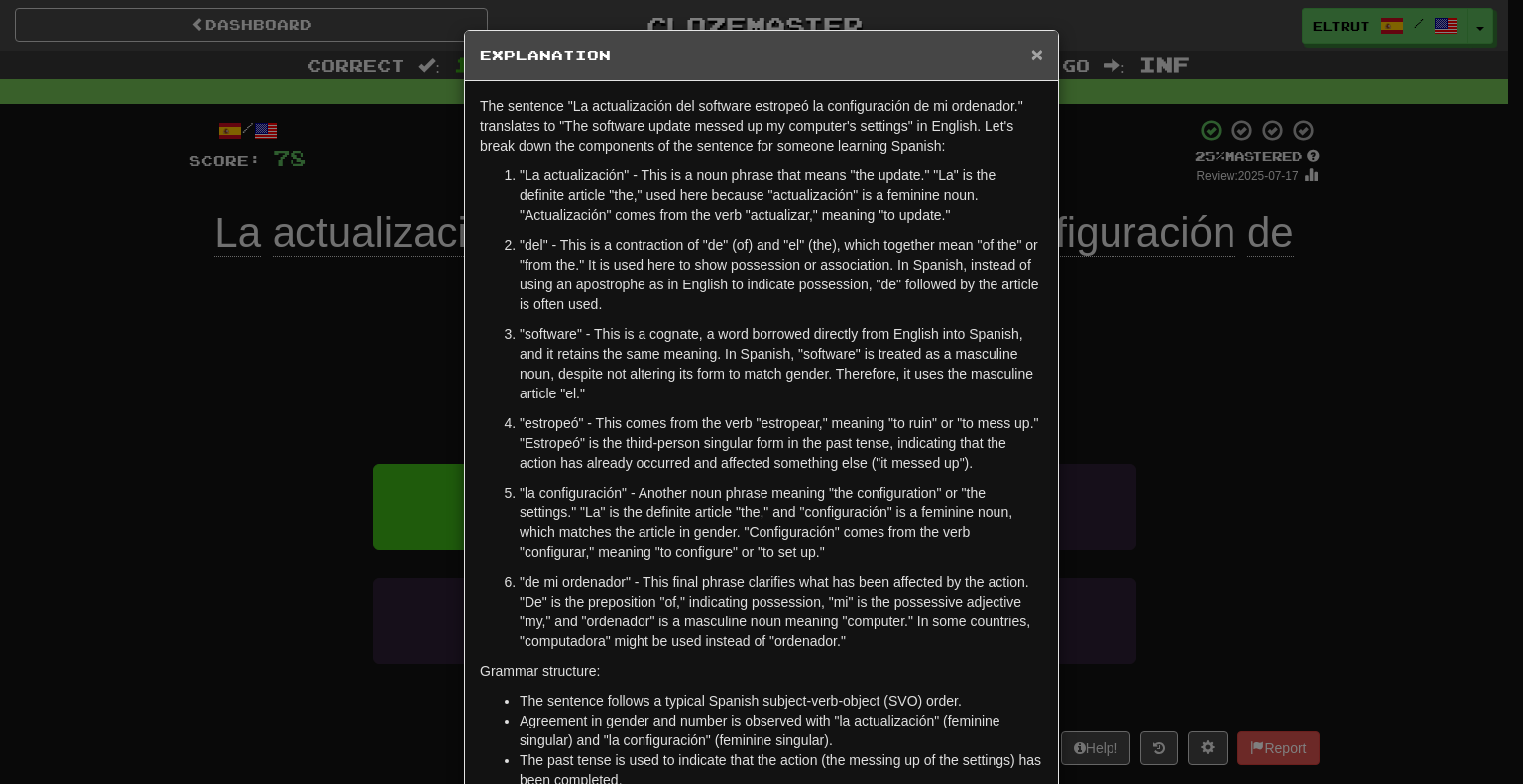 click on "×" at bounding box center (1037, 54) 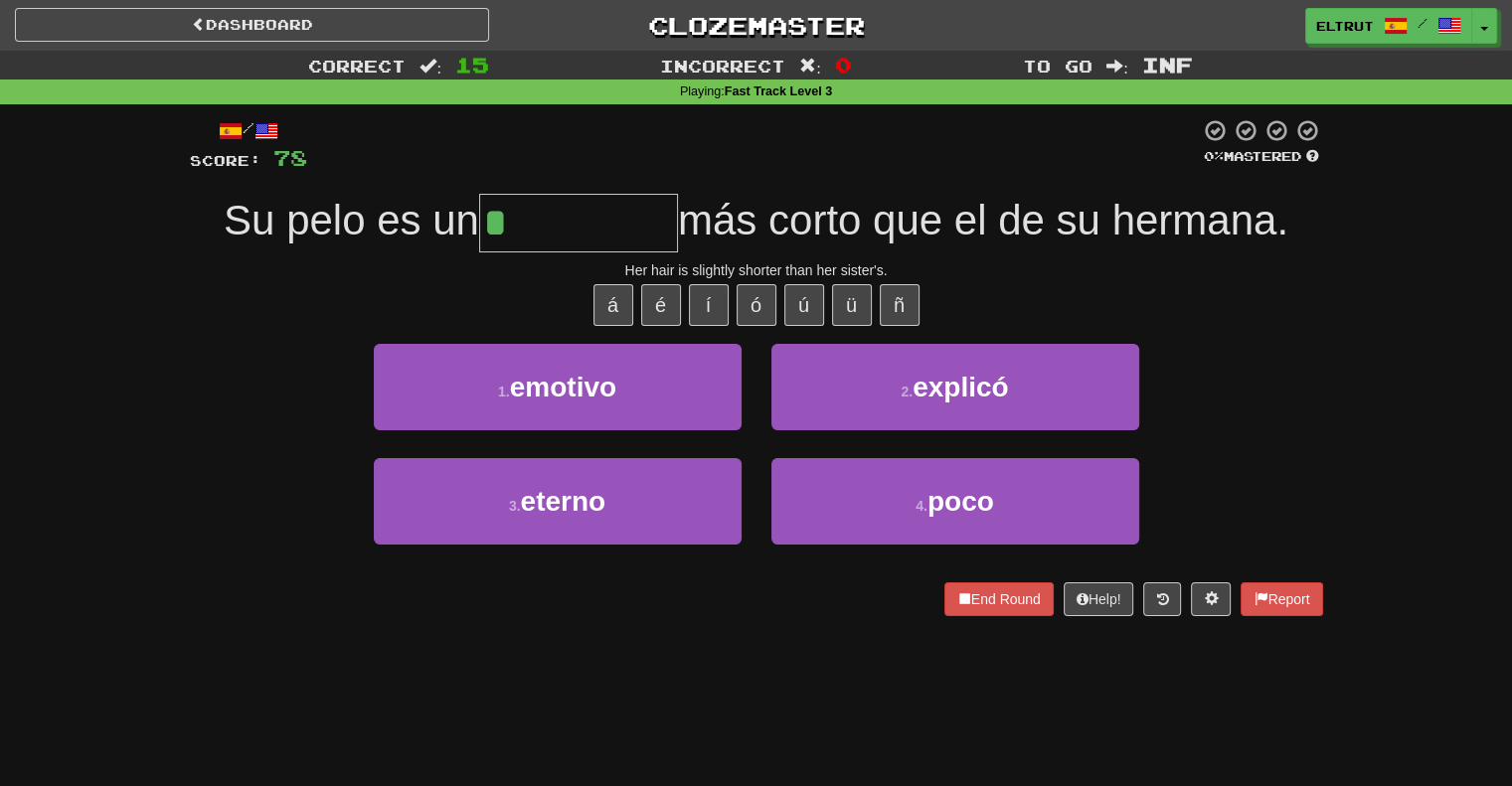 type on "****" 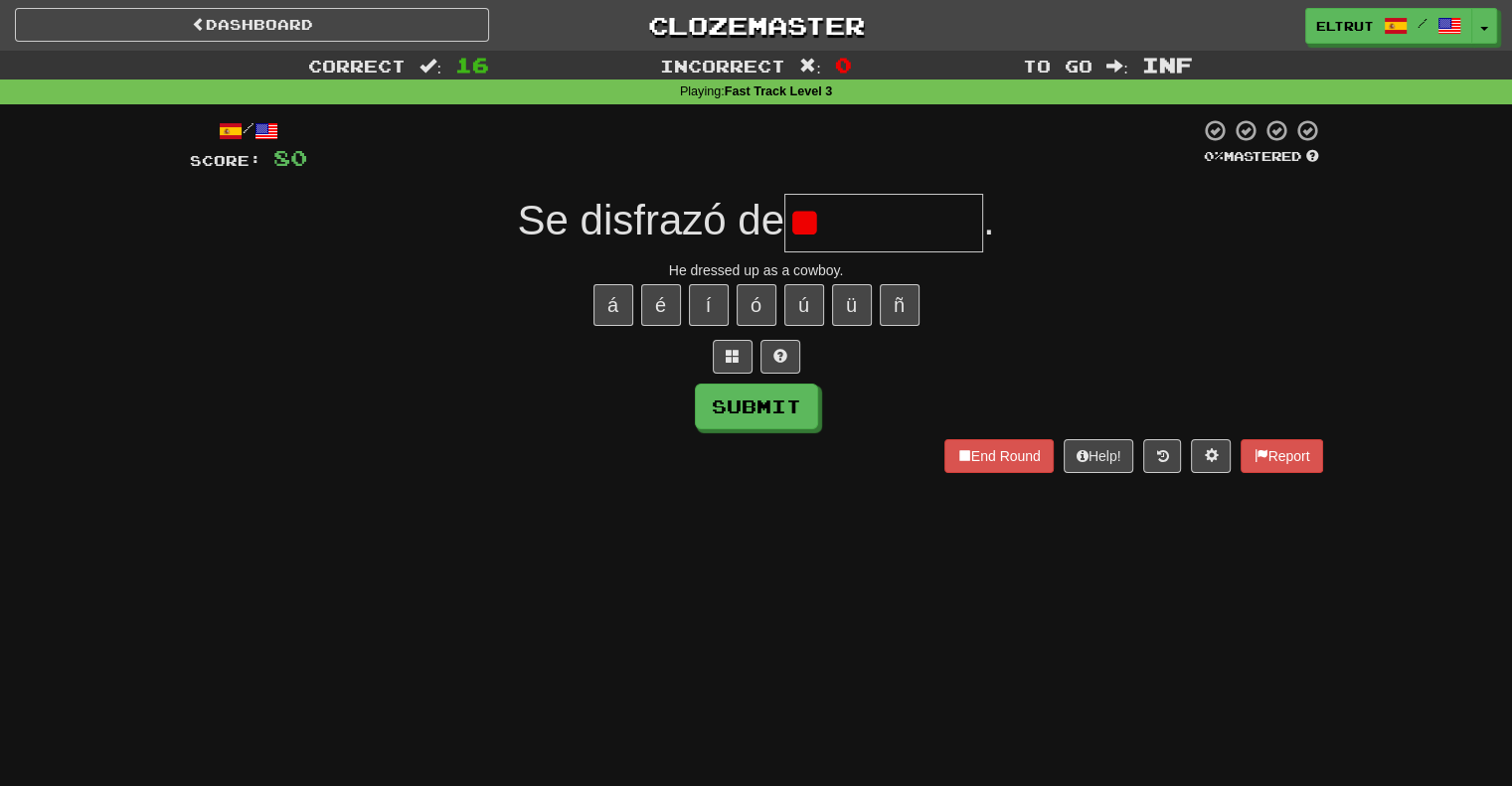 type on "*" 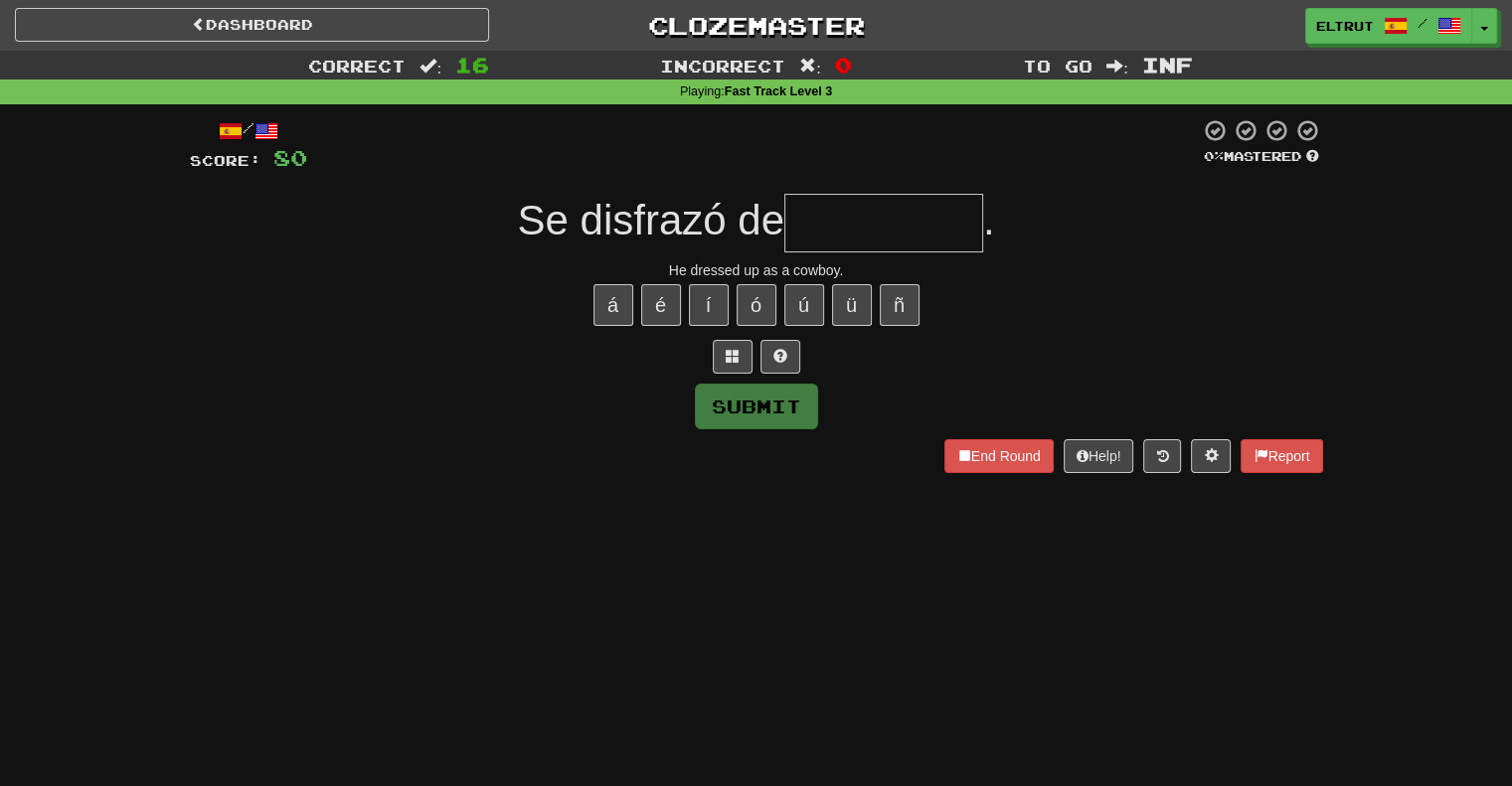type on "*" 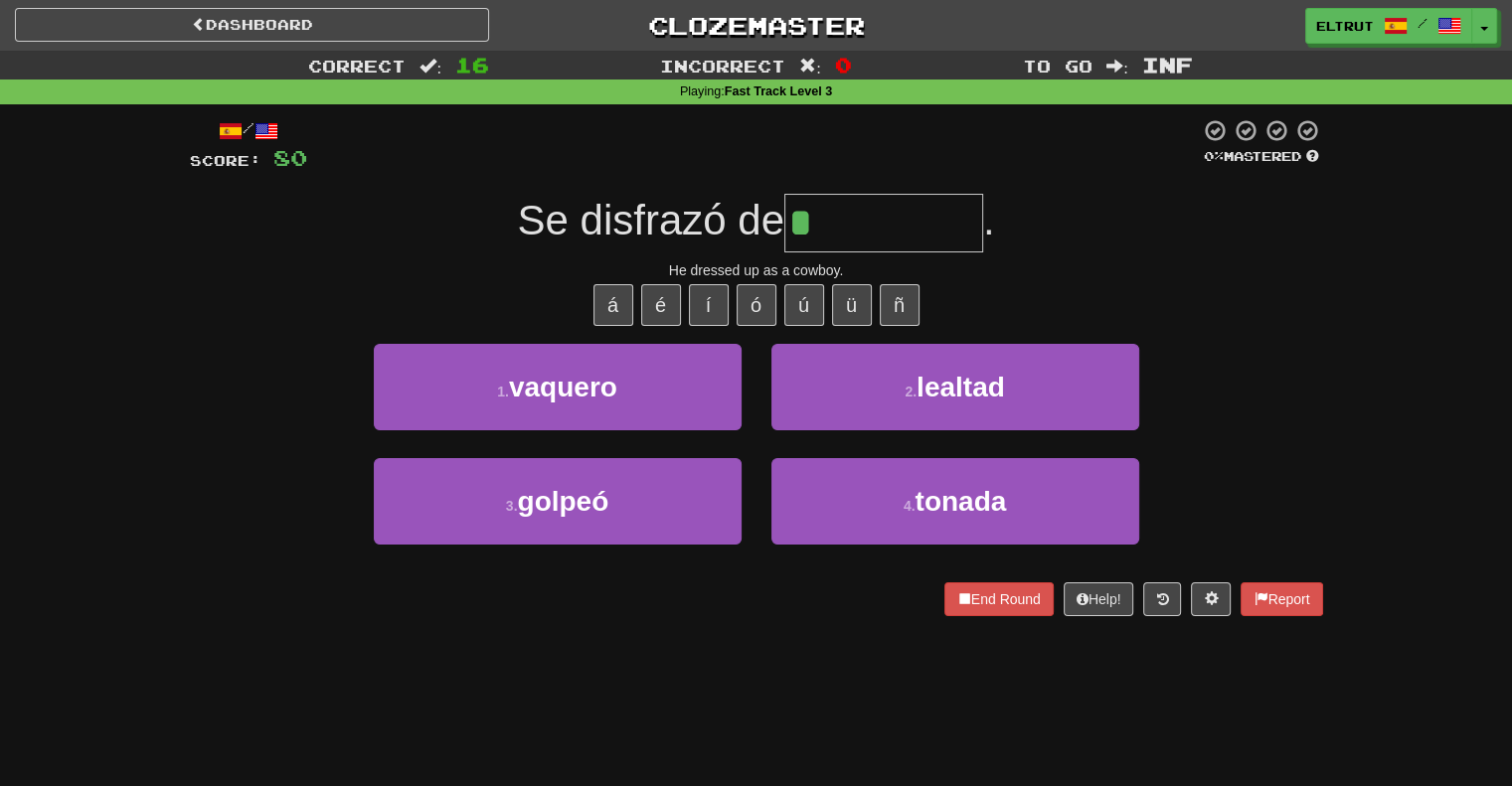 type on "*******" 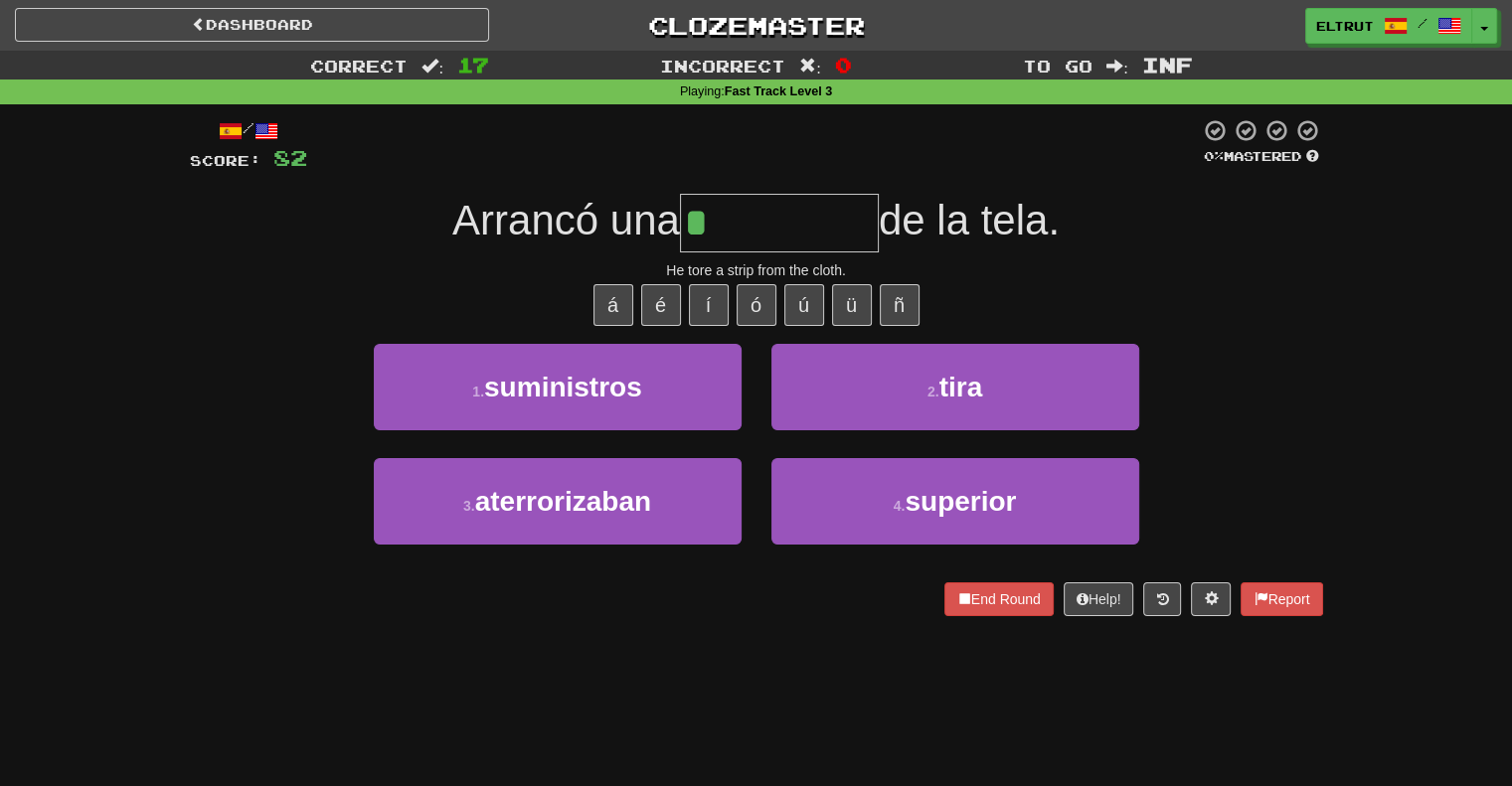 type on "****" 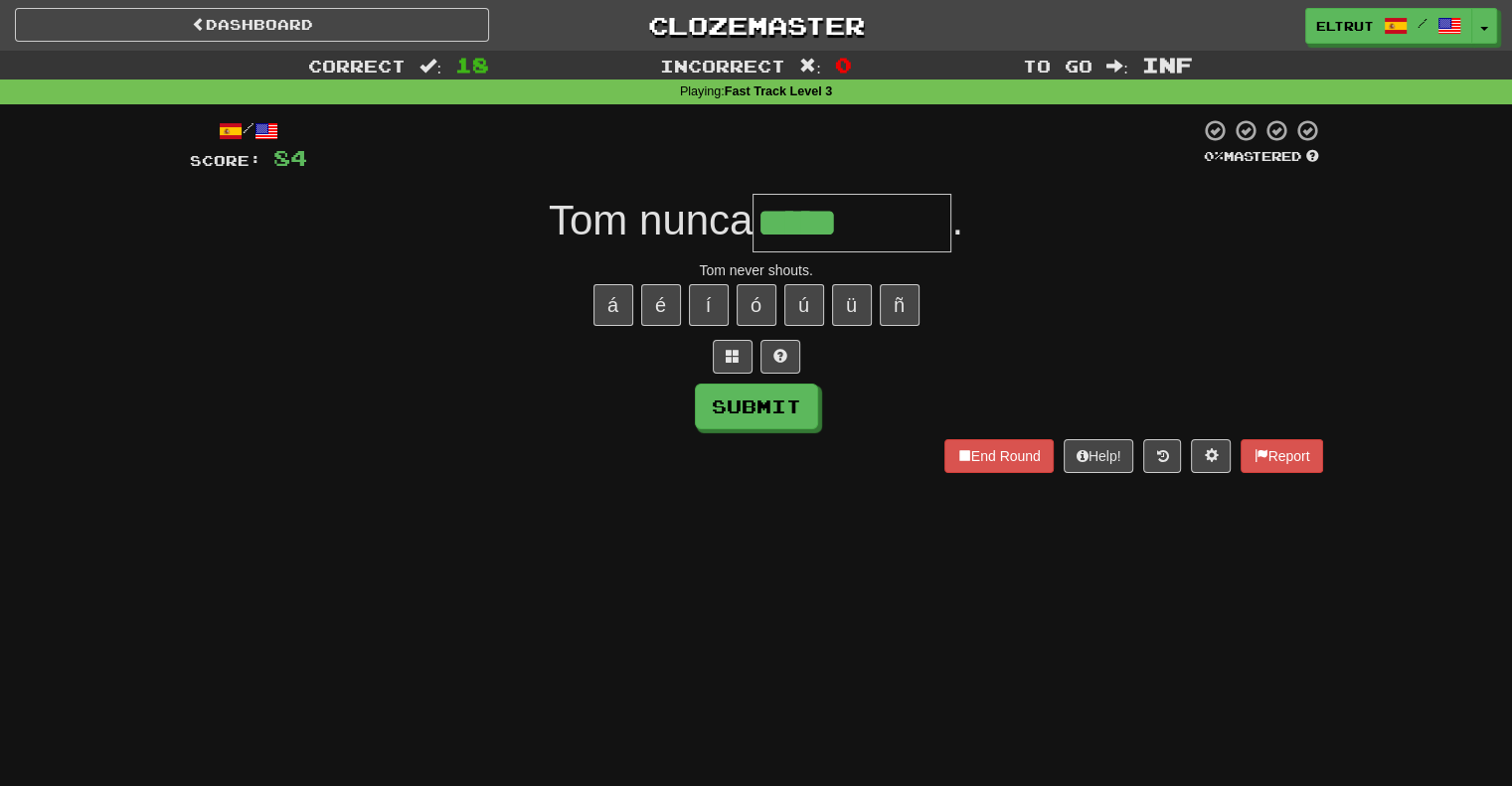 type on "*****" 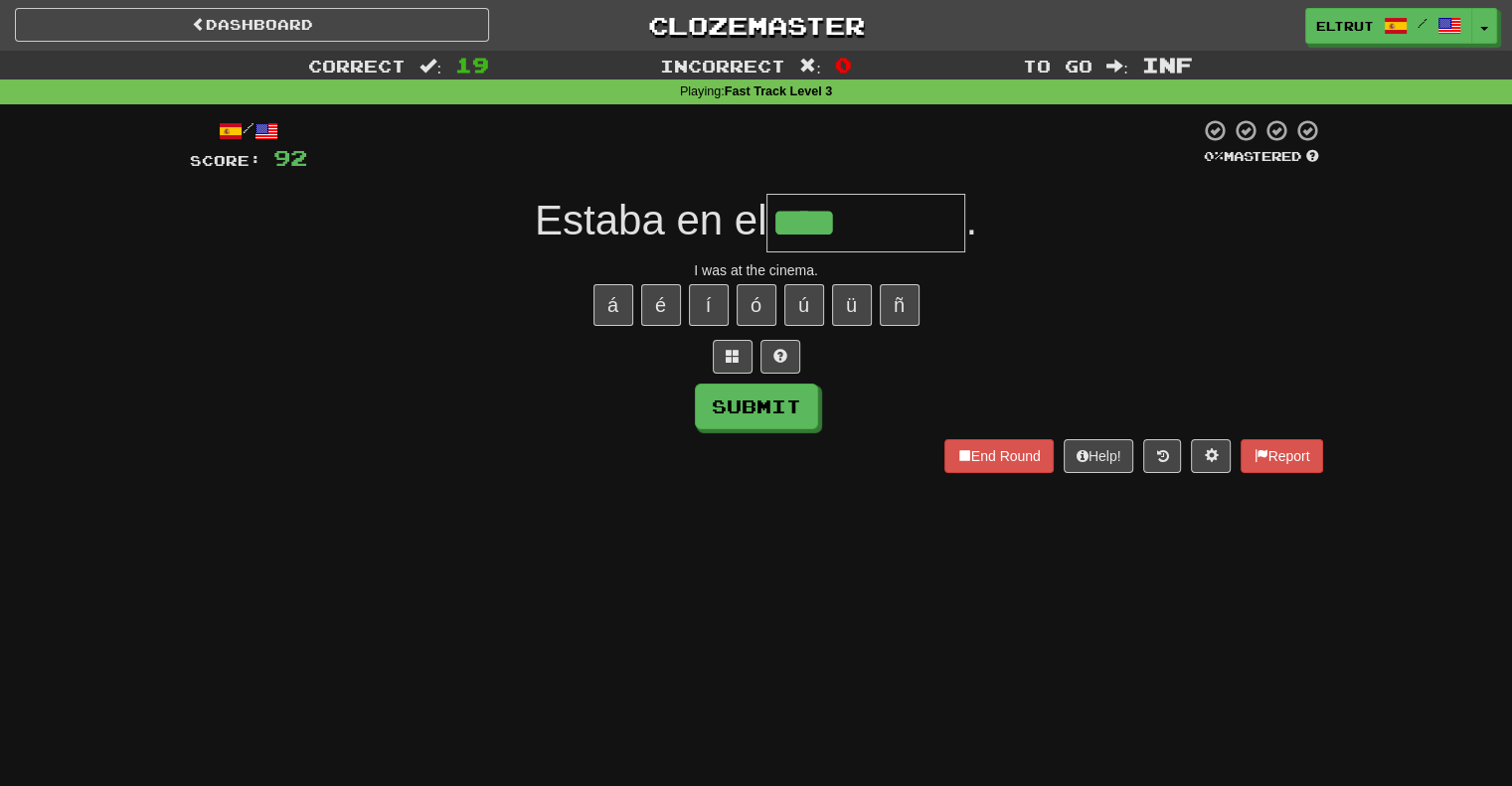 type on "****" 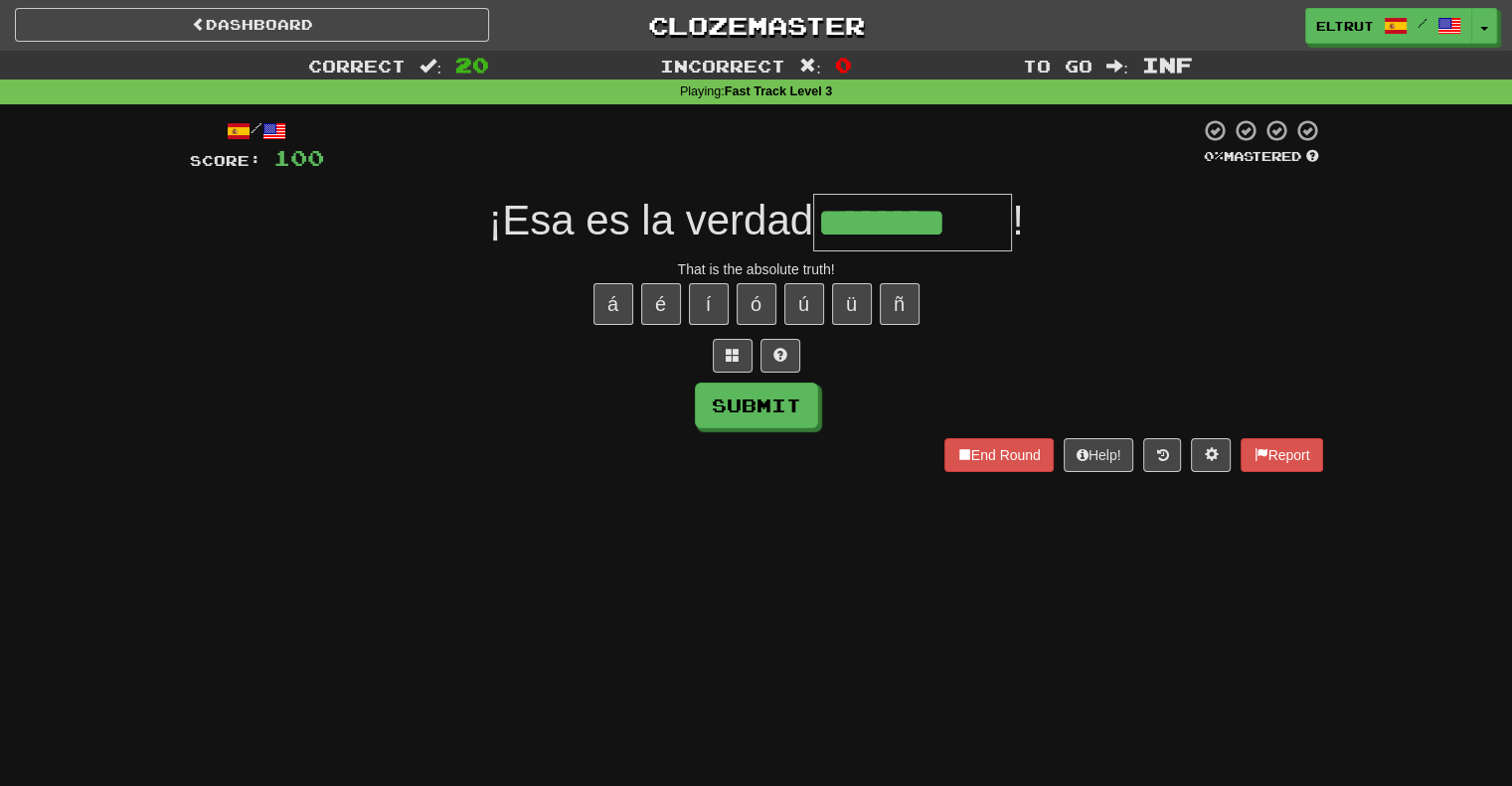 scroll, scrollTop: 0, scrollLeft: 0, axis: both 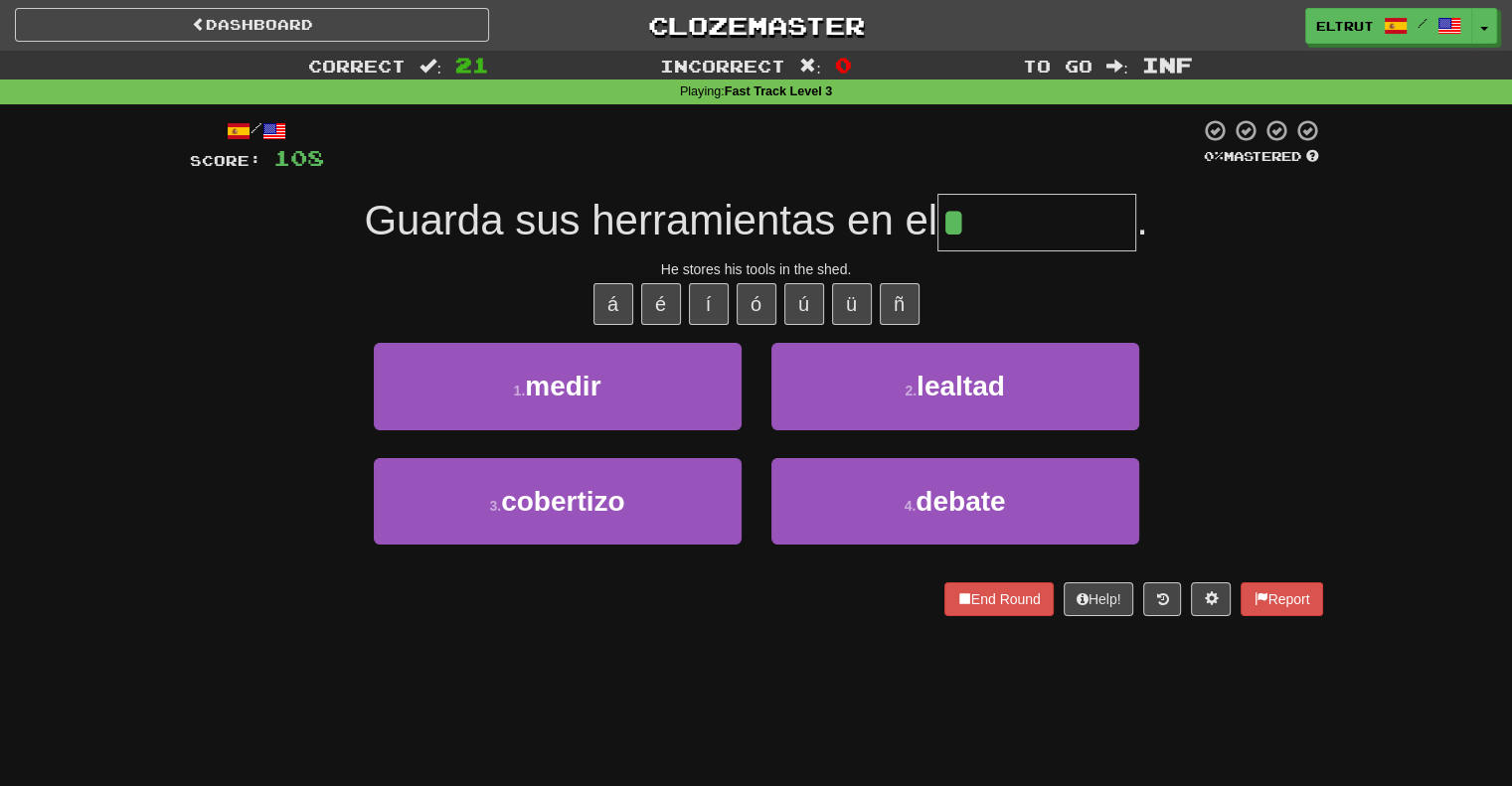 type on "*********" 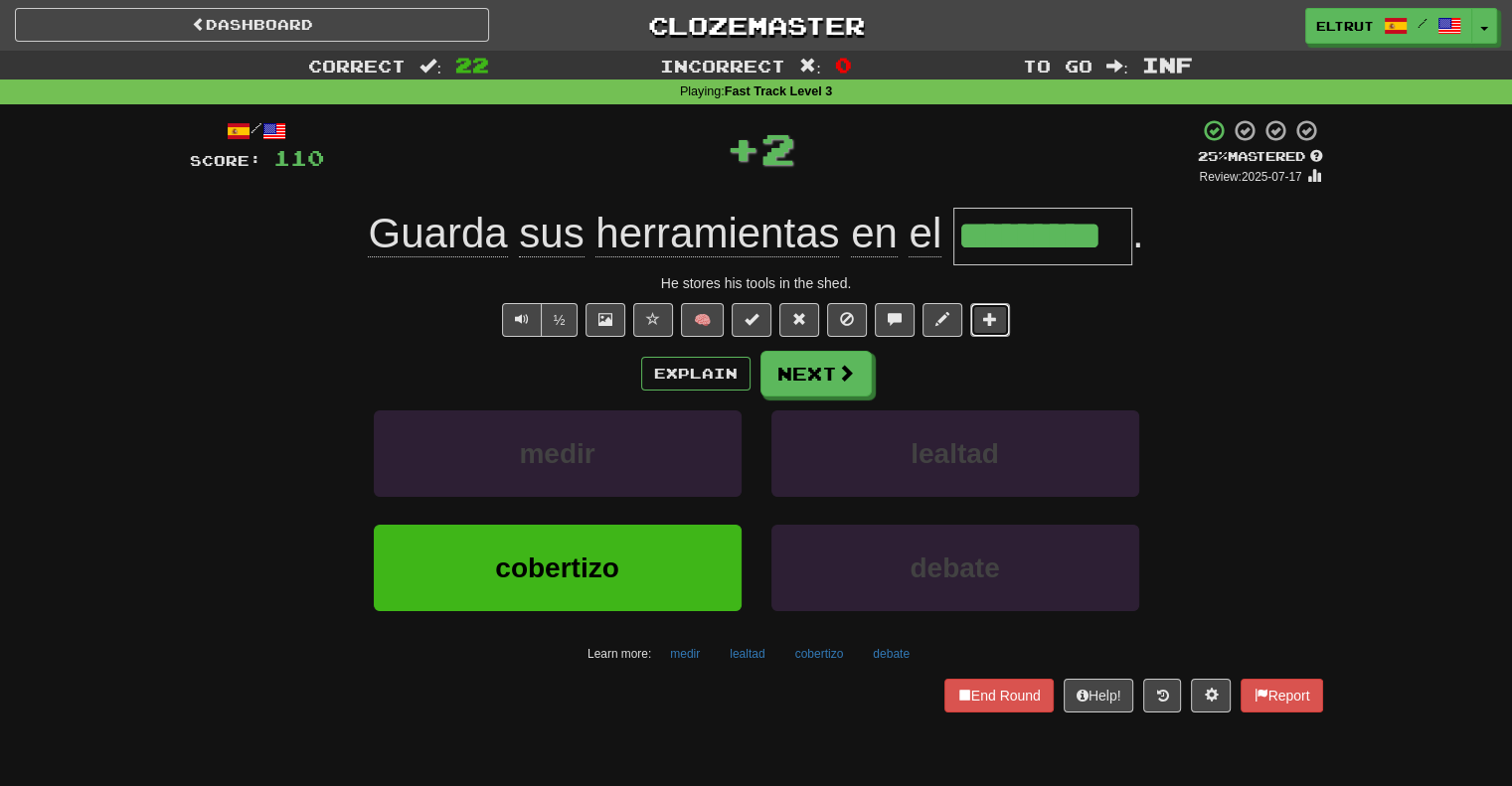 click at bounding box center [990, 320] 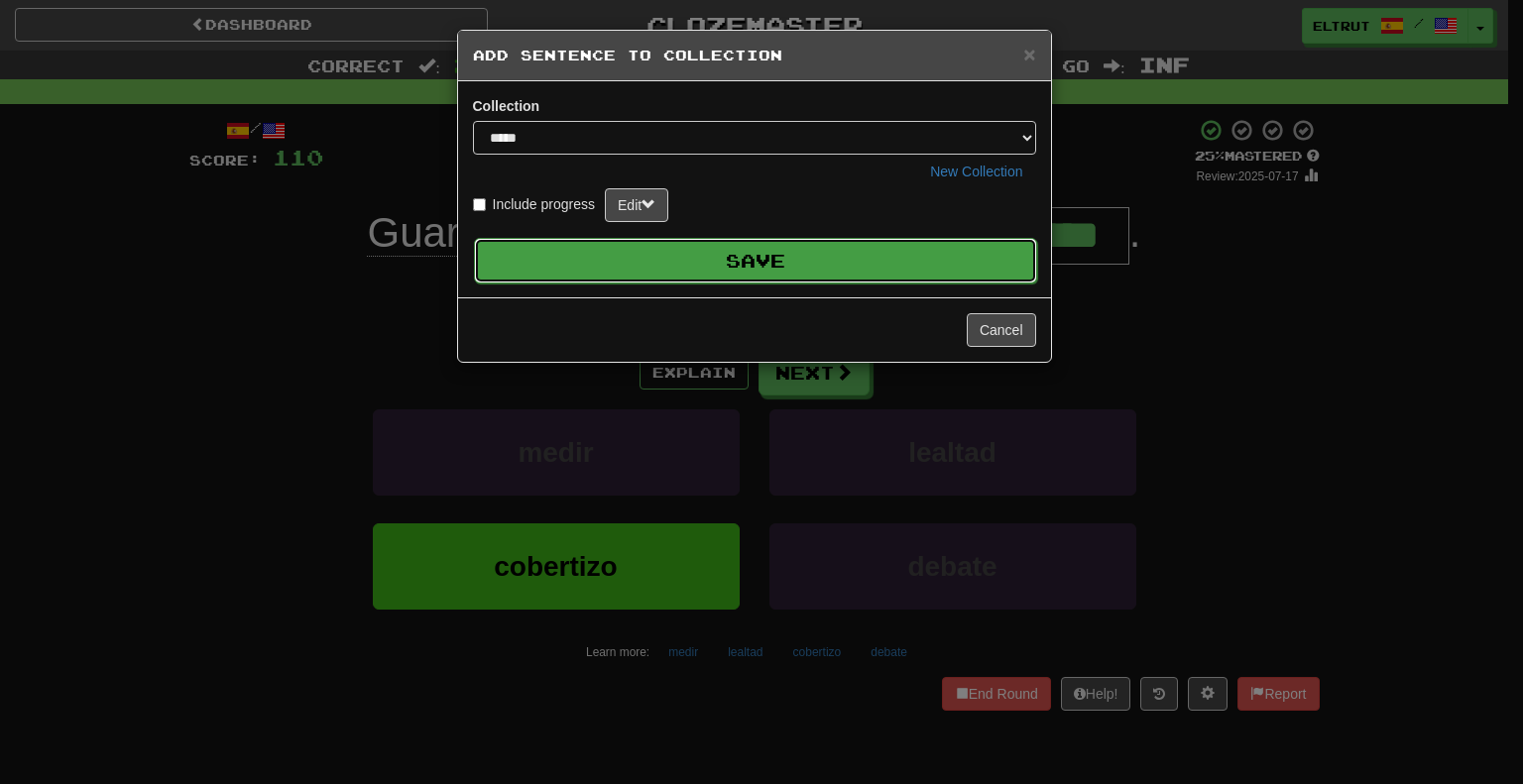 click on "Save" at bounding box center (756, 261) 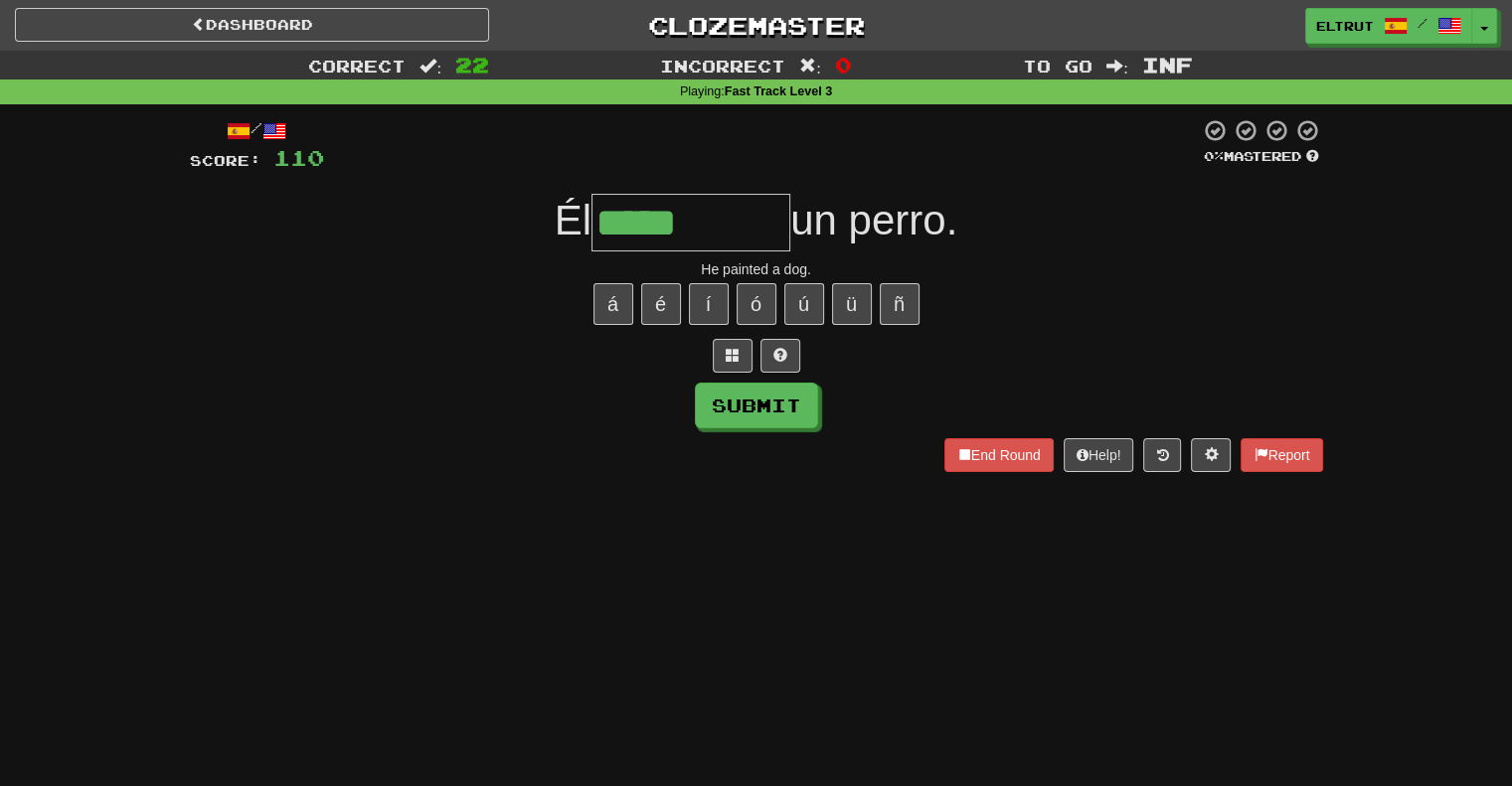 type on "*****" 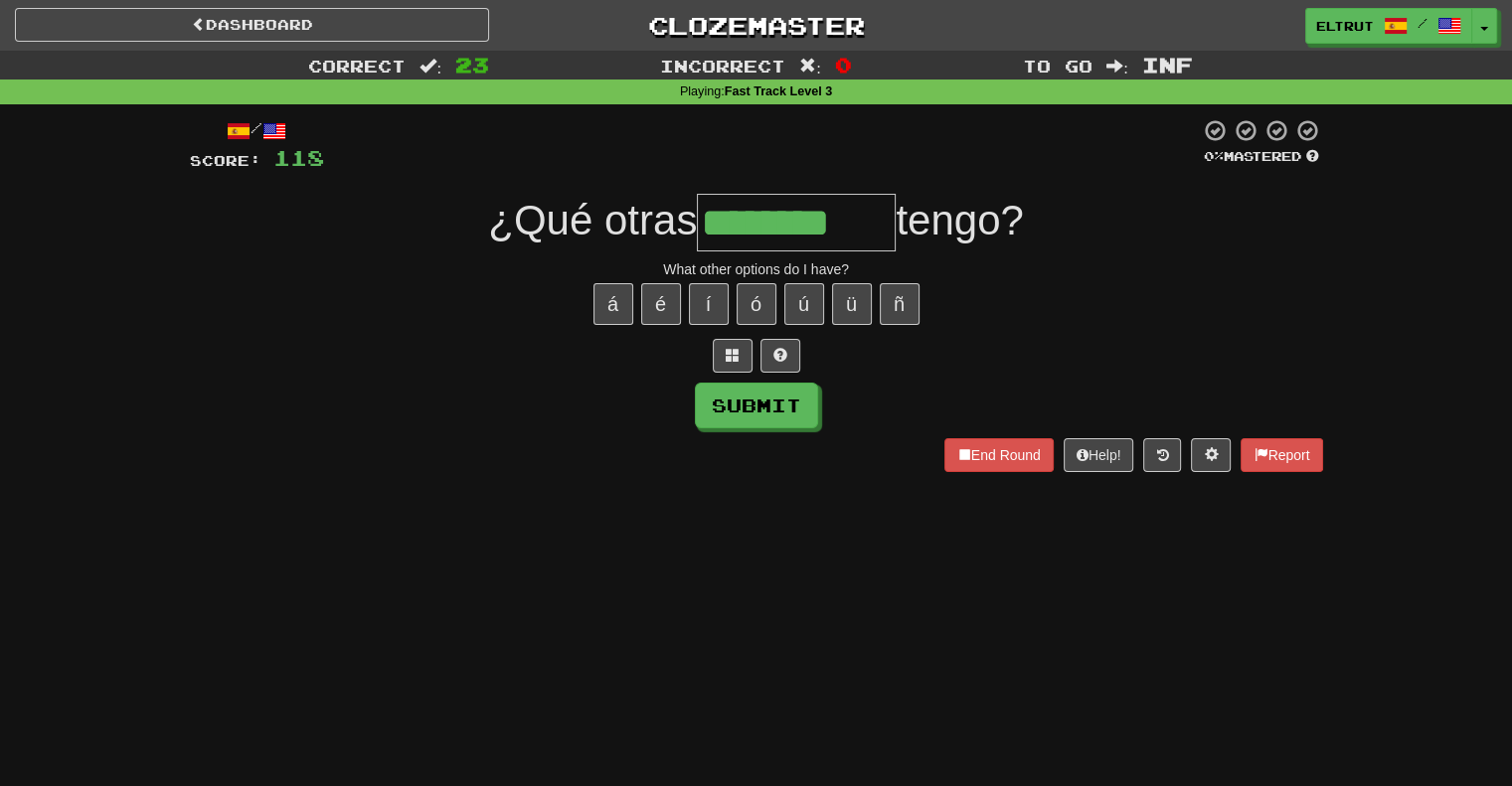 type on "********" 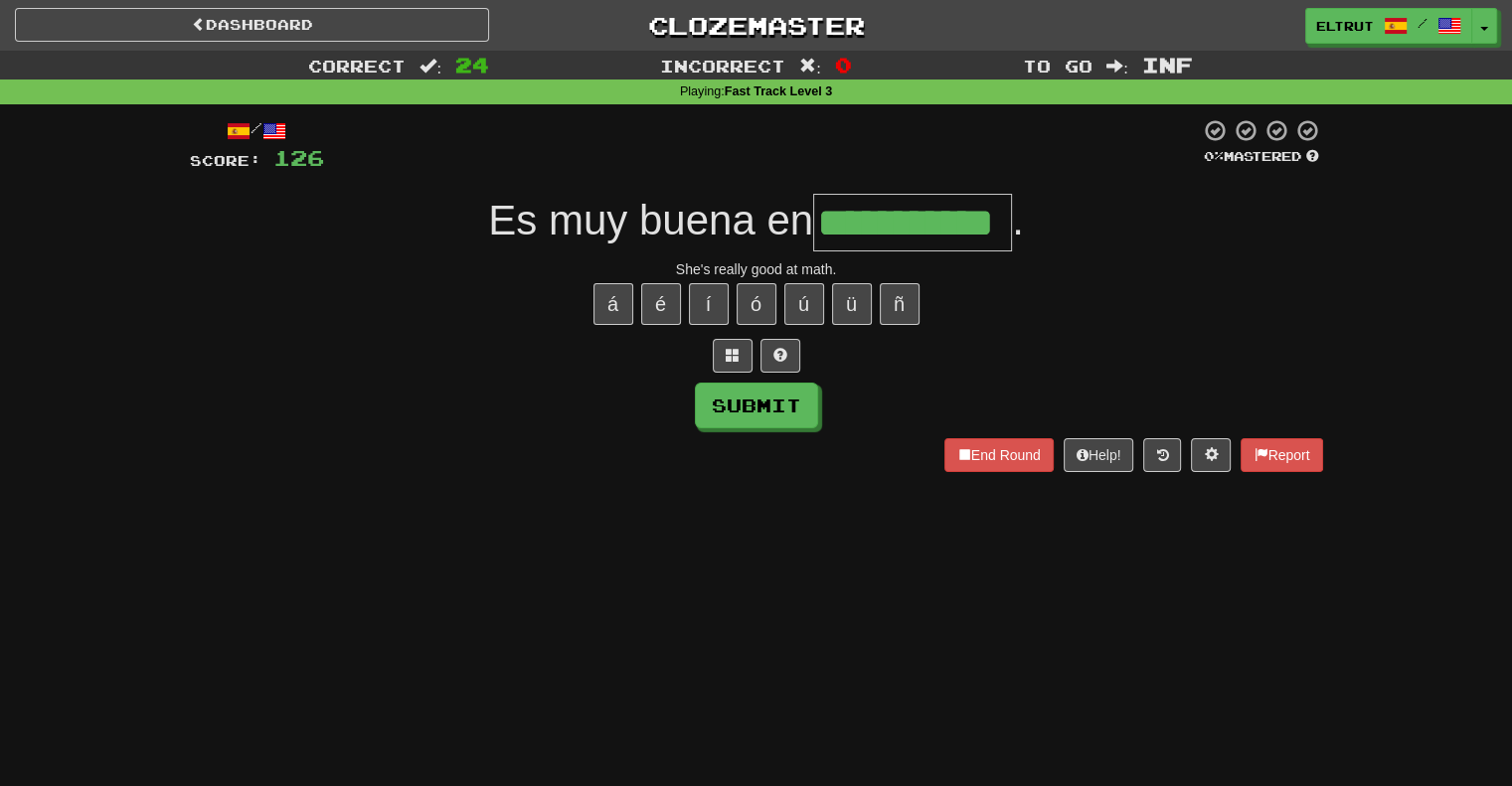 scroll, scrollTop: 0, scrollLeft: 45, axis: horizontal 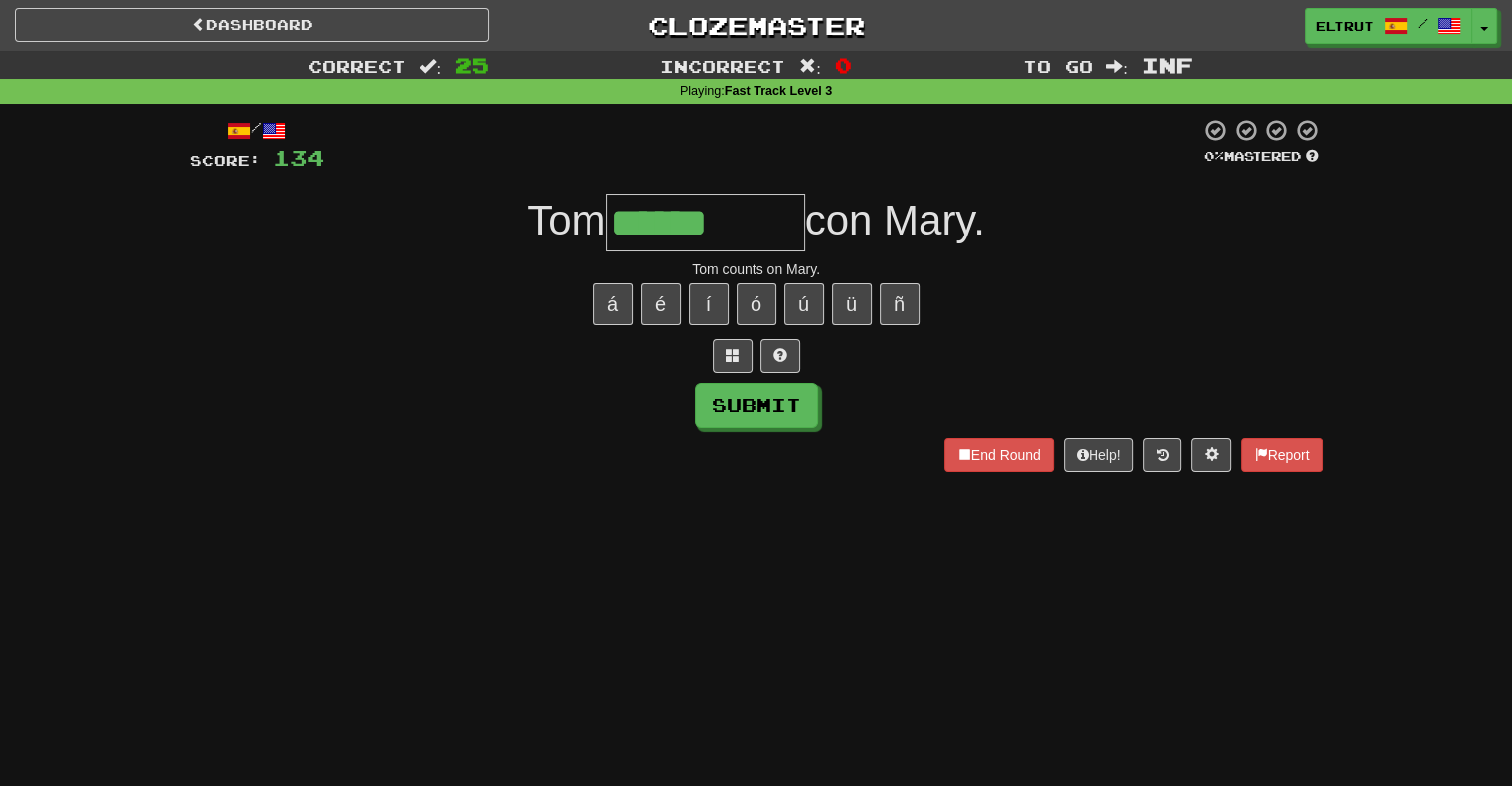 type on "******" 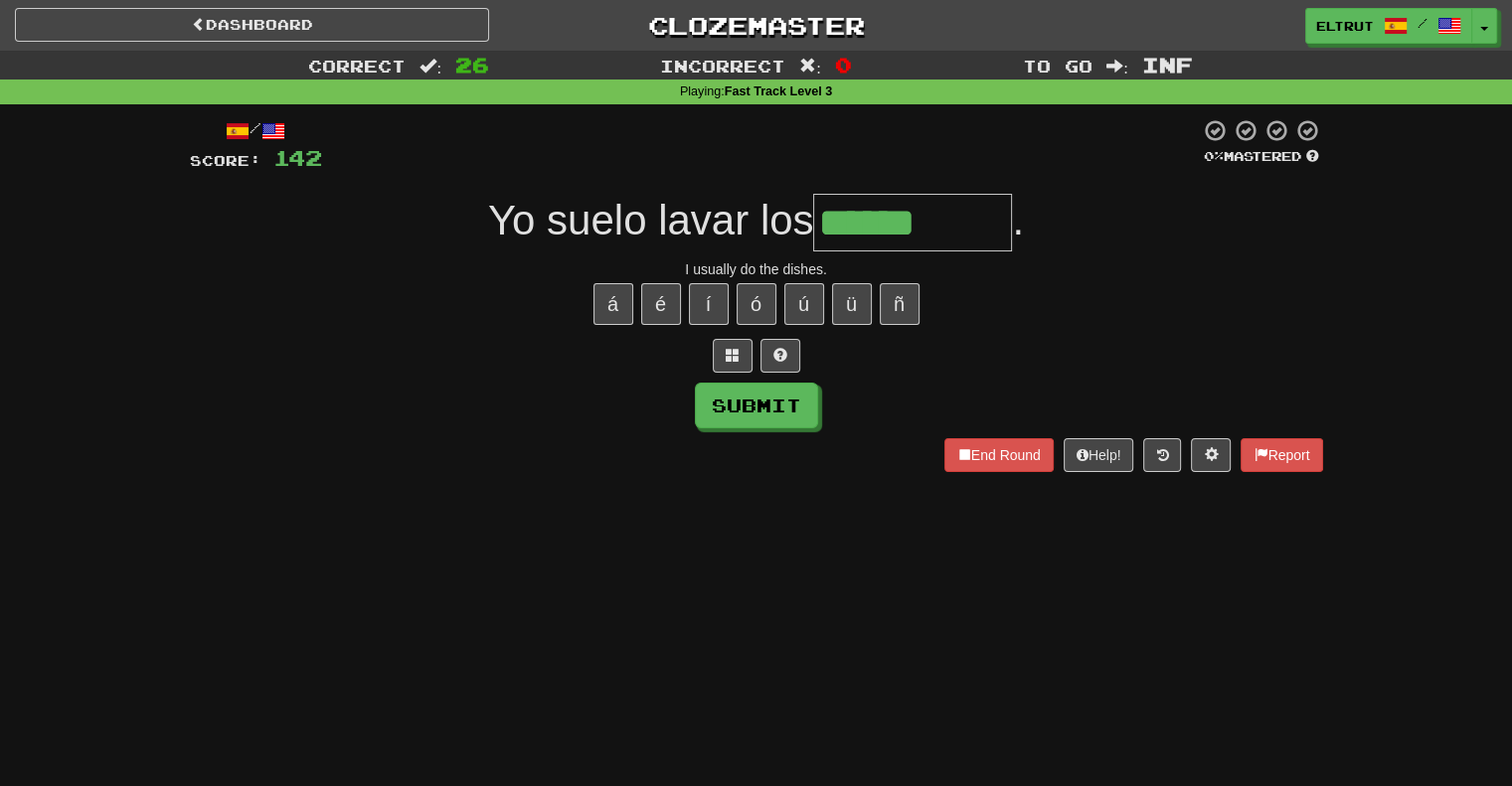 type on "******" 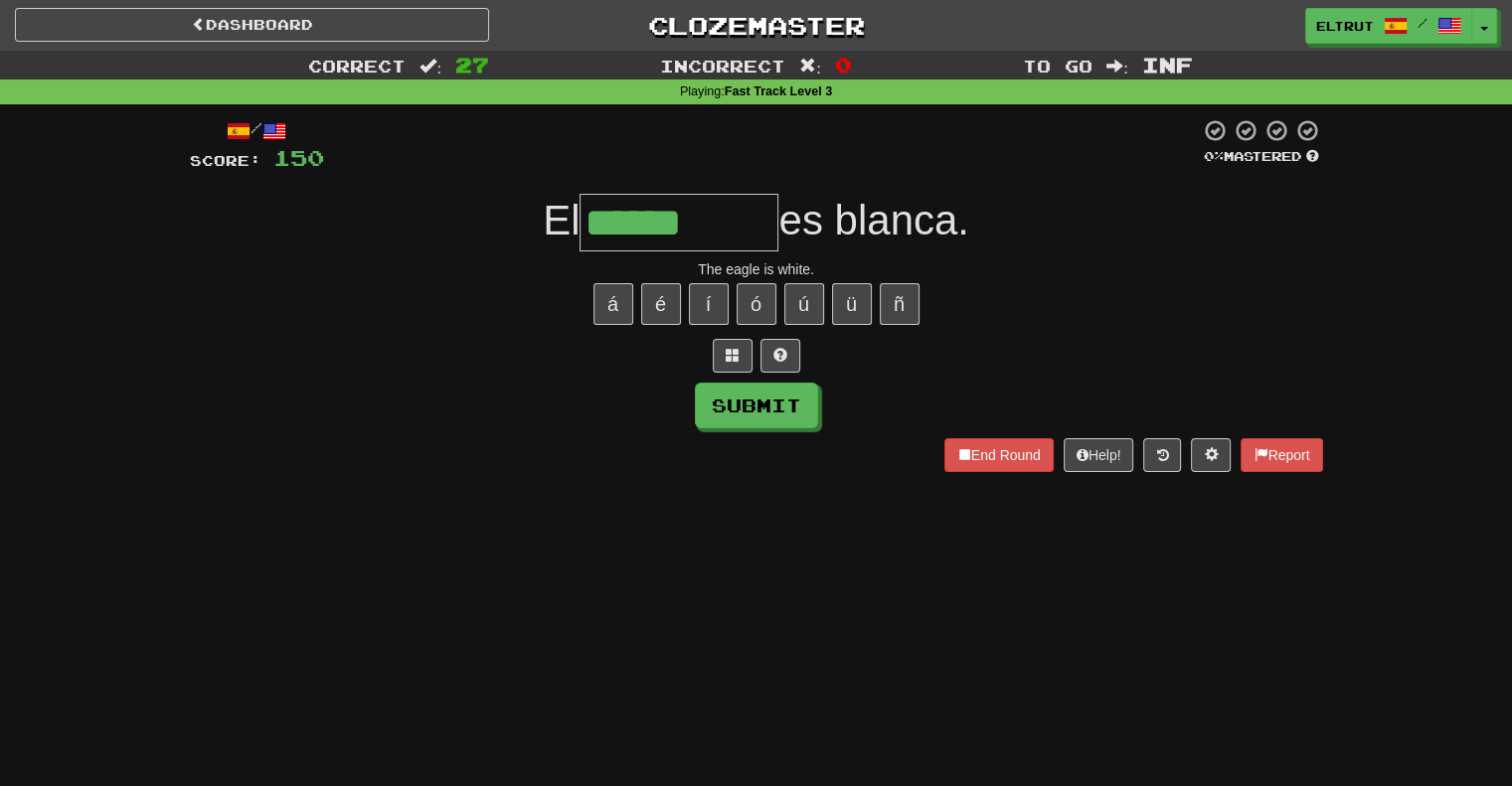 type on "******" 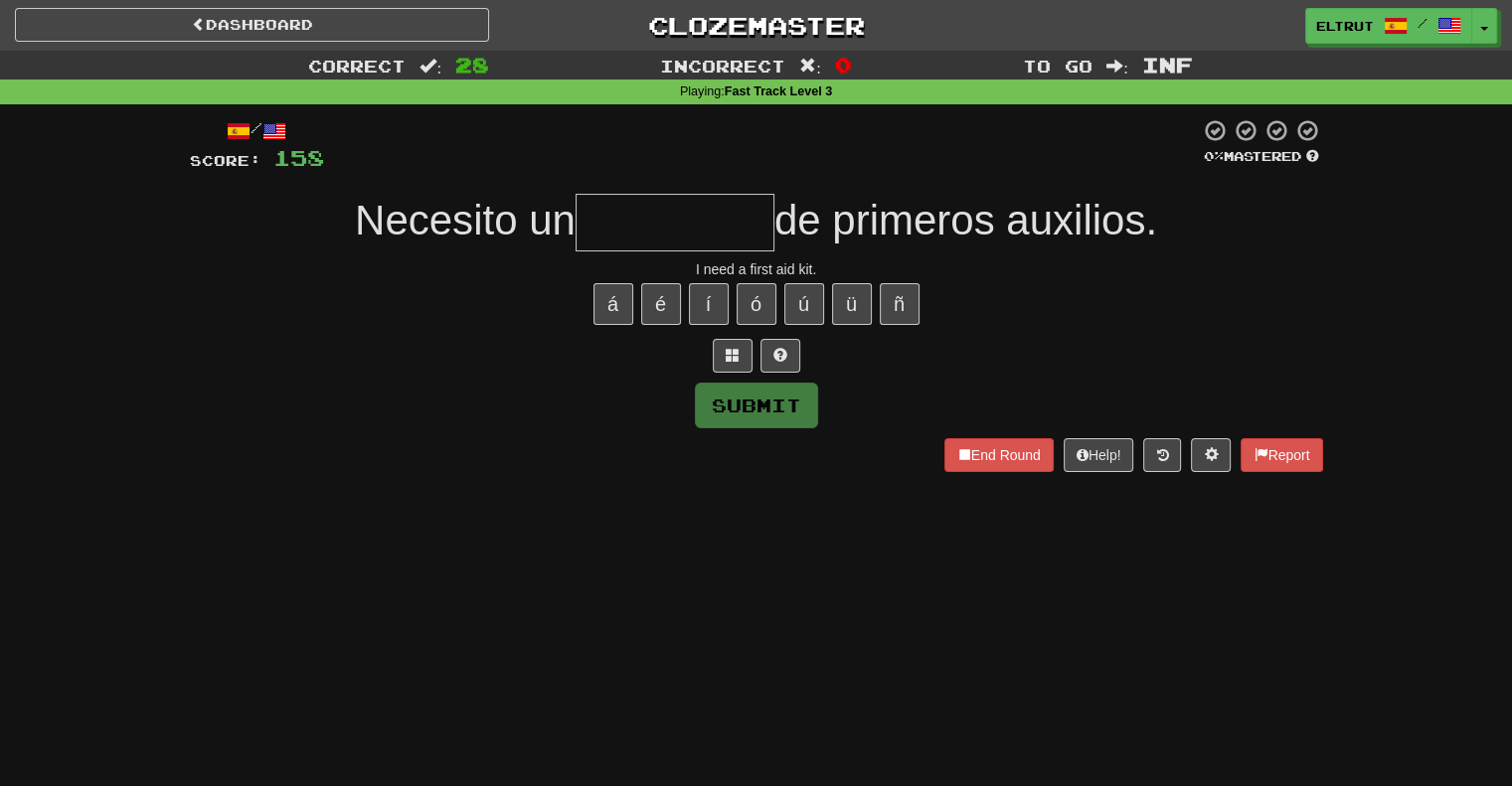 type on "*" 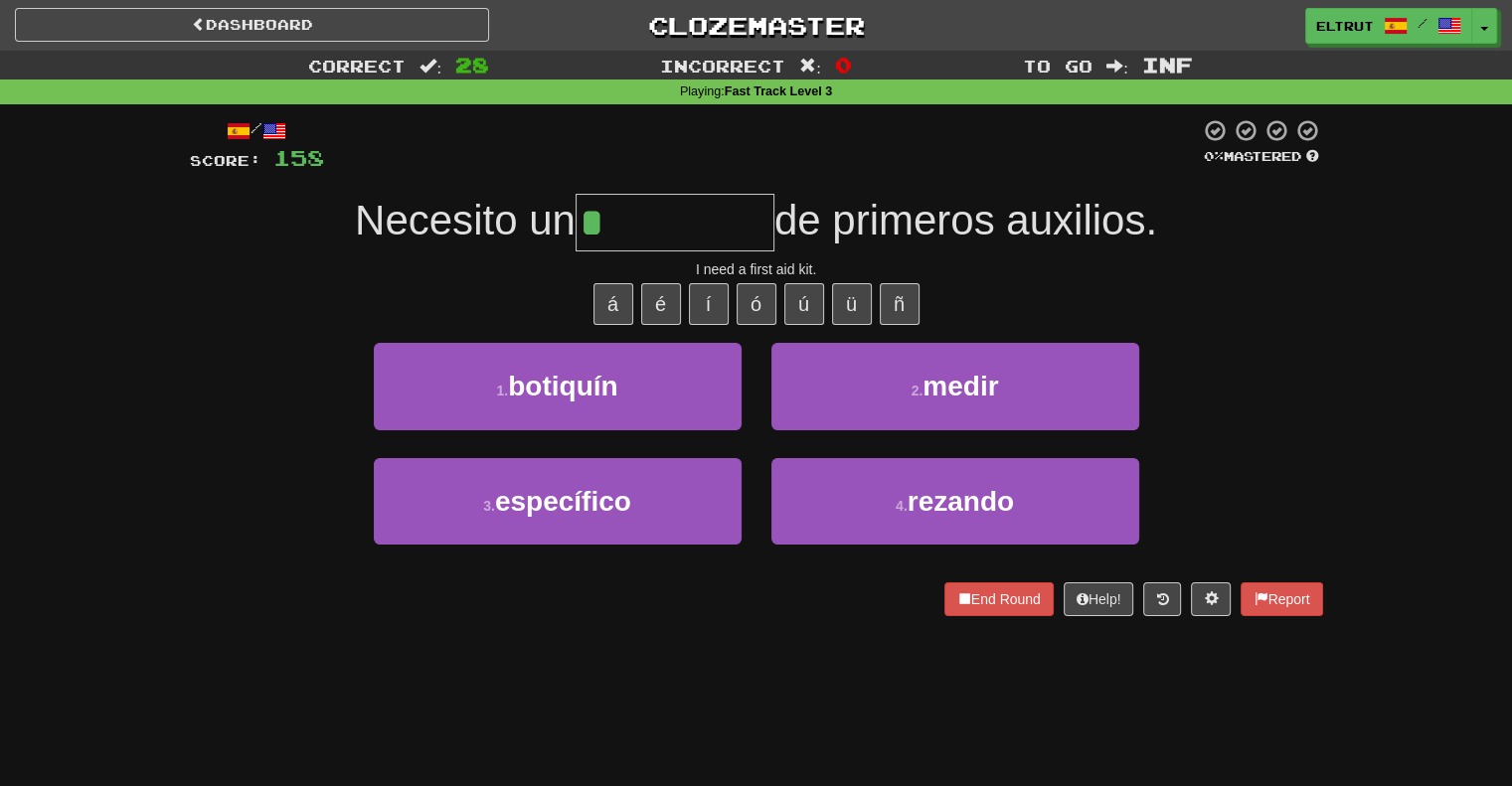 type on "********" 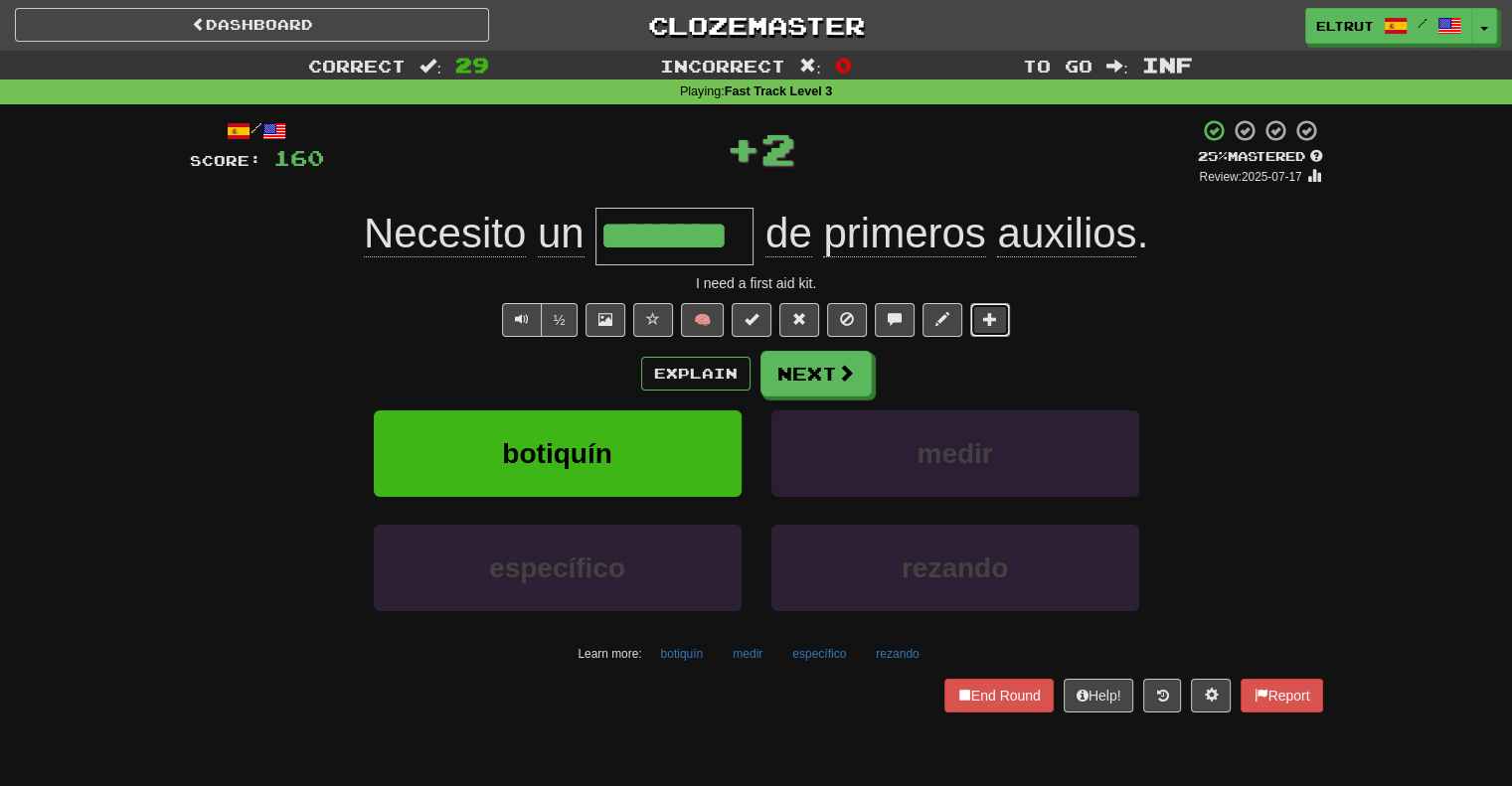 click at bounding box center [990, 319] 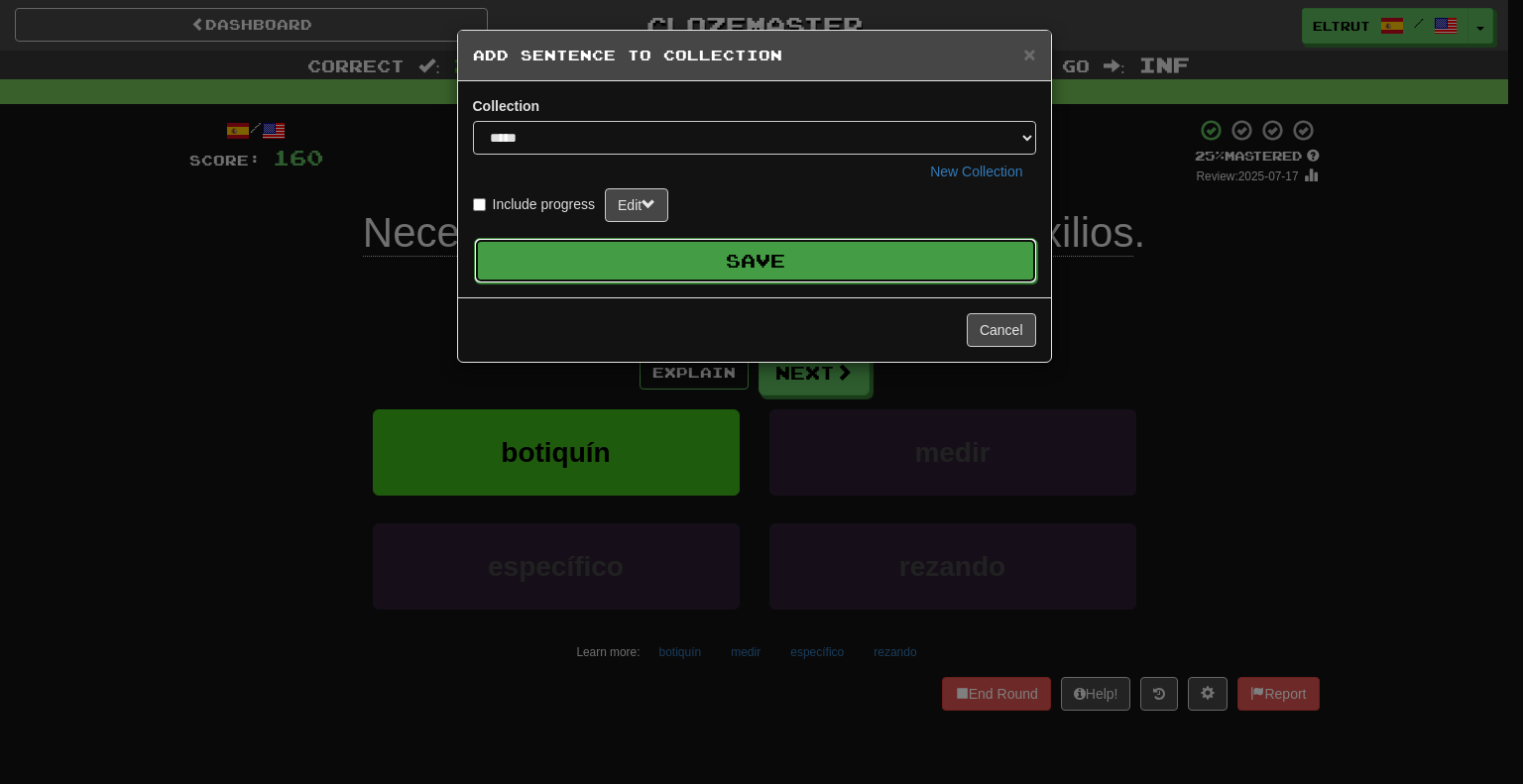 click on "Save" at bounding box center [756, 261] 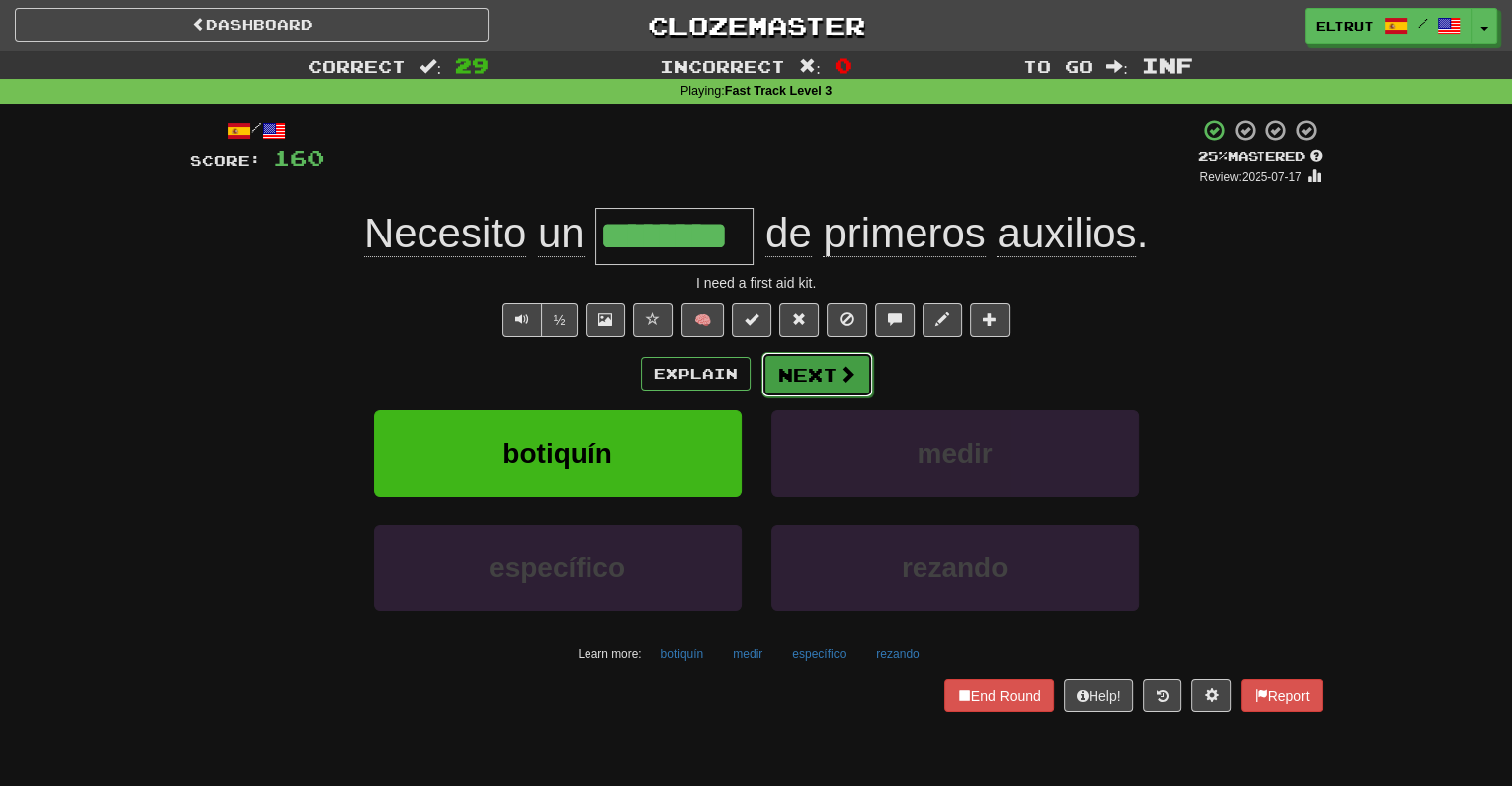 click on "Next" at bounding box center (817, 375) 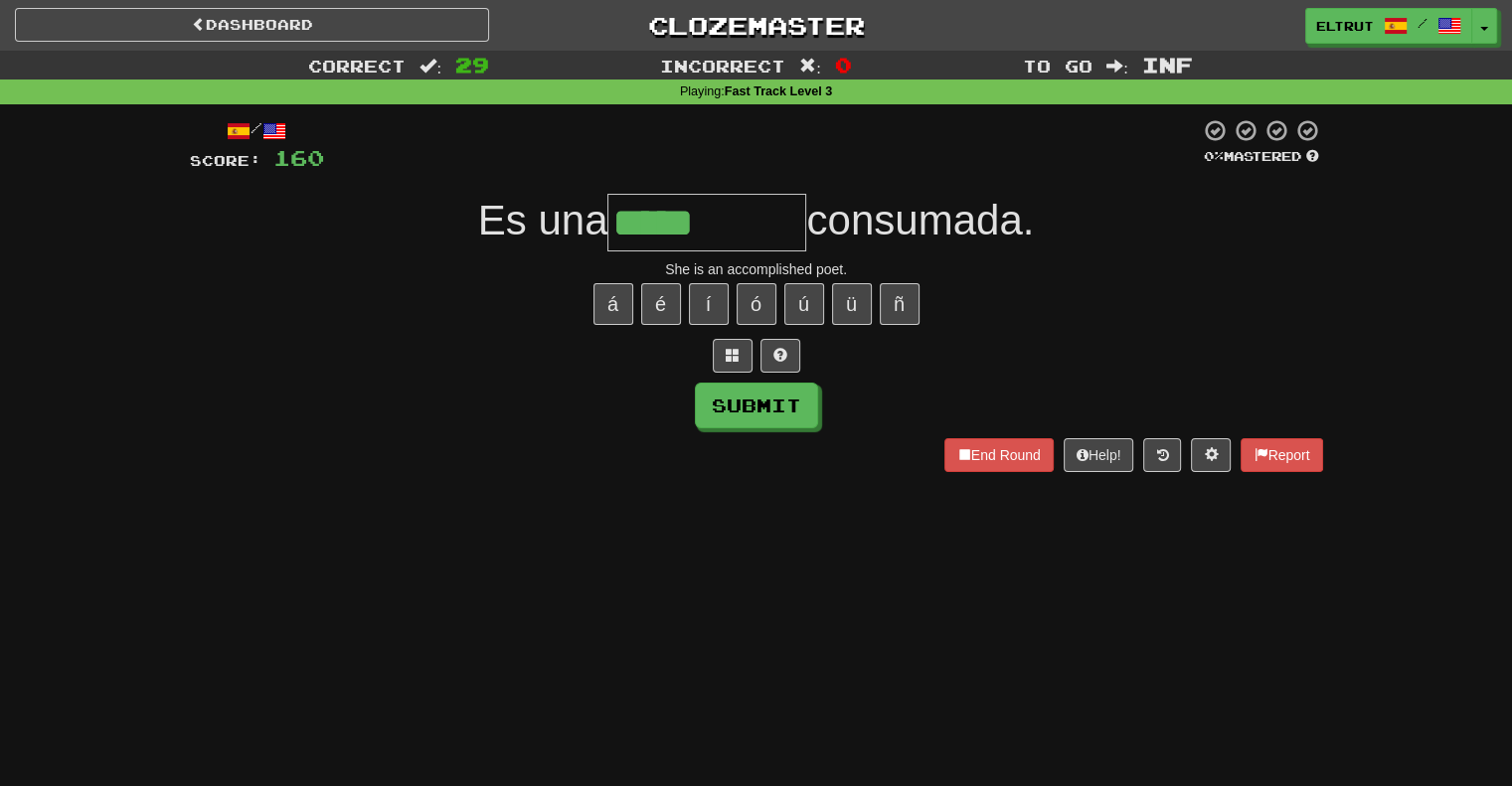 type on "*****" 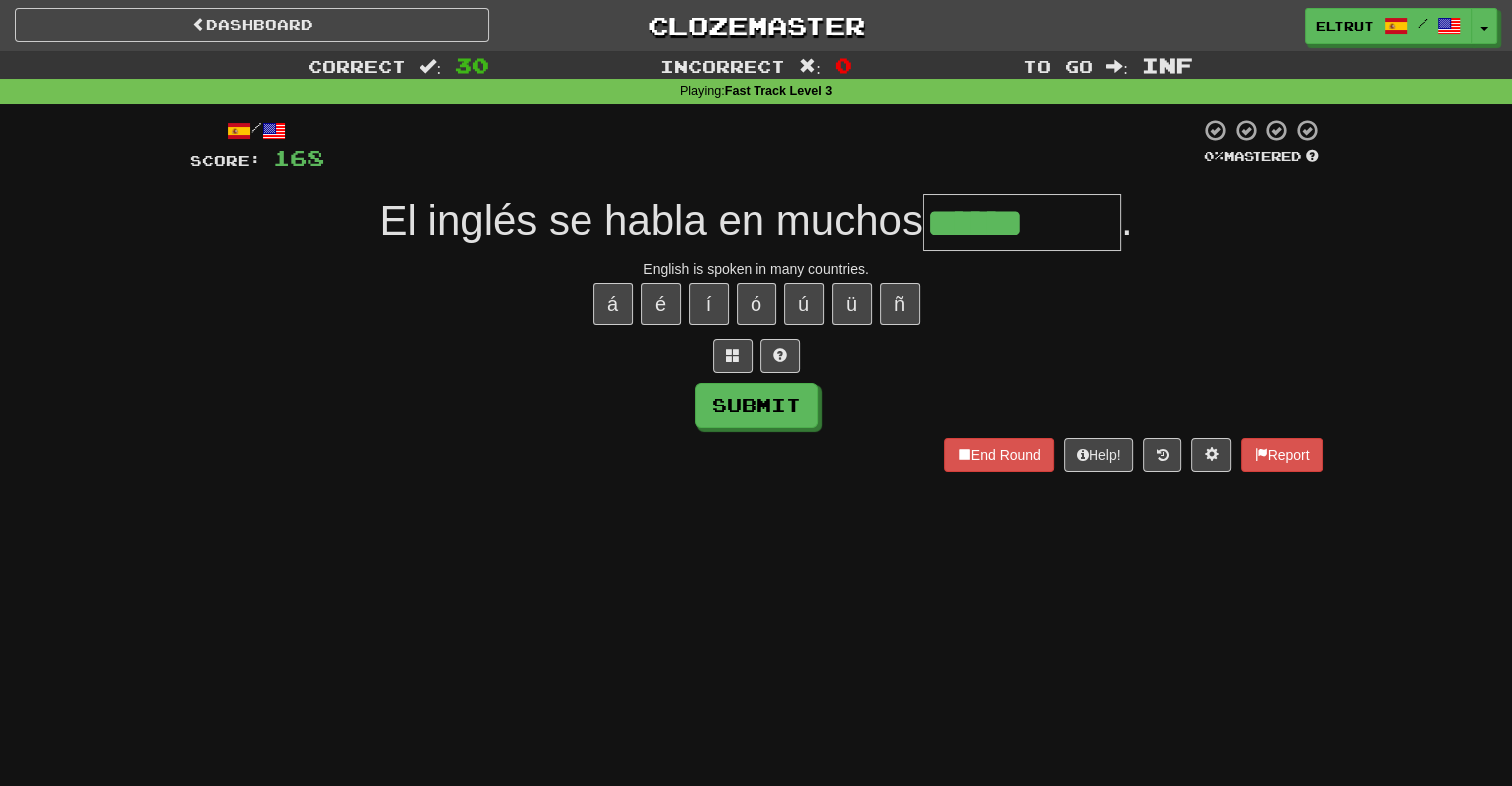 type on "******" 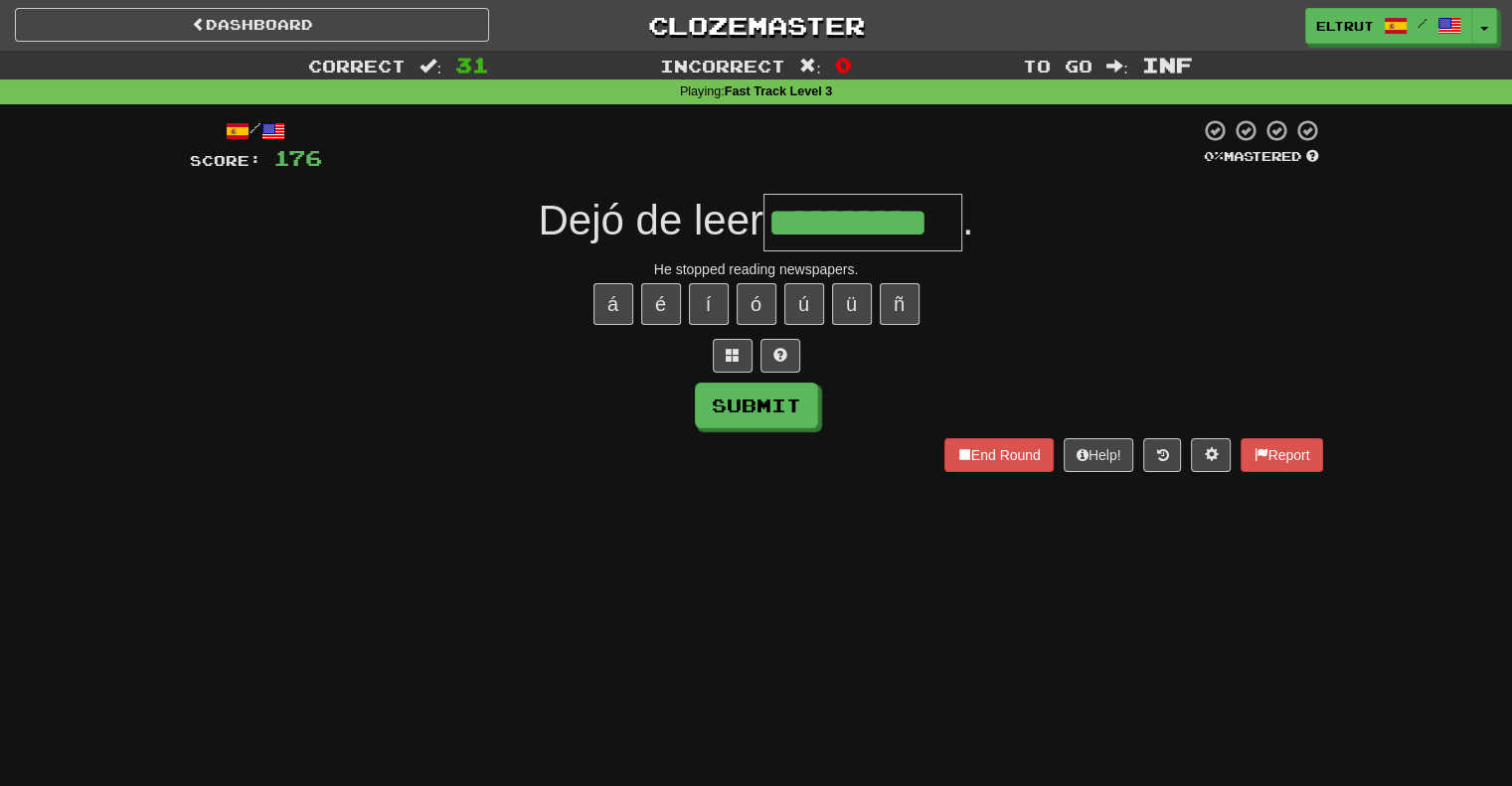 type on "**********" 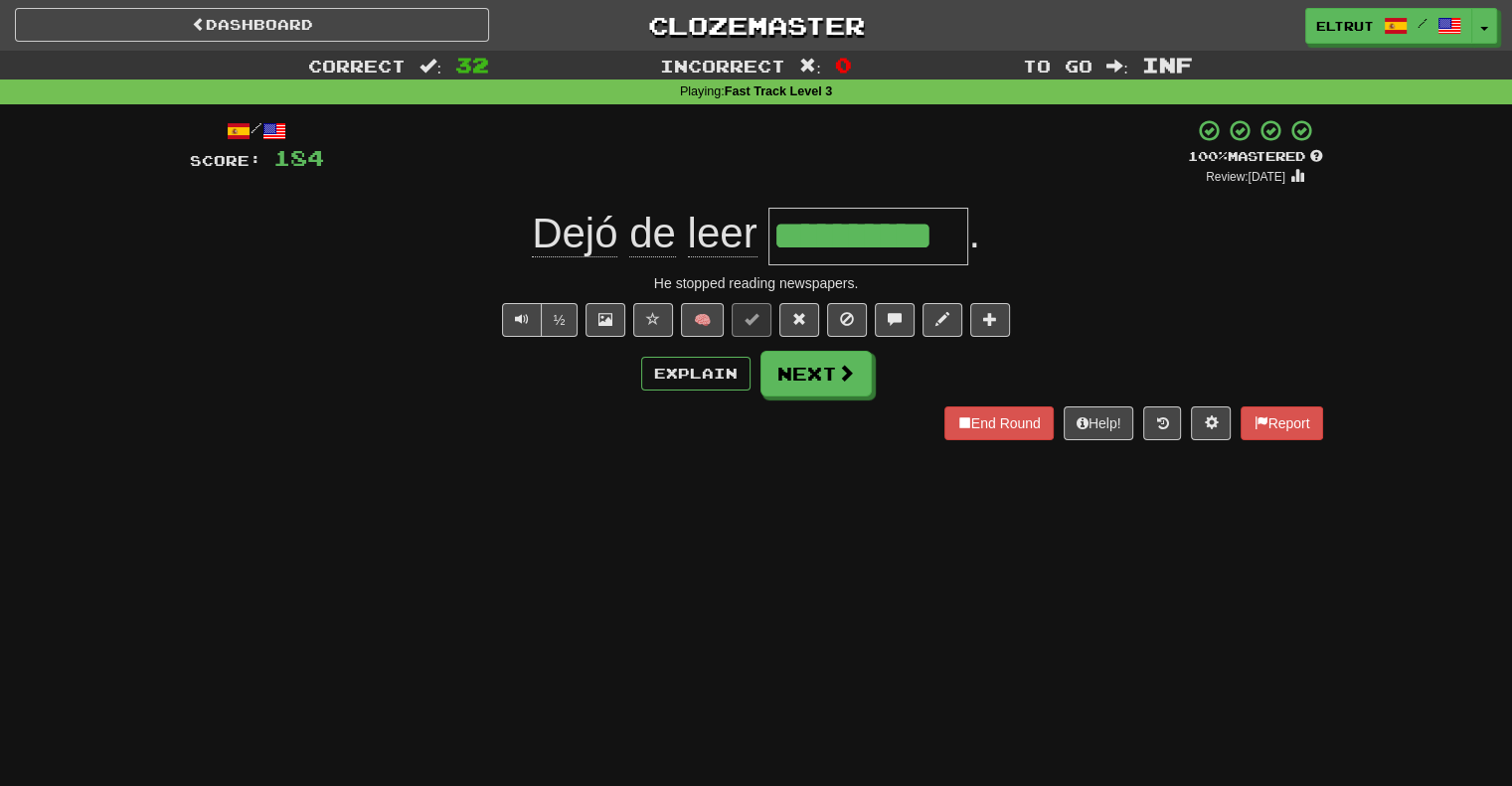 click on "Dejó   de   leer   [MASK] ." at bounding box center (756, 236) 